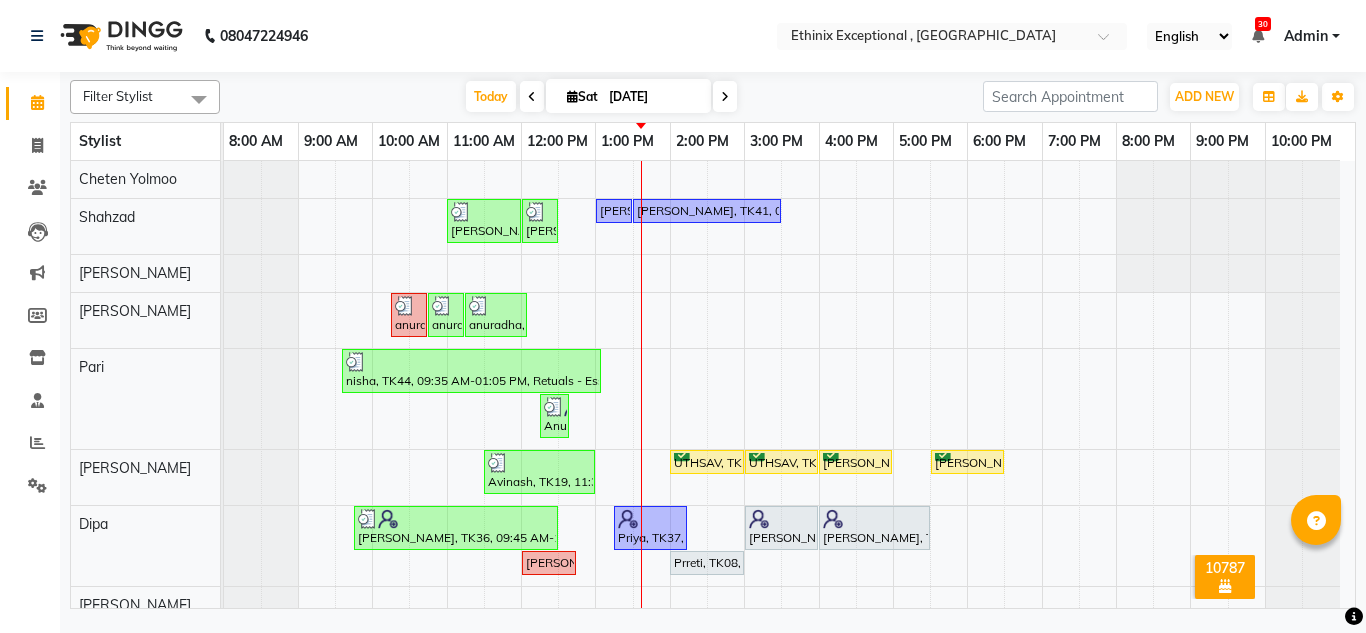 scroll, scrollTop: 0, scrollLeft: 0, axis: both 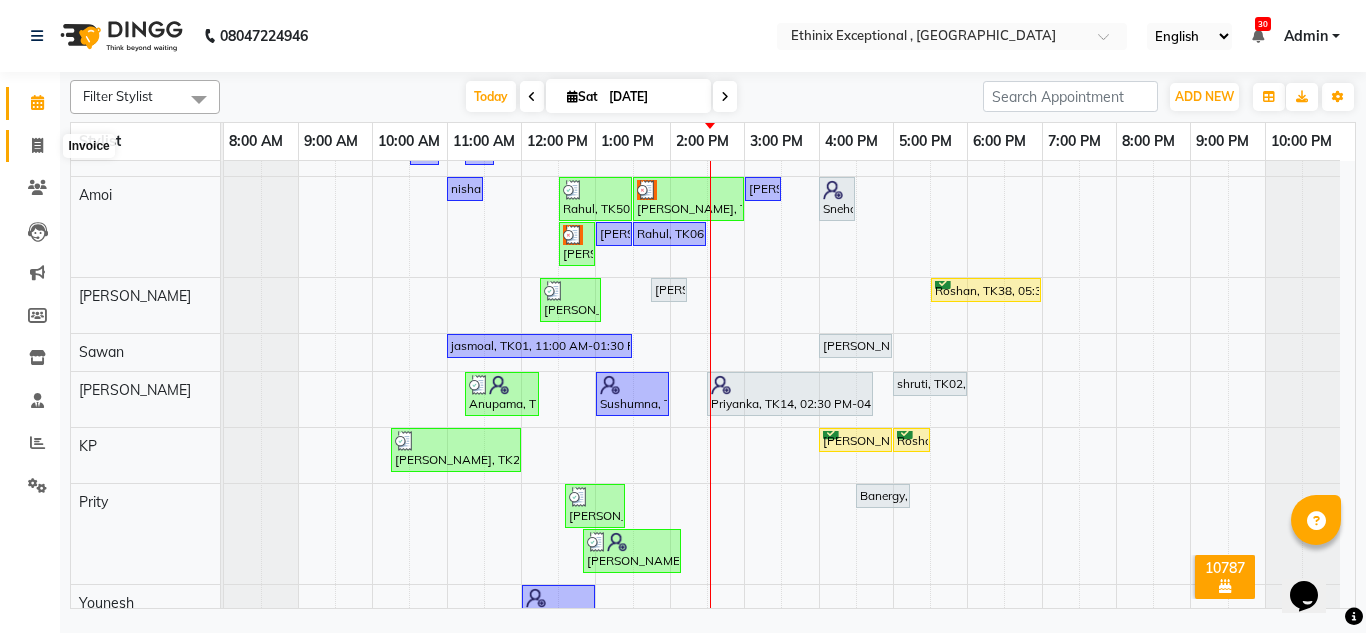 click 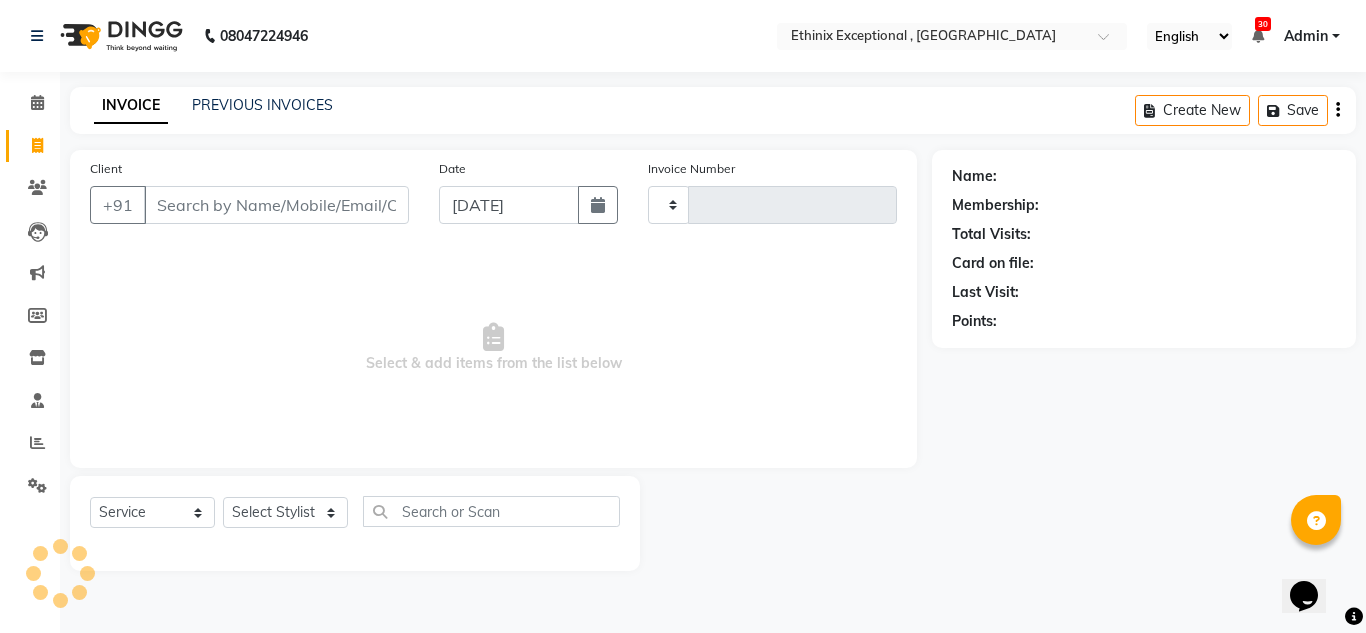 type on "6079" 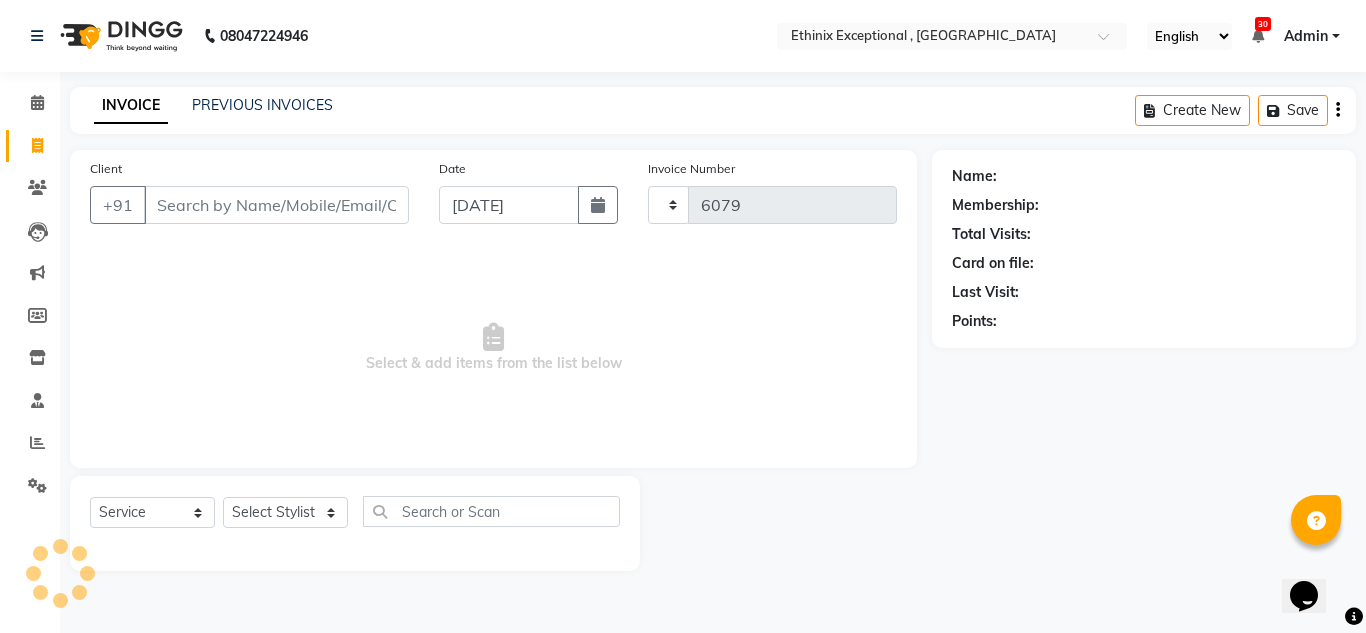 select on "3625" 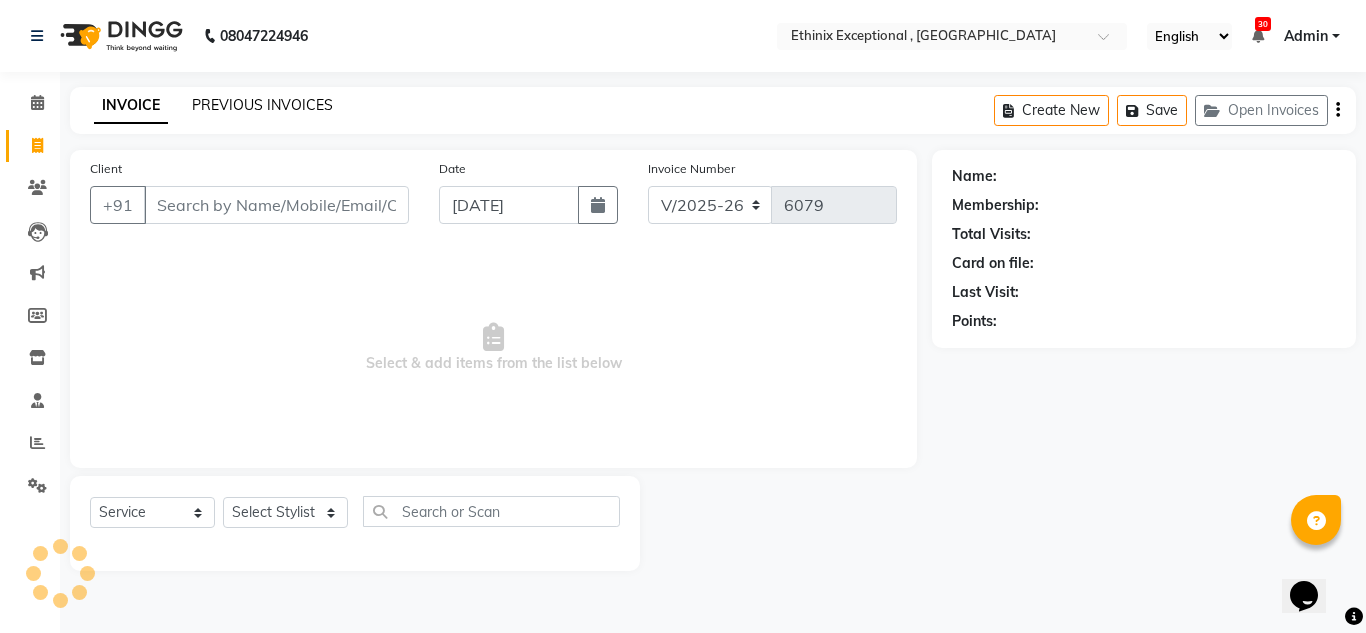 click on "PREVIOUS INVOICES" 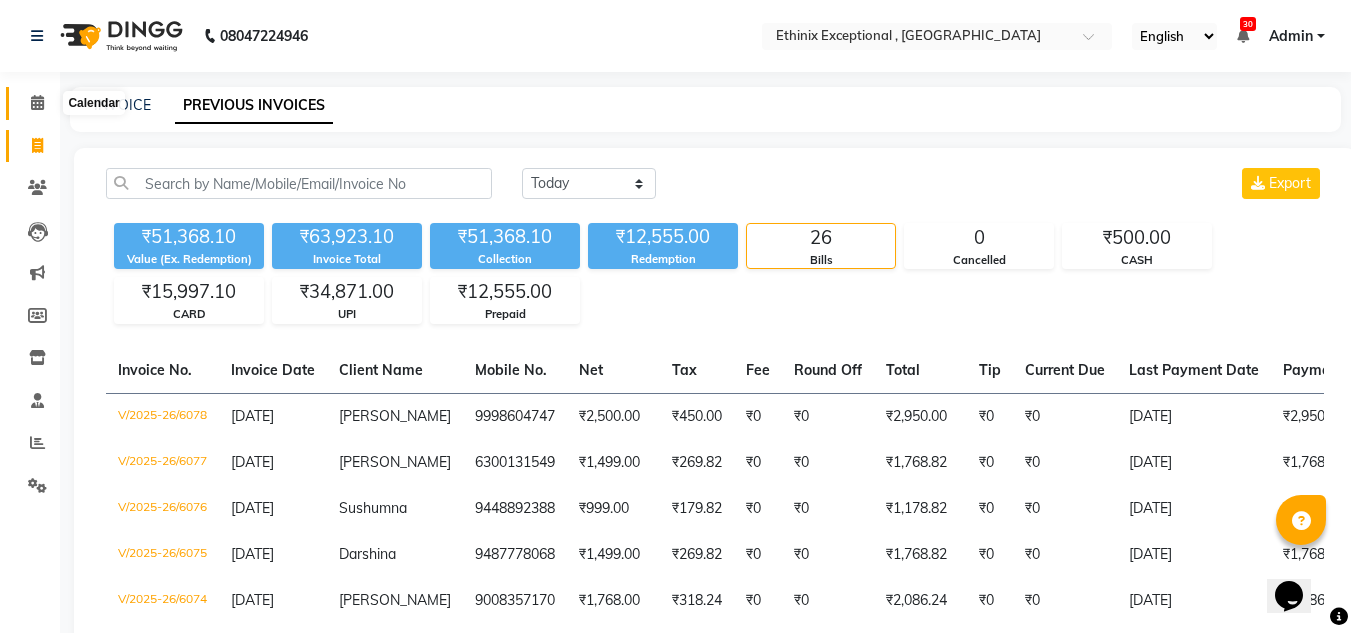click 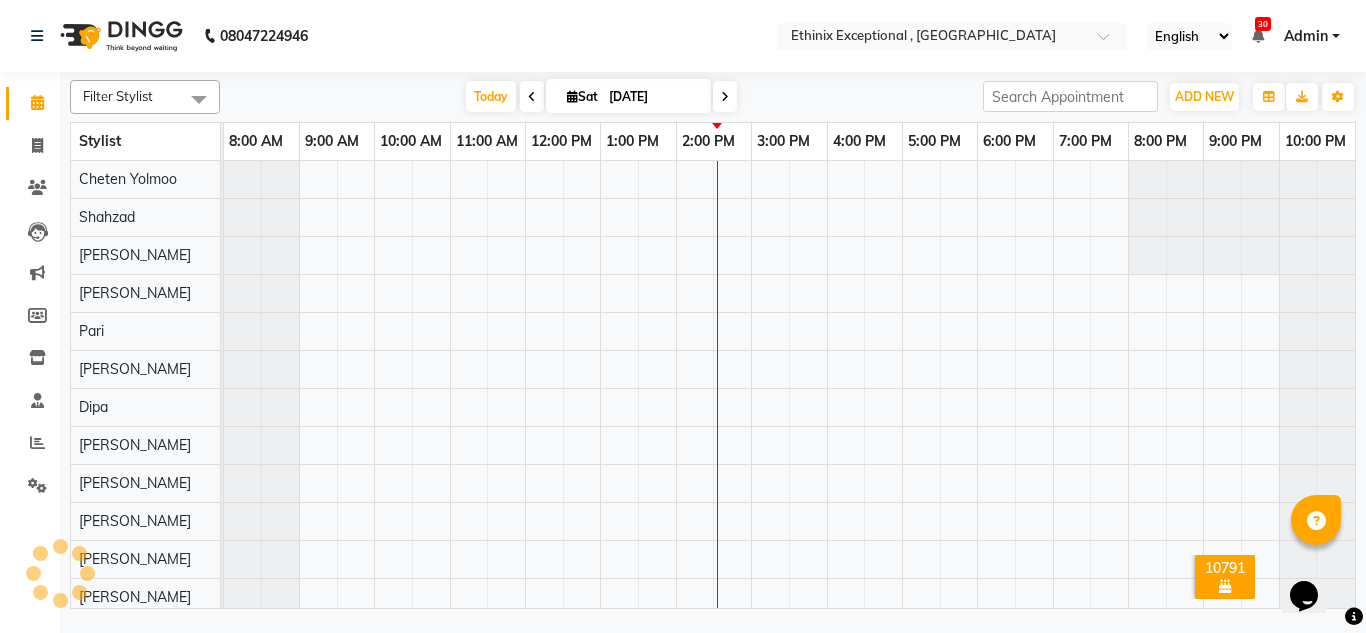 scroll, scrollTop: 0, scrollLeft: 0, axis: both 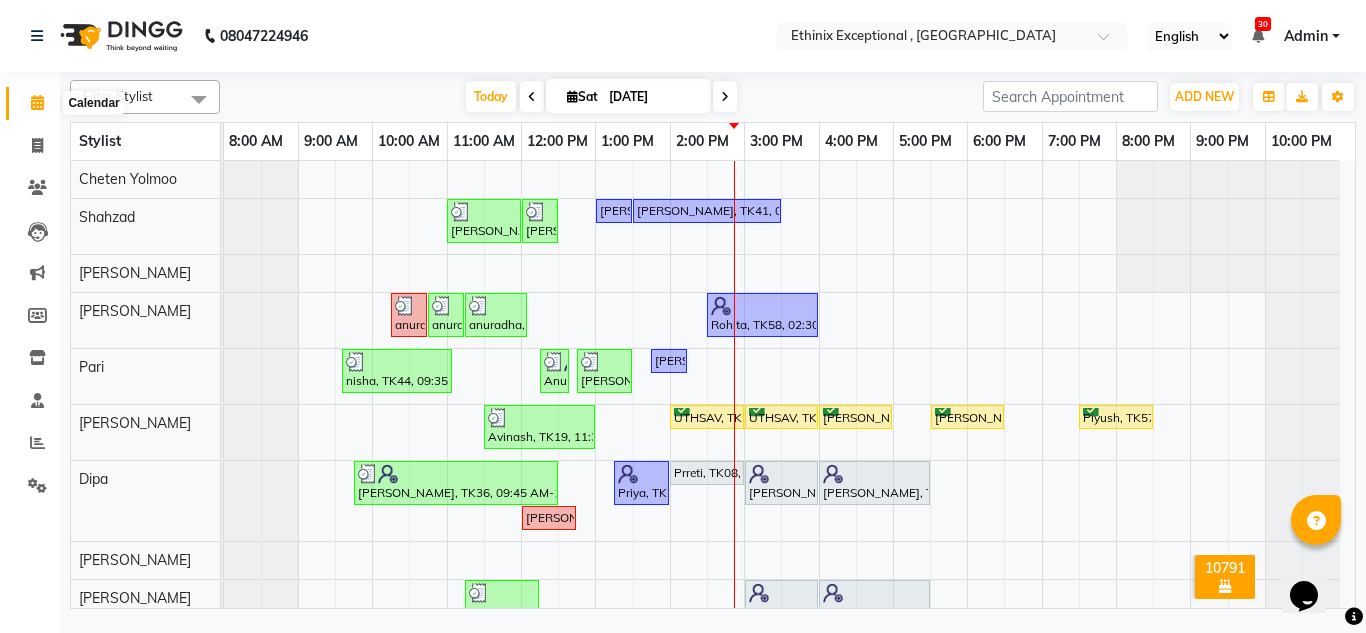 click 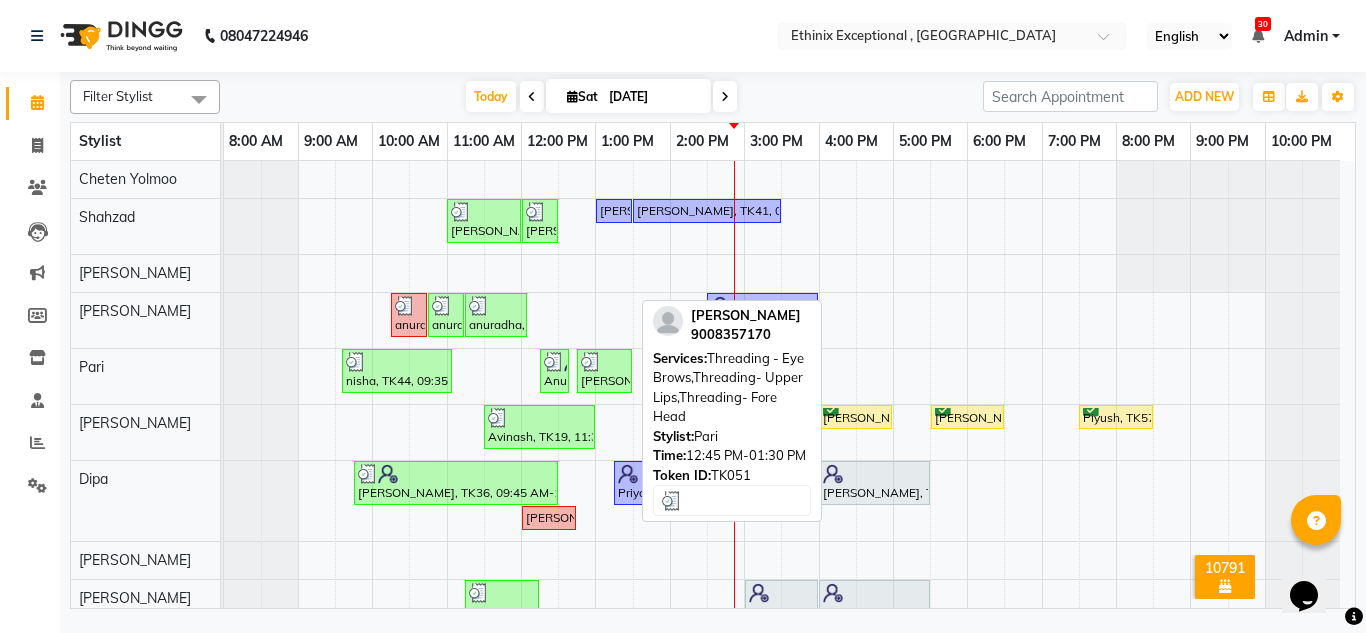 scroll, scrollTop: 126, scrollLeft: 0, axis: vertical 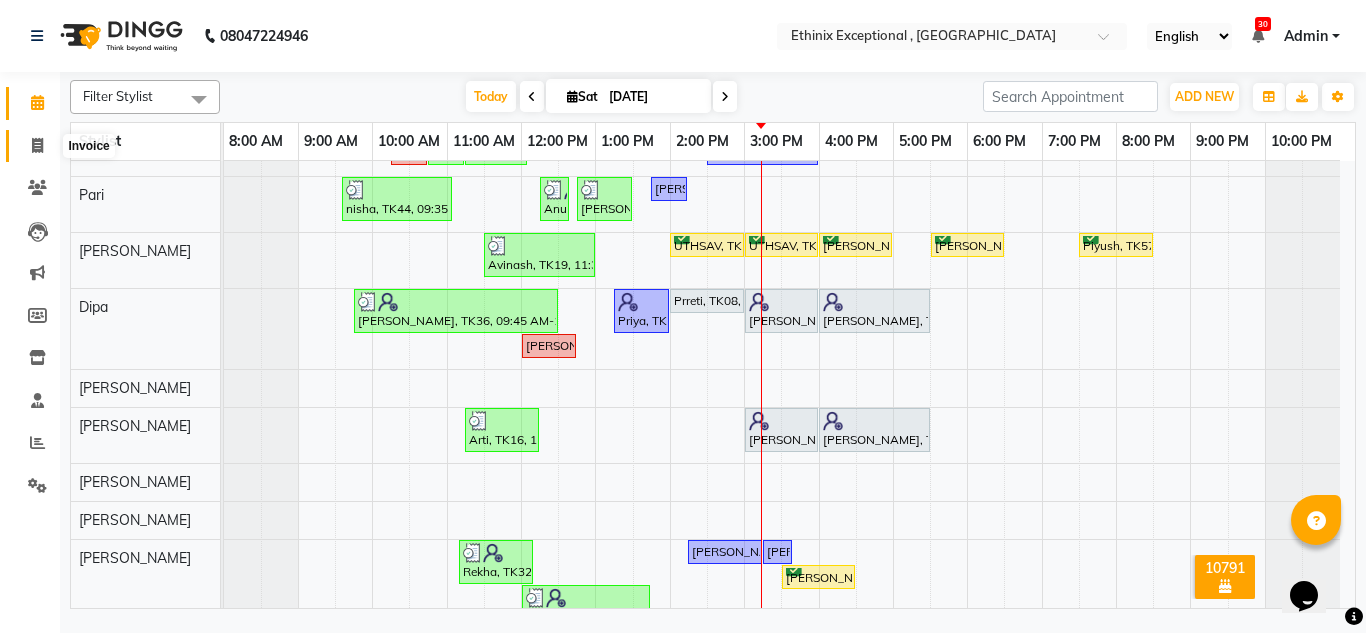click 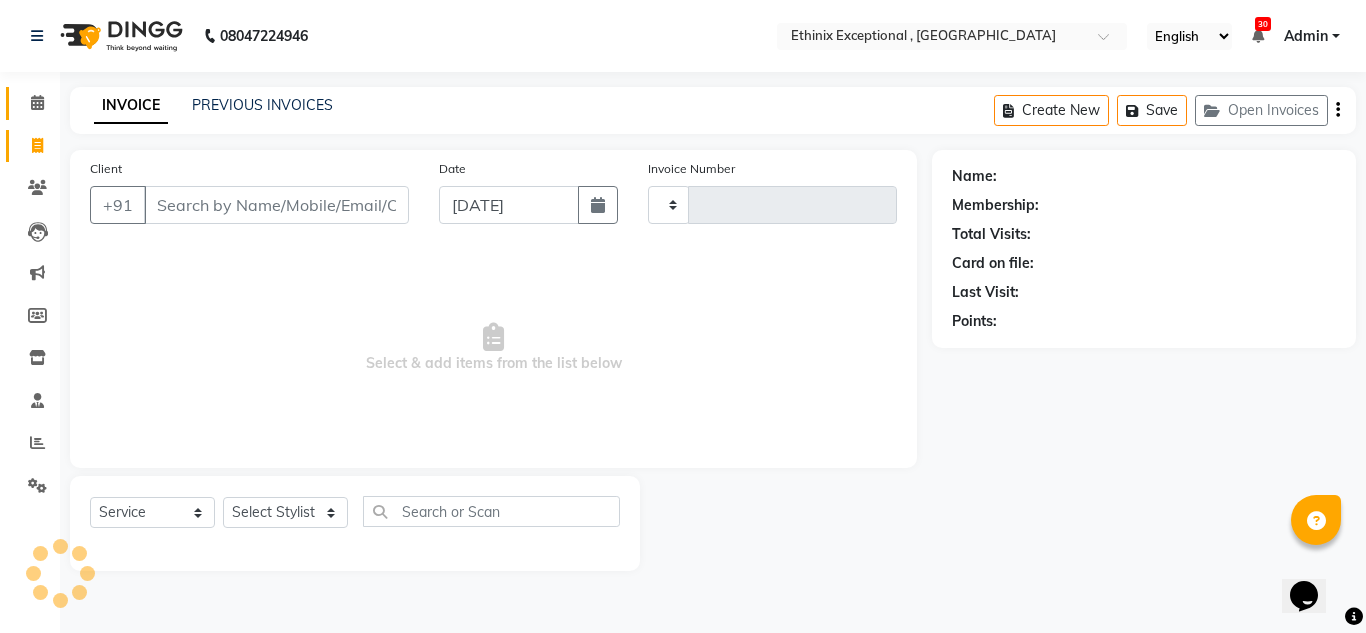 type on "6086" 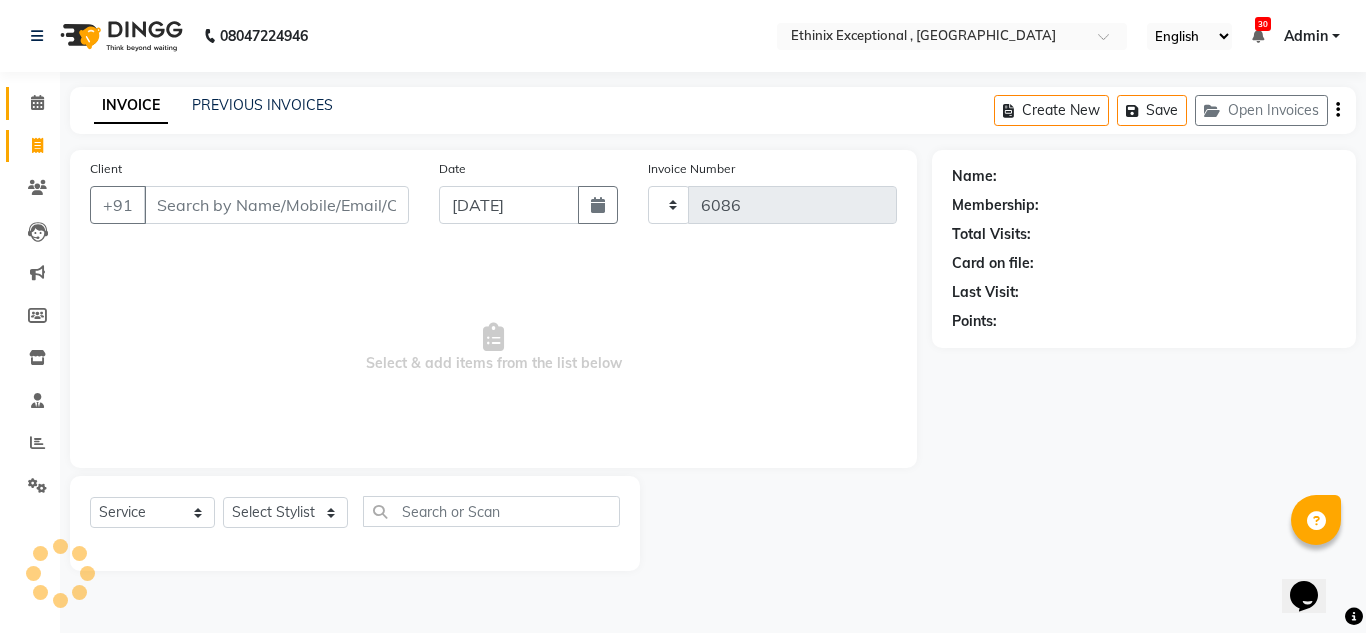 select on "3625" 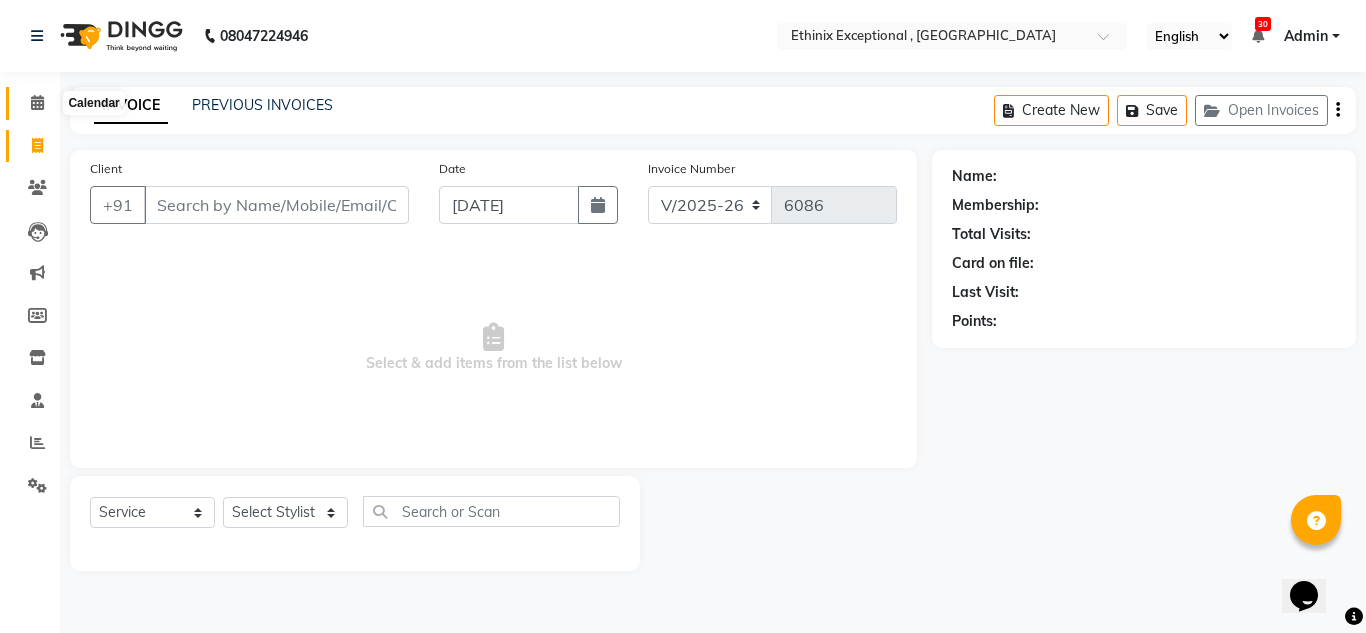 click 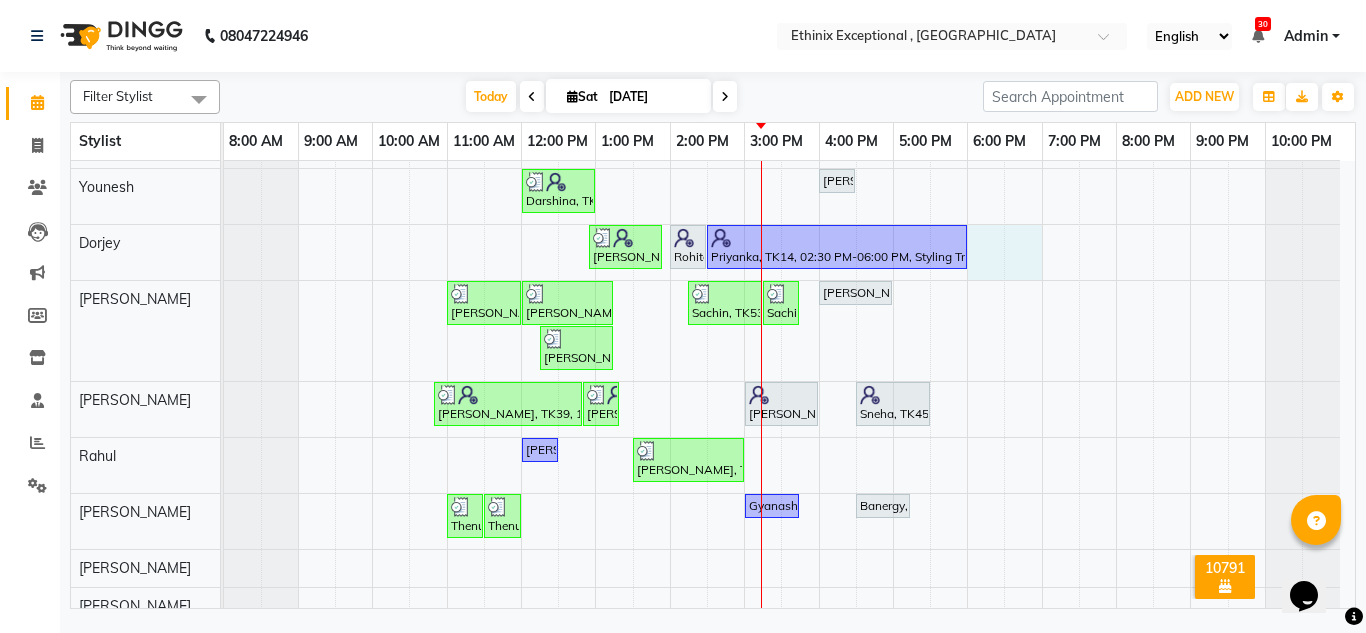 drag, startPoint x: 974, startPoint y: 231, endPoint x: 1014, endPoint y: 223, distance: 40.792156 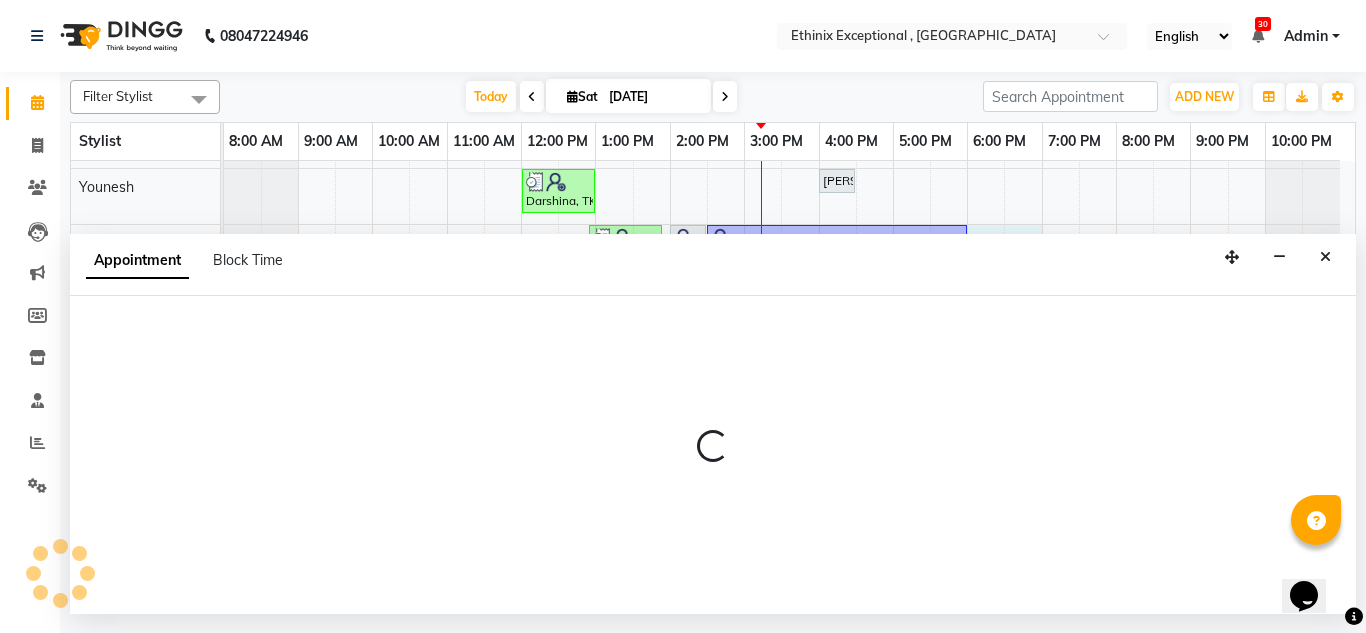 select on "78116" 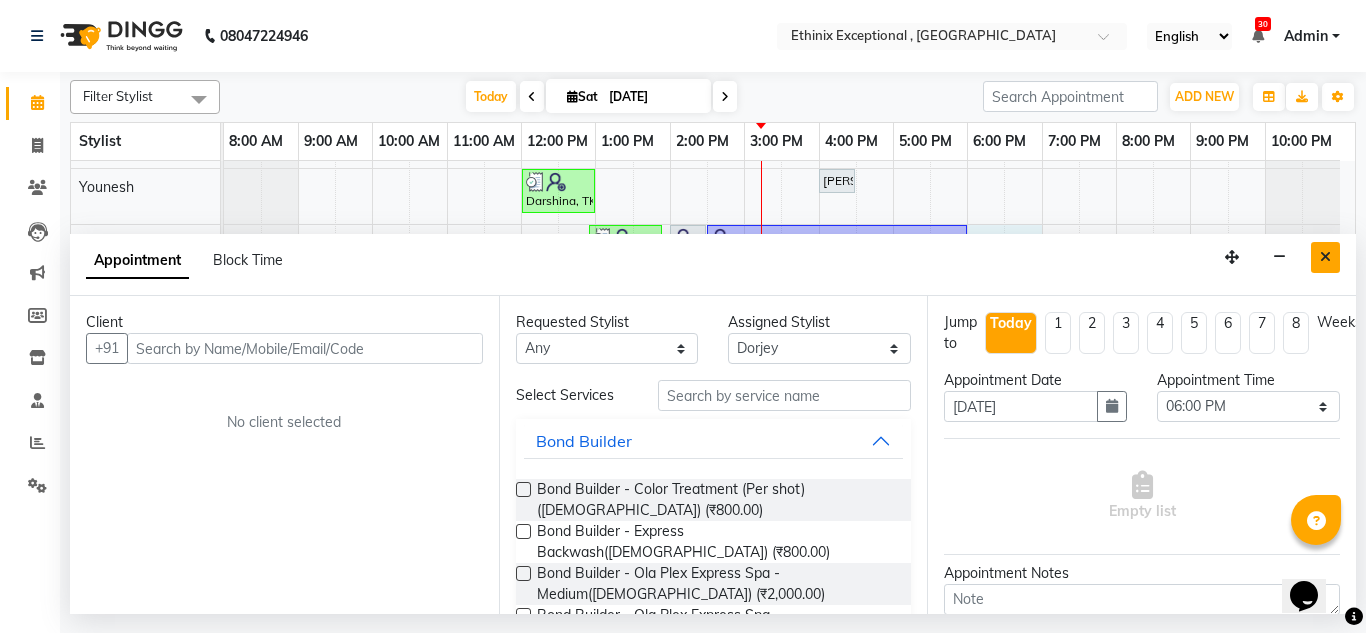 click at bounding box center [1325, 257] 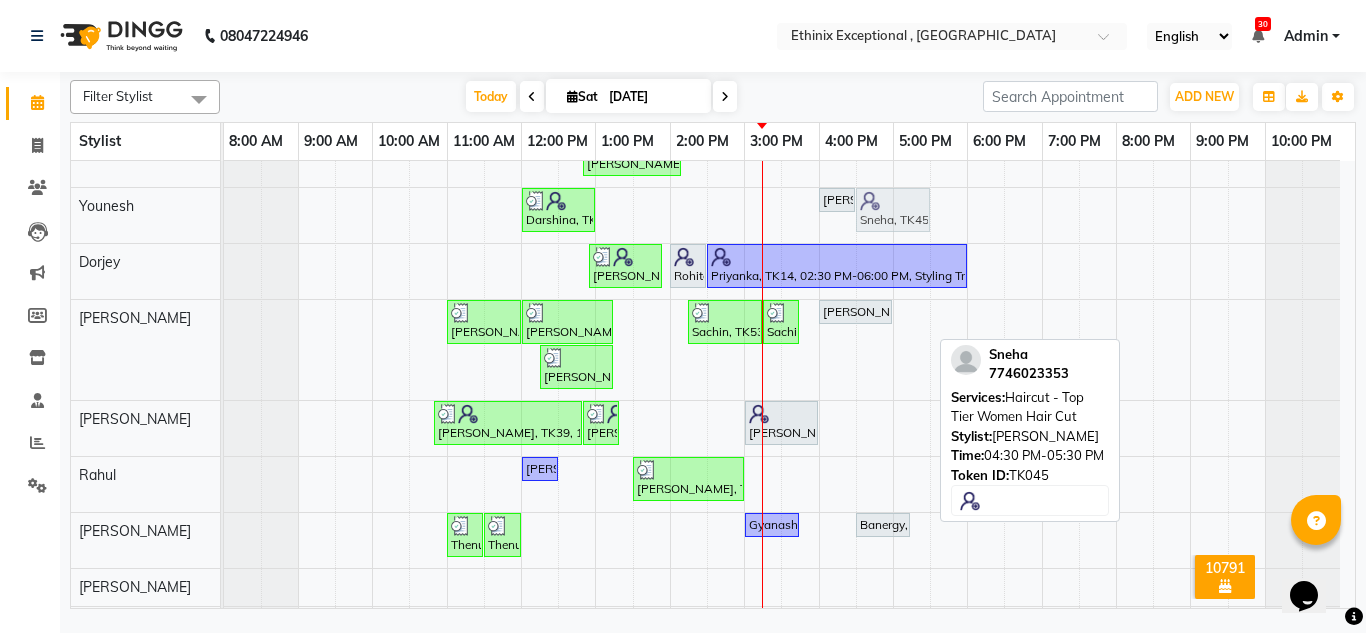 drag, startPoint x: 868, startPoint y: 419, endPoint x: 865, endPoint y: 215, distance: 204.02206 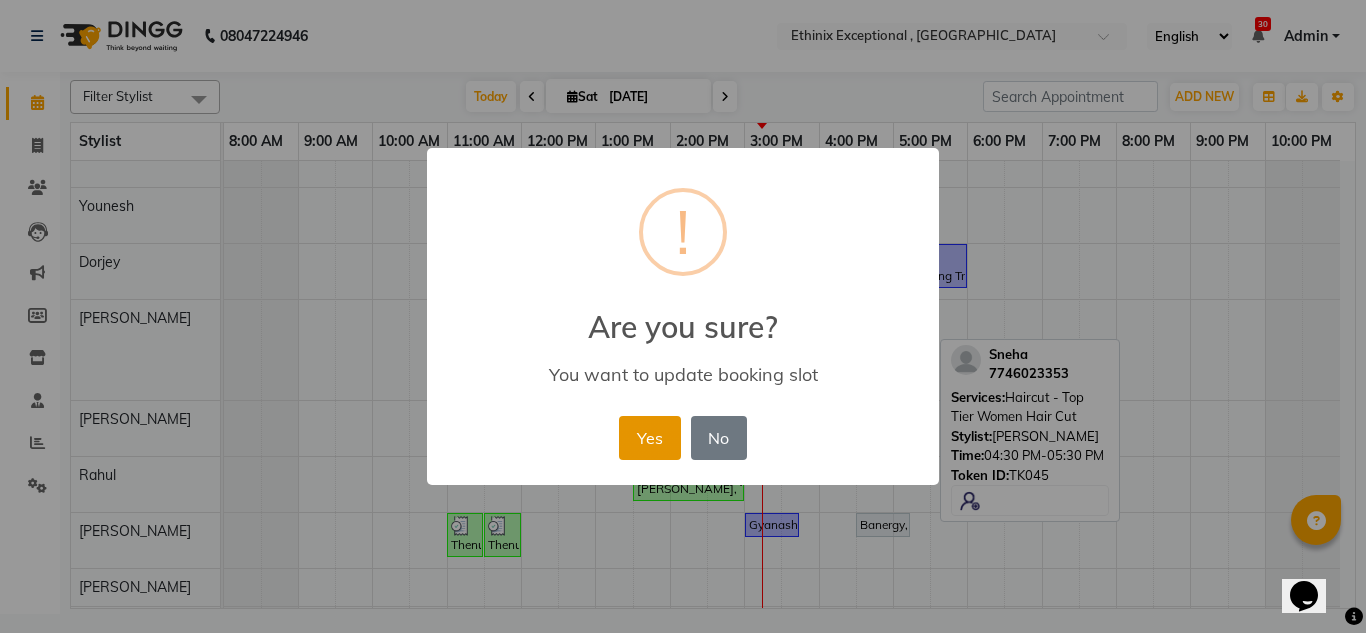 click on "Yes" at bounding box center (649, 438) 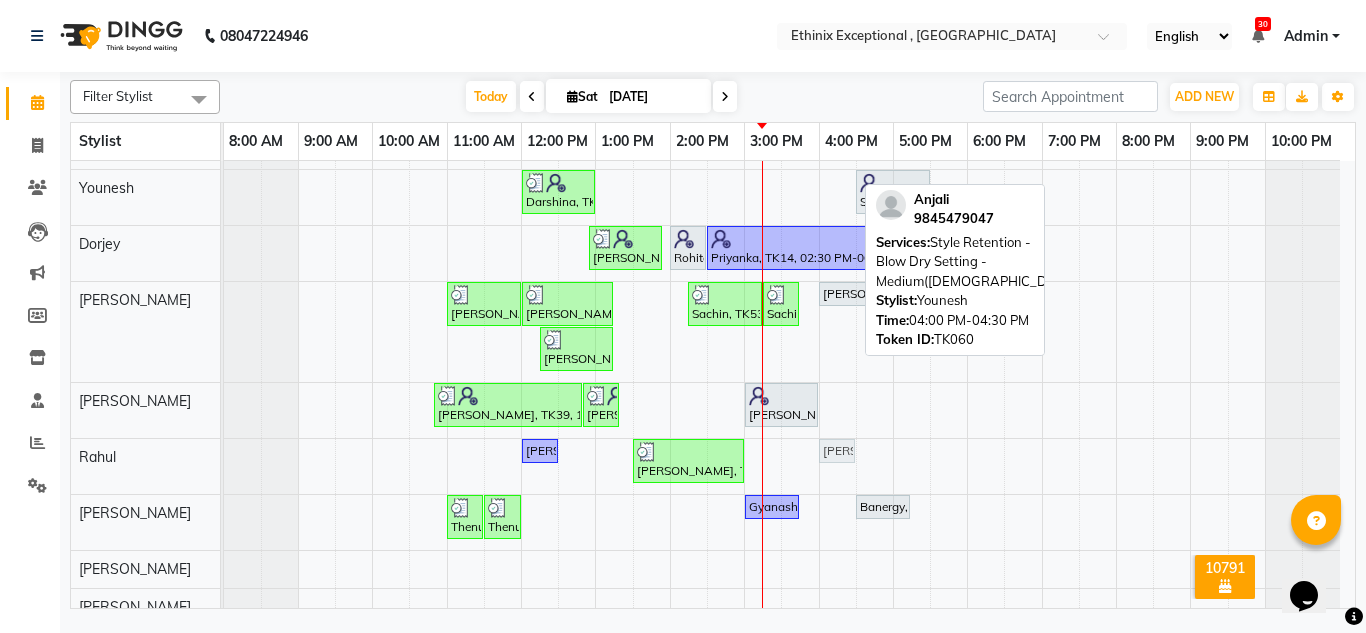 drag, startPoint x: 836, startPoint y: 181, endPoint x: 838, endPoint y: 454, distance: 273.00732 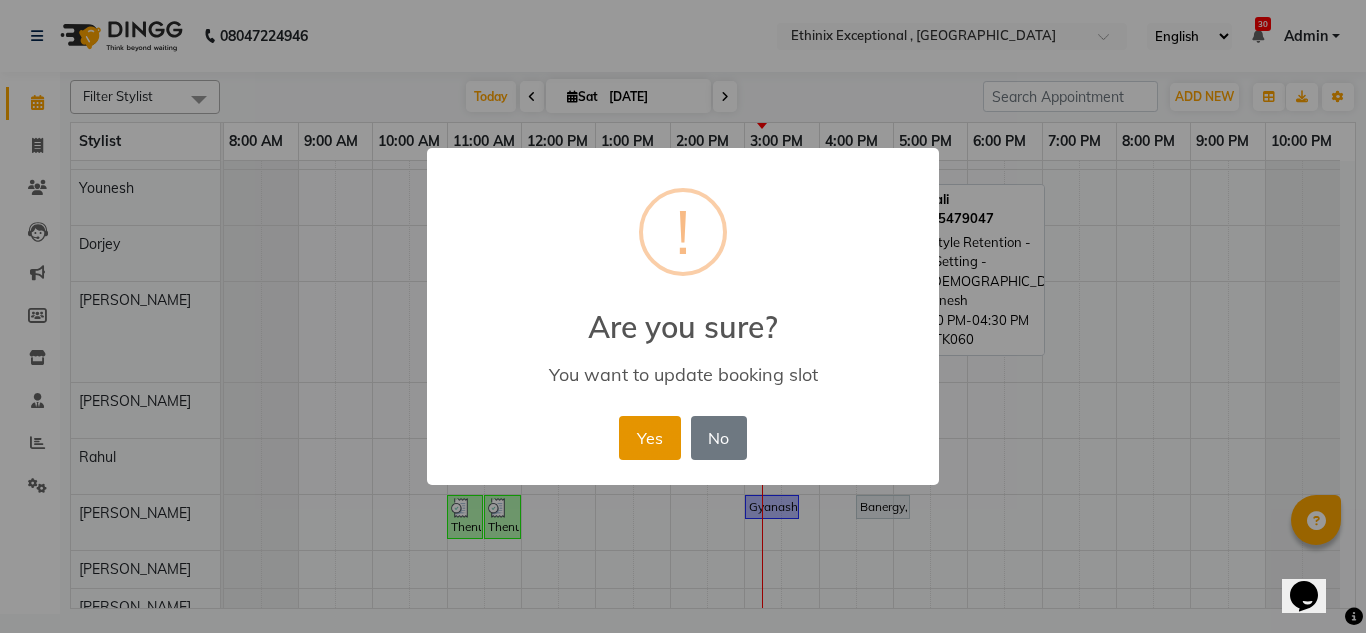 click on "Yes" at bounding box center (649, 438) 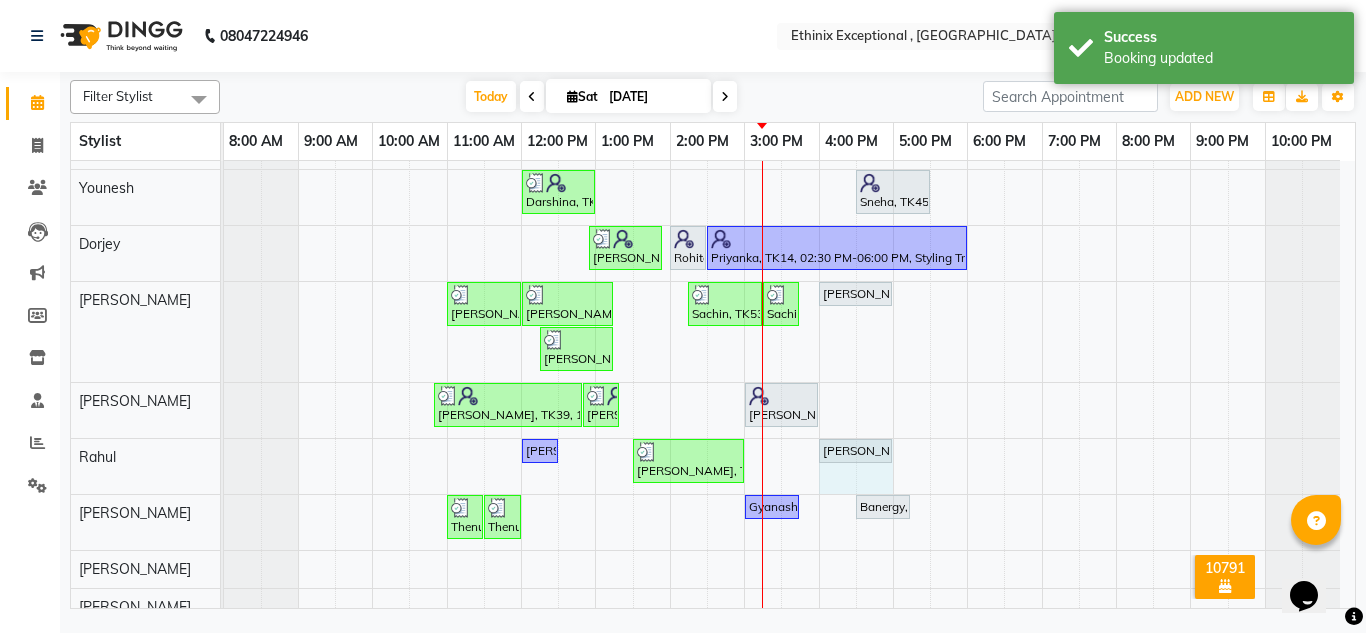 drag, startPoint x: 853, startPoint y: 448, endPoint x: 869, endPoint y: 447, distance: 16.03122 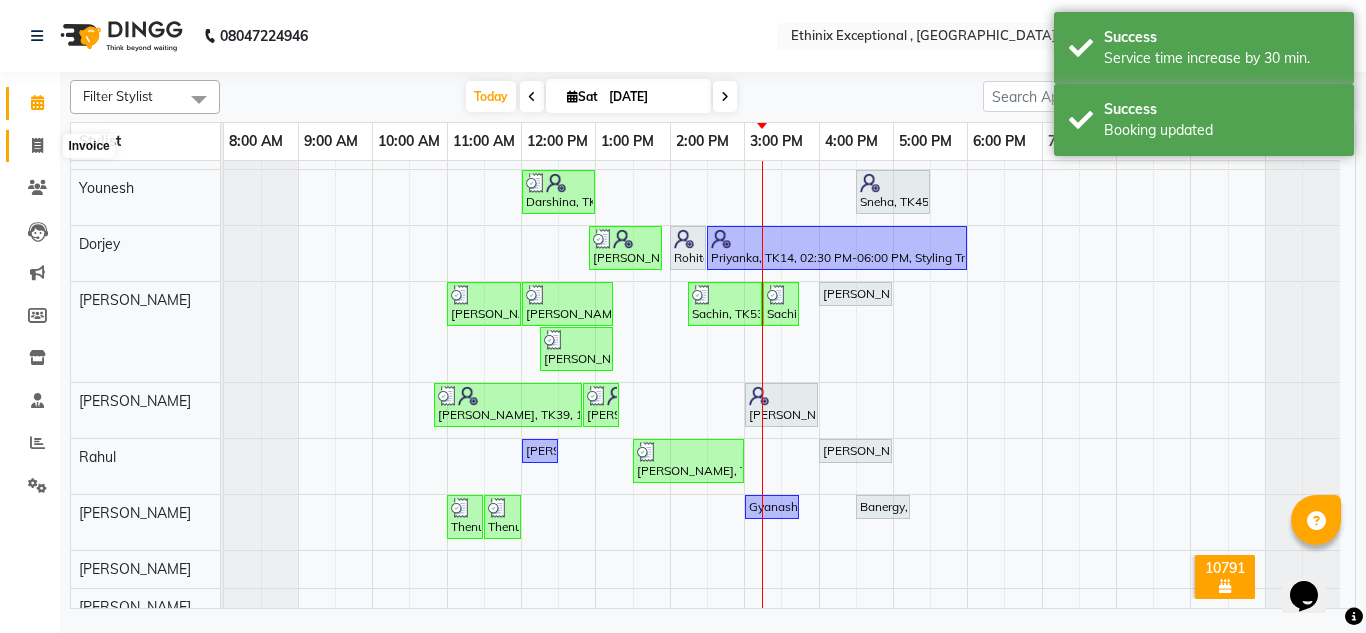 click 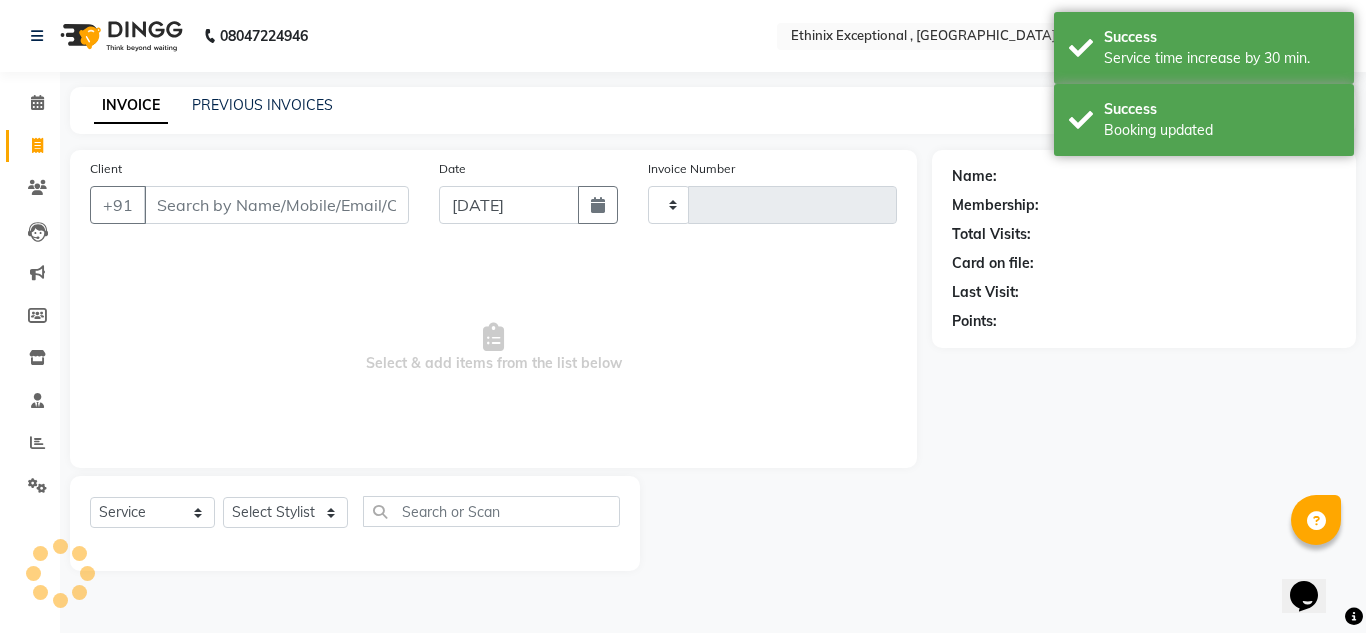 type on "6086" 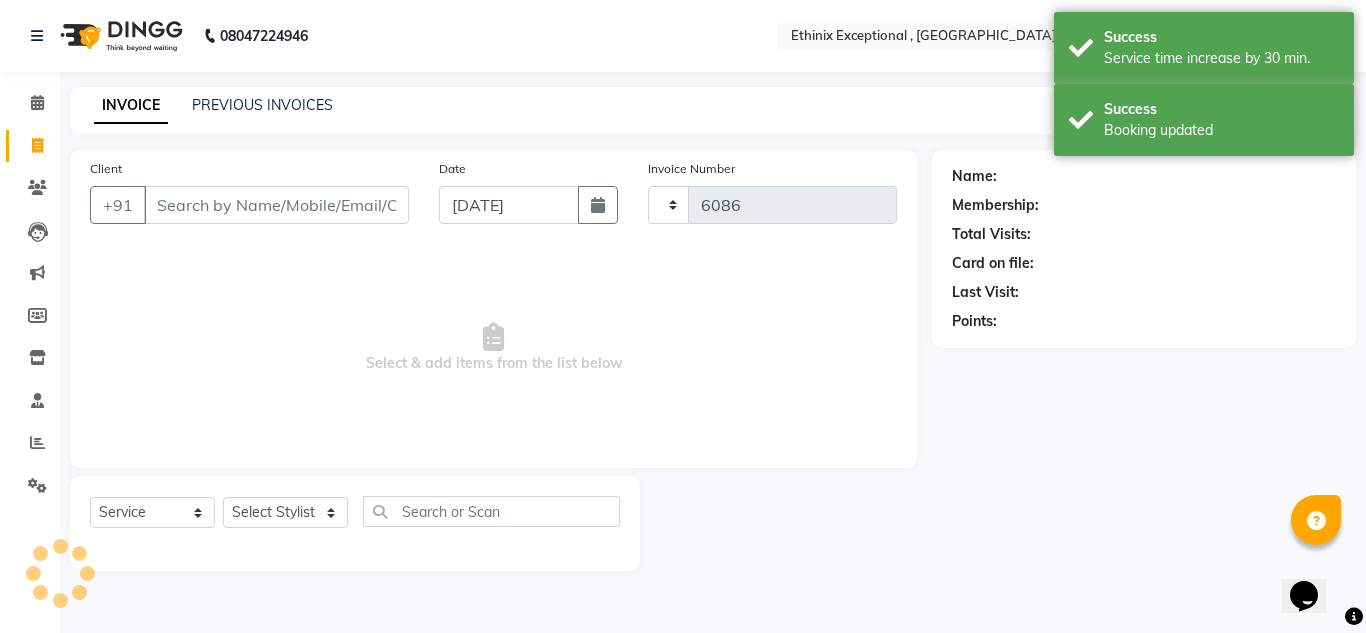 select on "3625" 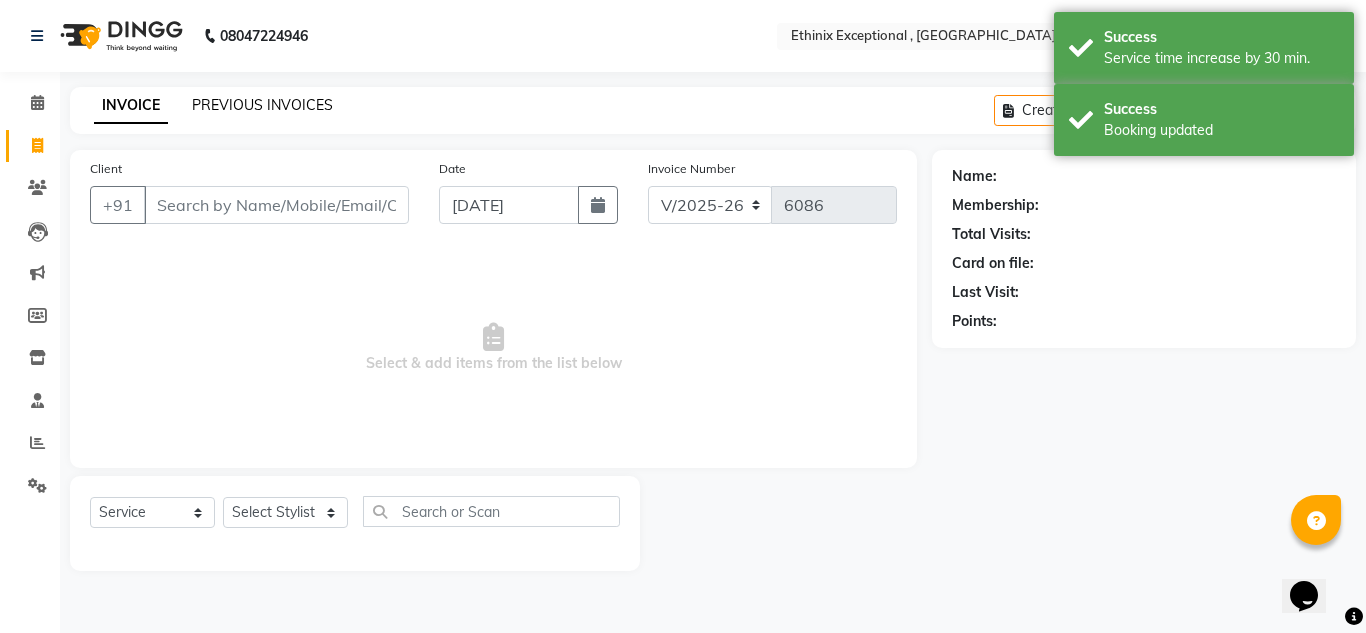 click on "PREVIOUS INVOICES" 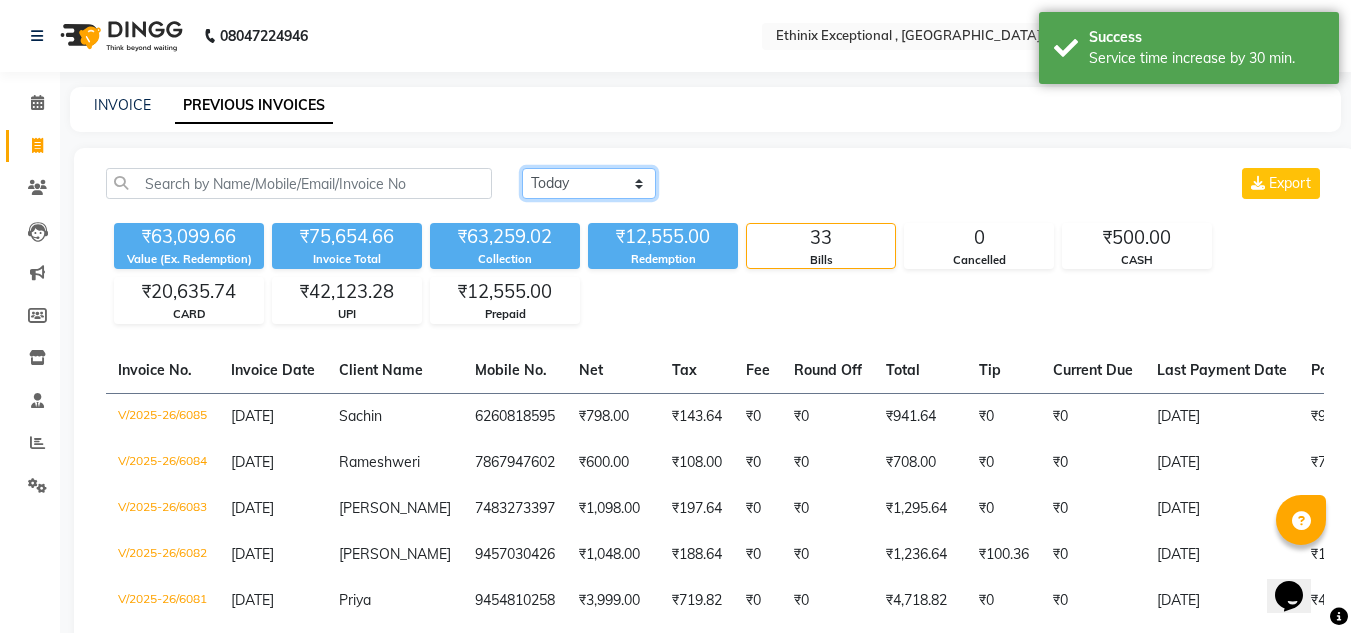 click on "[DATE] [DATE] Custom Range" 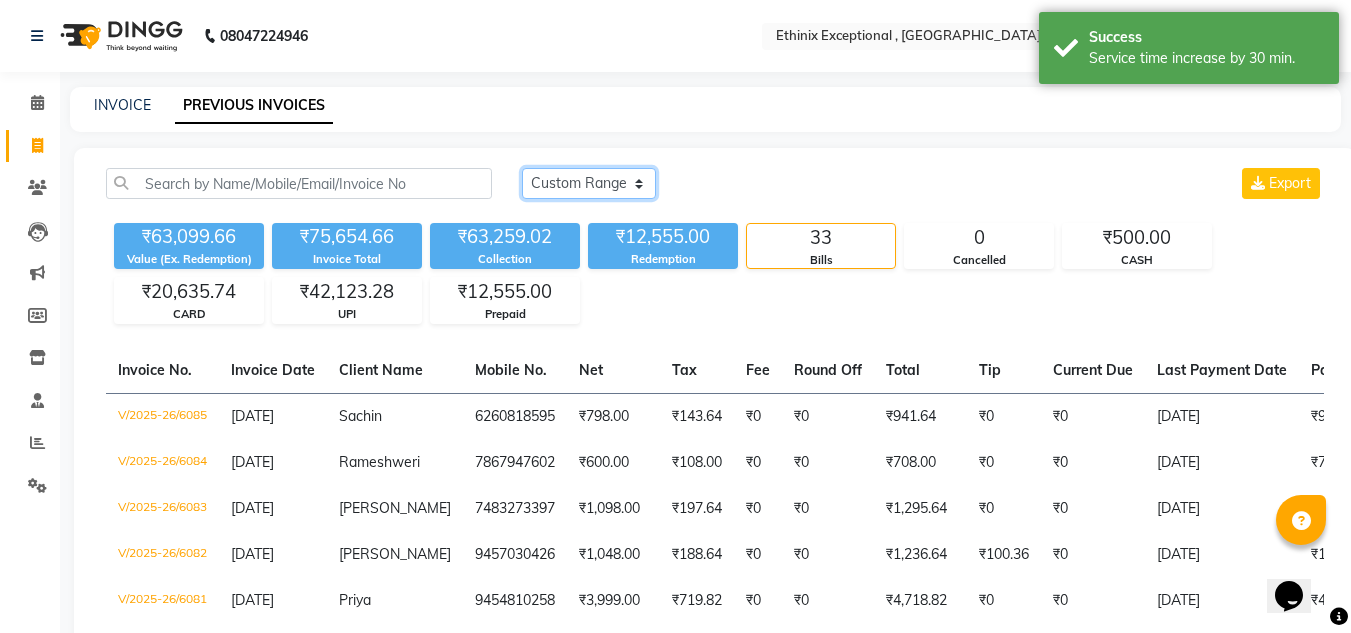 click on "[DATE] [DATE] Custom Range" 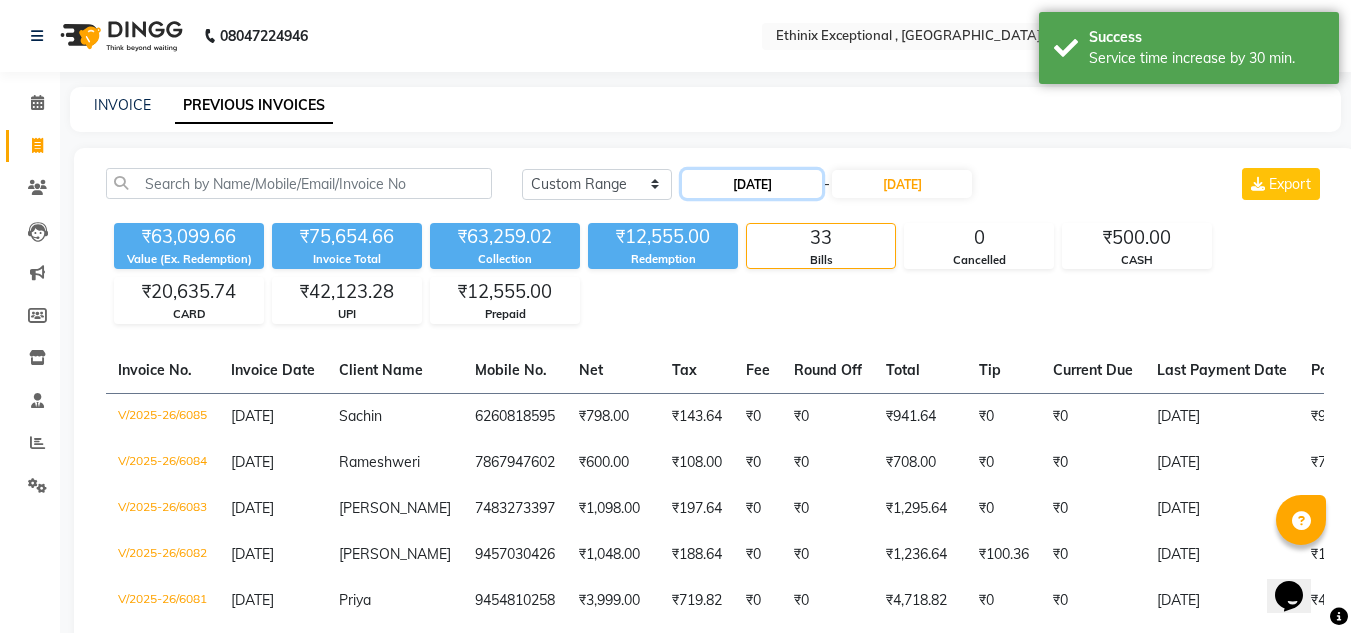 click on "[DATE]" 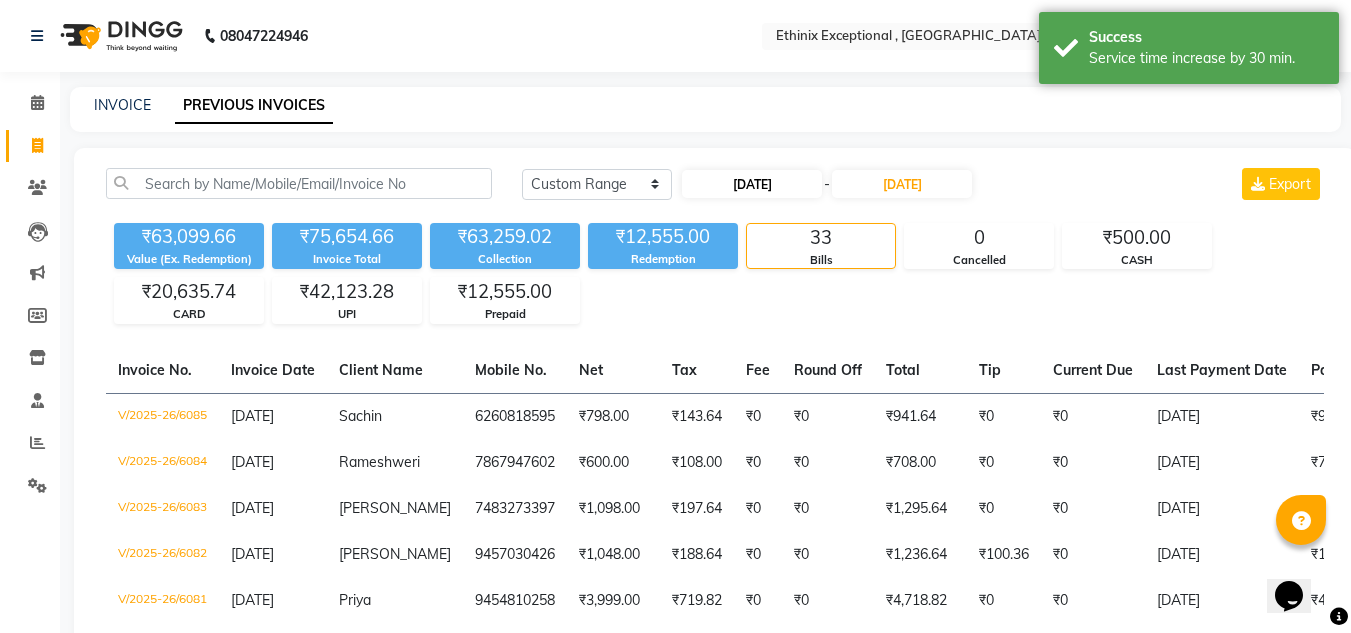 select on "7" 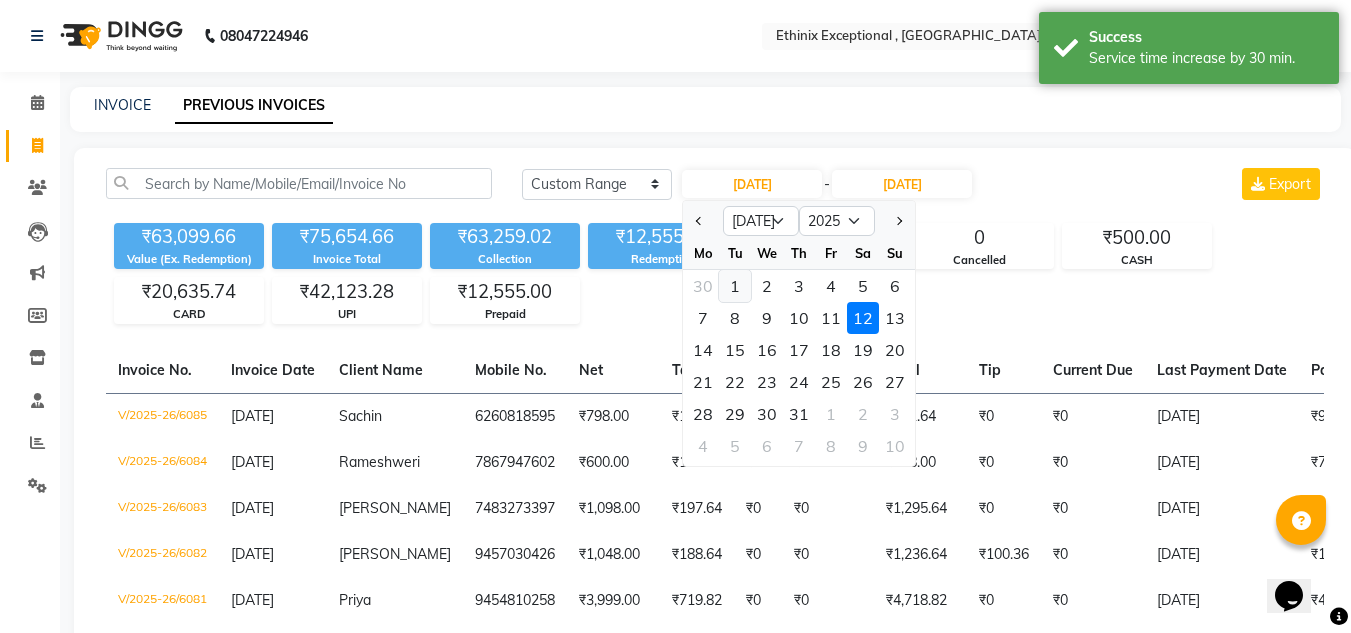 click on "1" 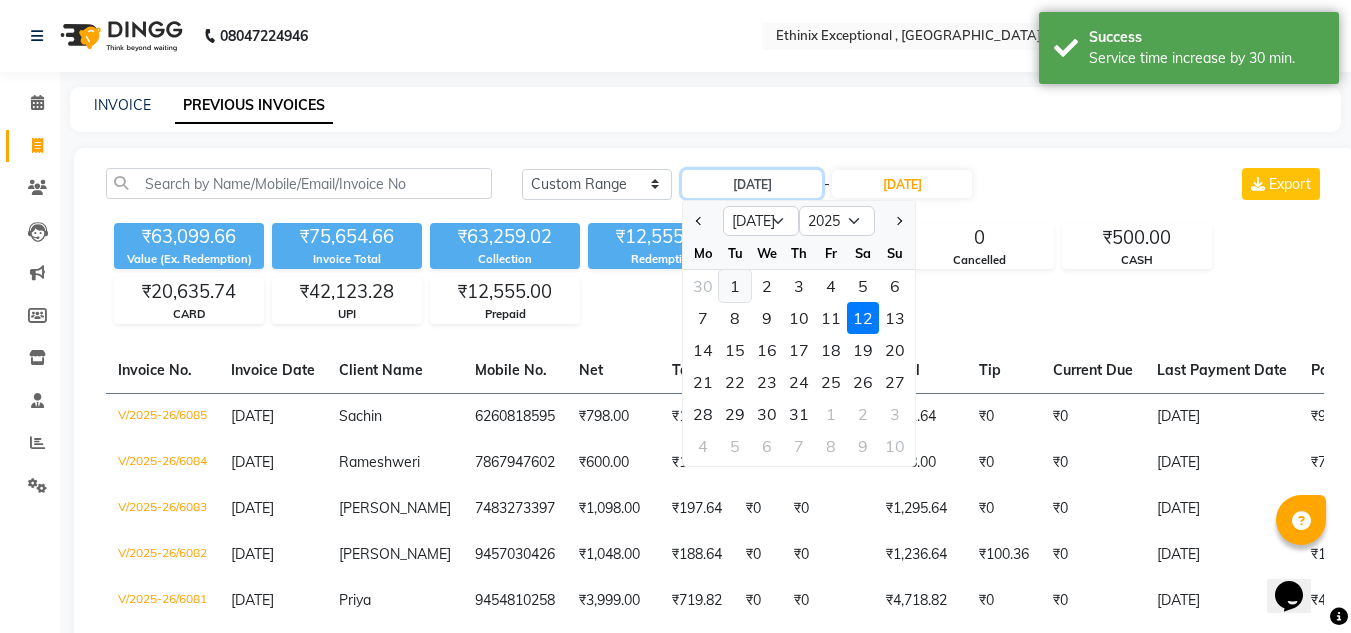 type on "01-07-2025" 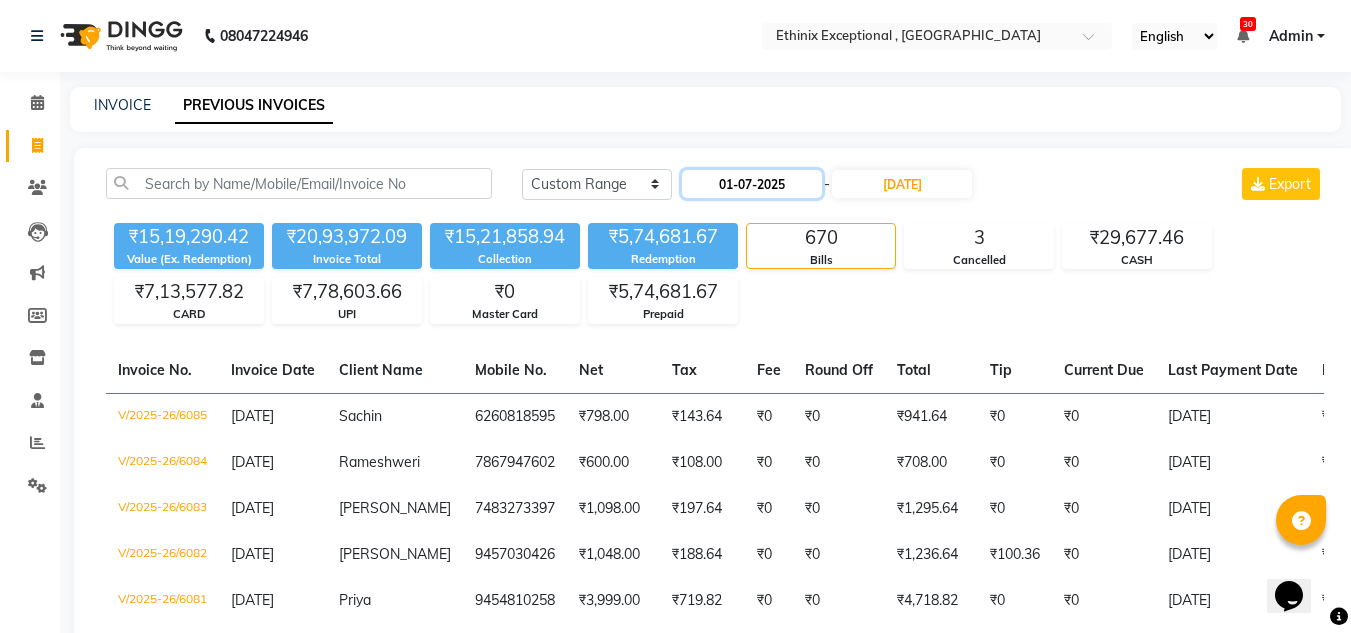 click on "01-07-2025" 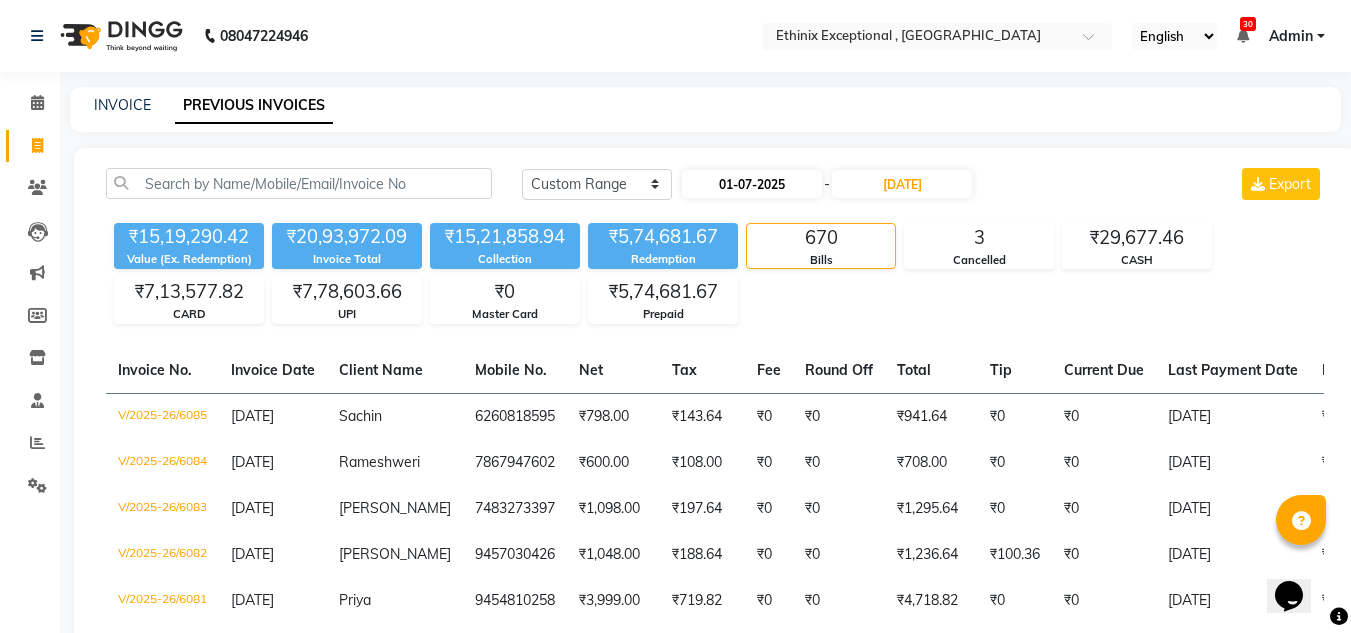select on "7" 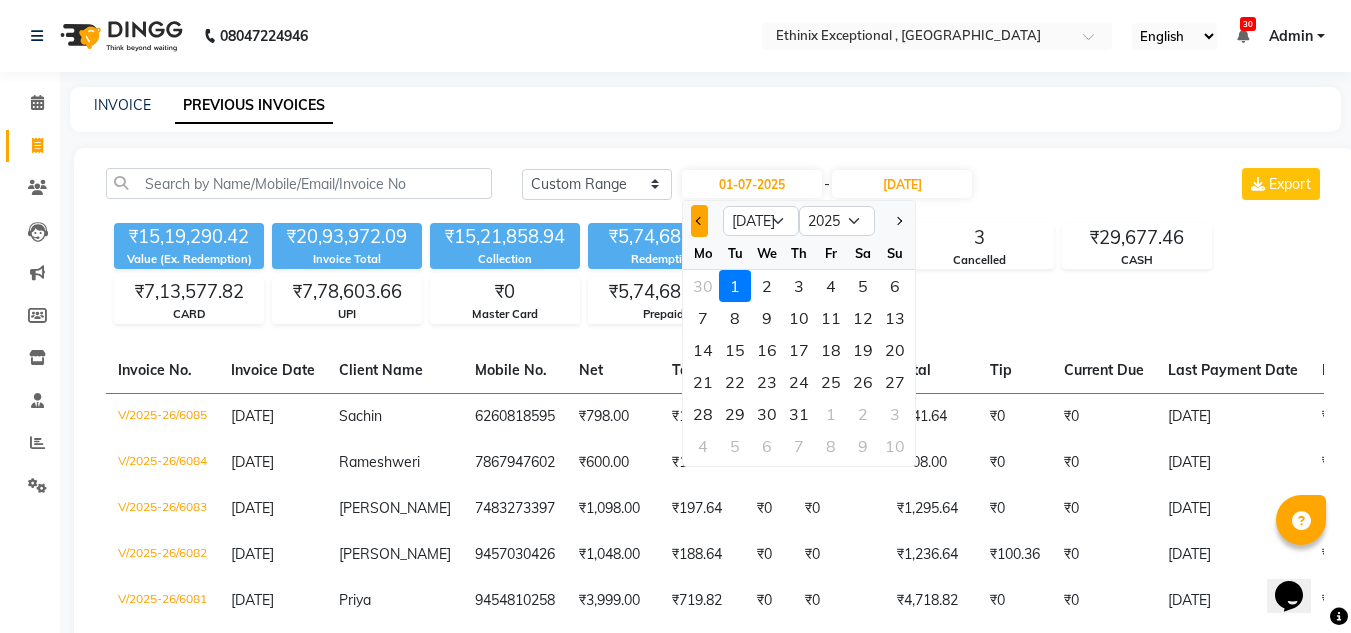 click 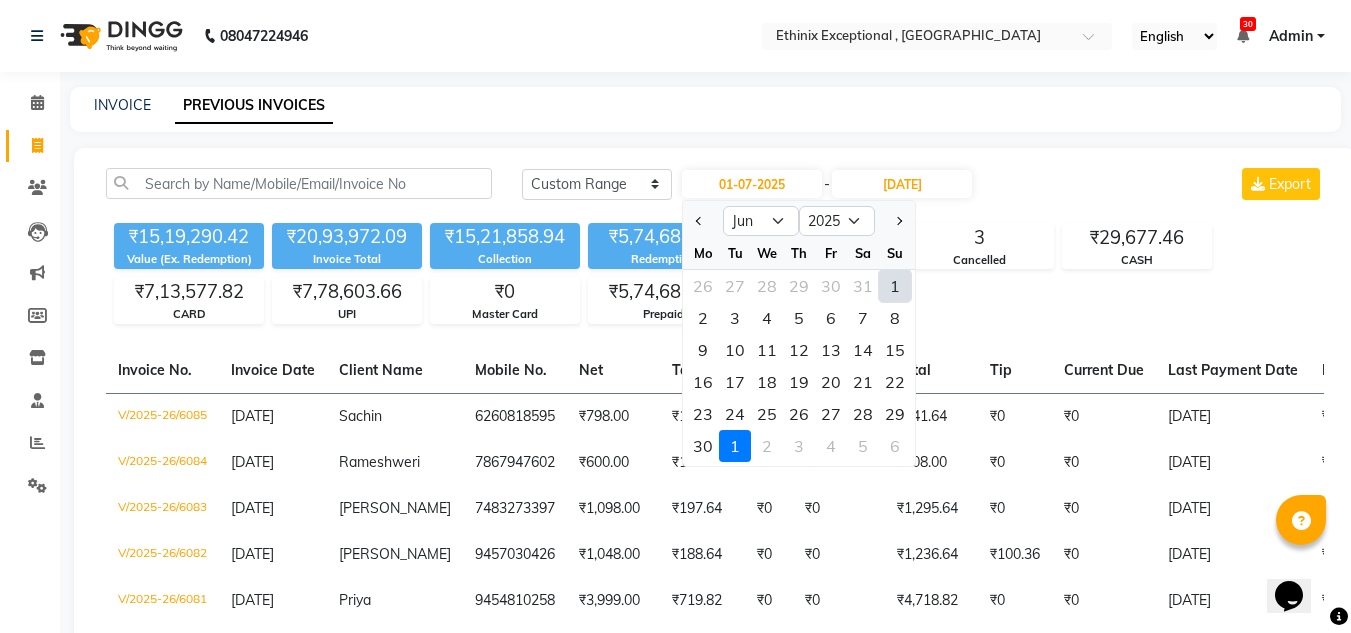 click on "1" 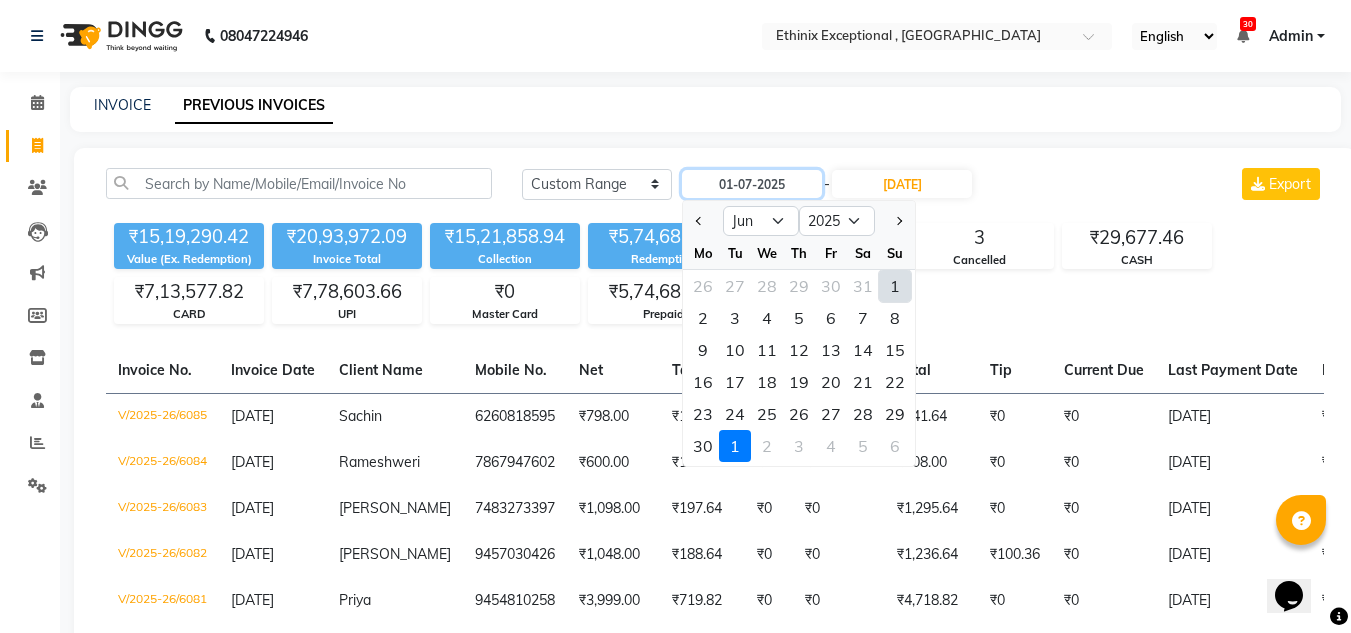 type on "[DATE]" 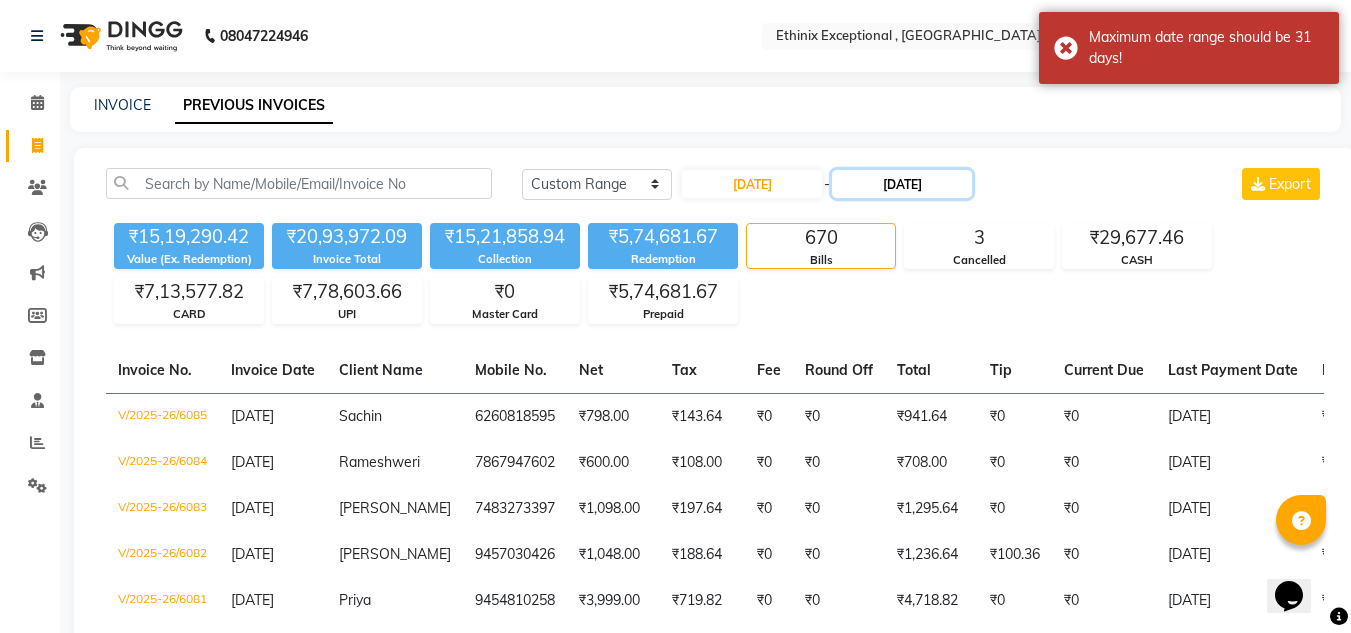 click on "[DATE]" 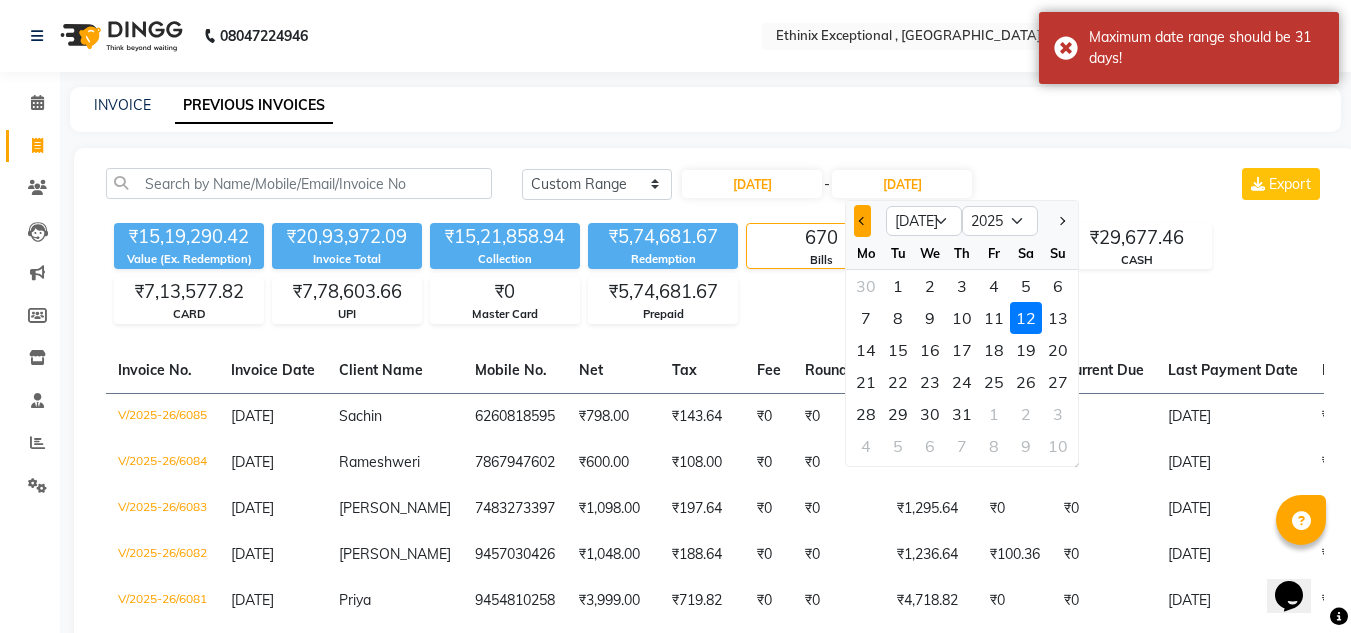 click 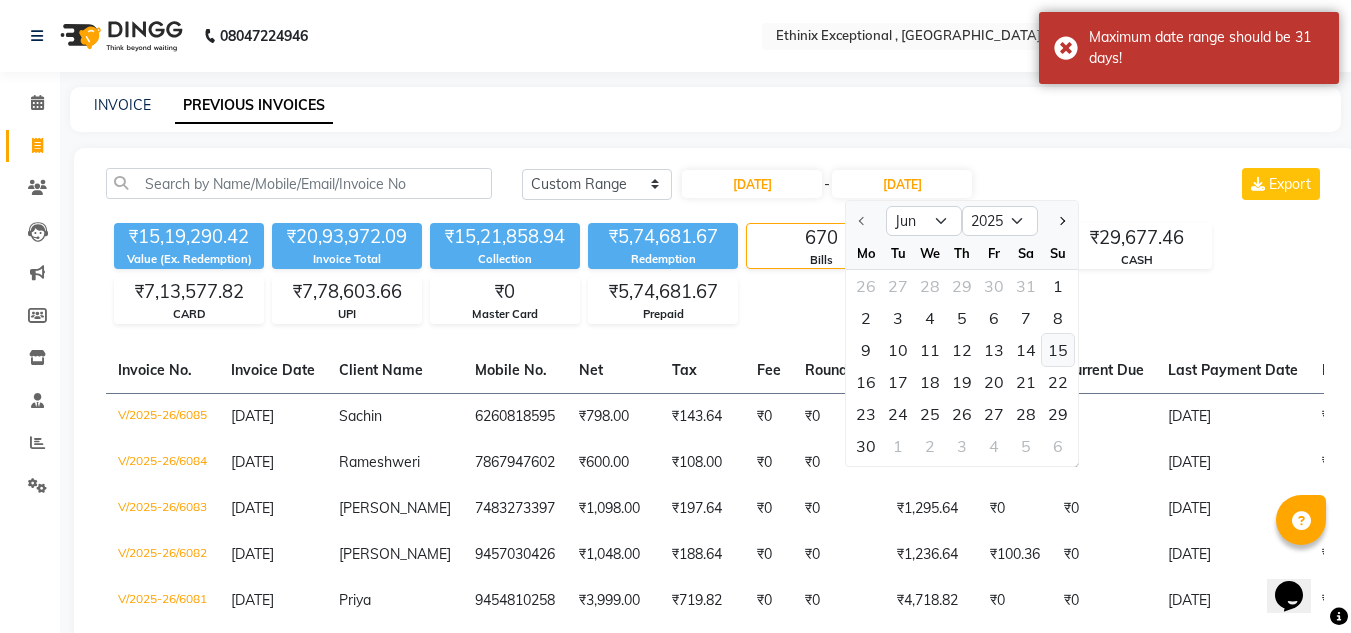 click on "15" 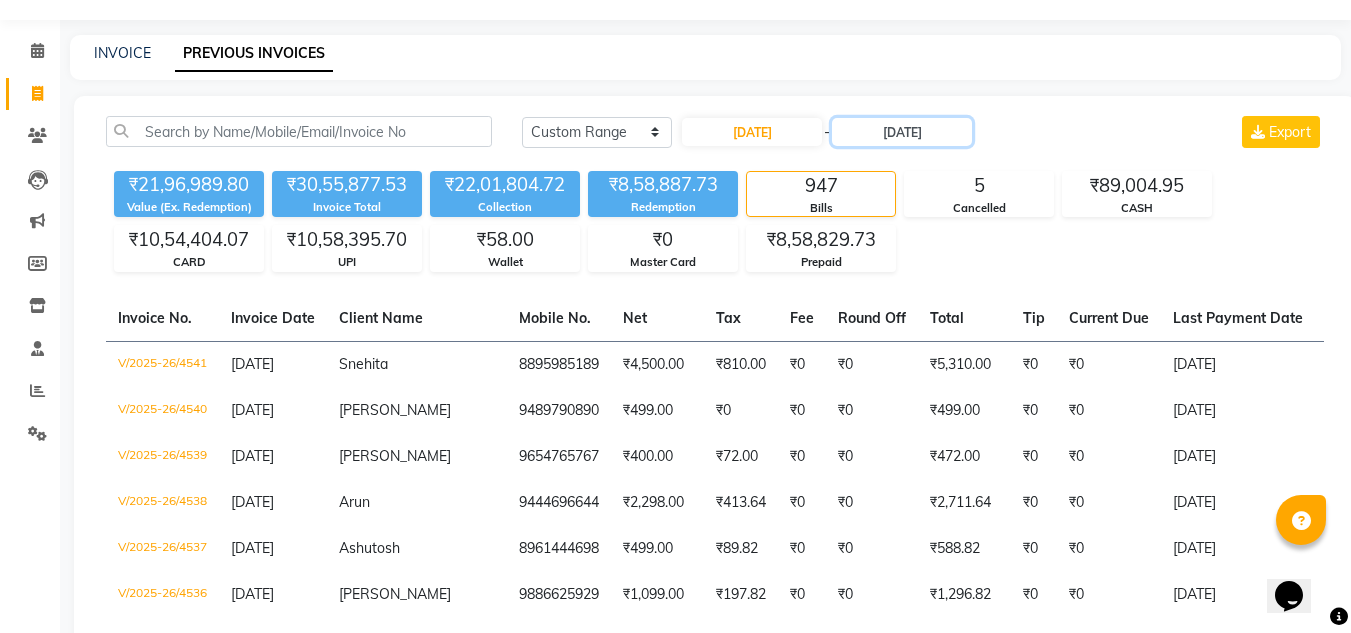 scroll, scrollTop: 53, scrollLeft: 0, axis: vertical 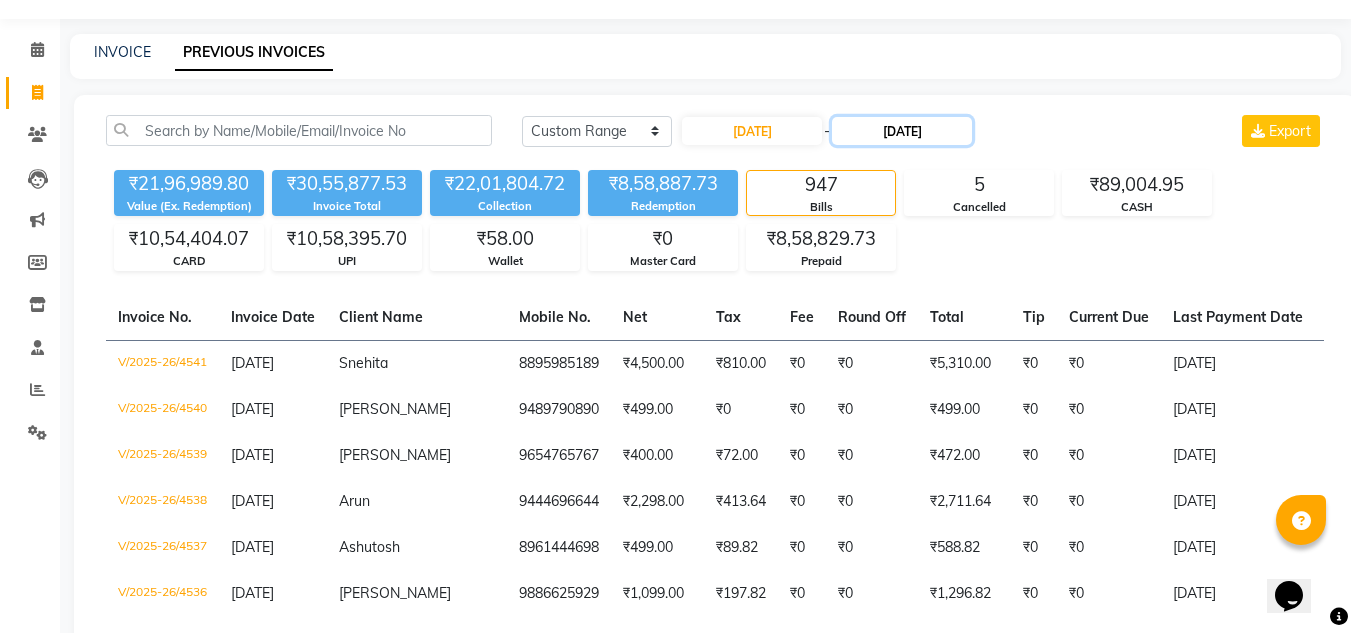 click on "[DATE]" 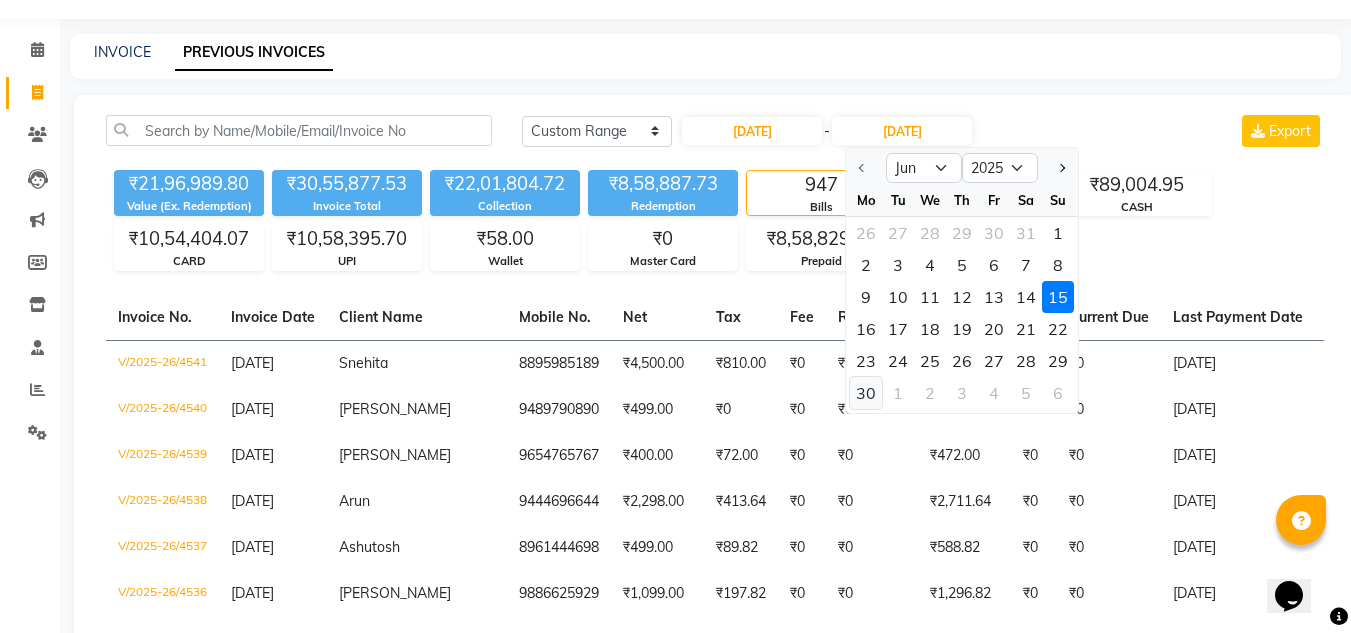 click on "30" 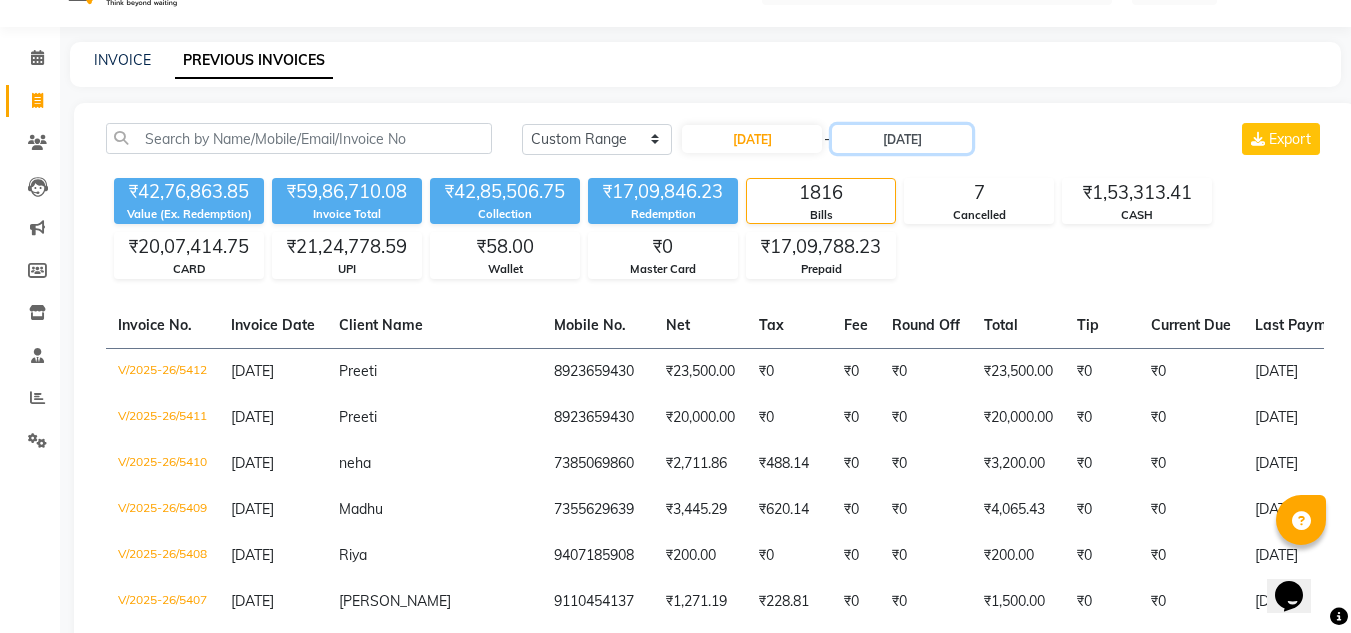 scroll, scrollTop: 45, scrollLeft: 0, axis: vertical 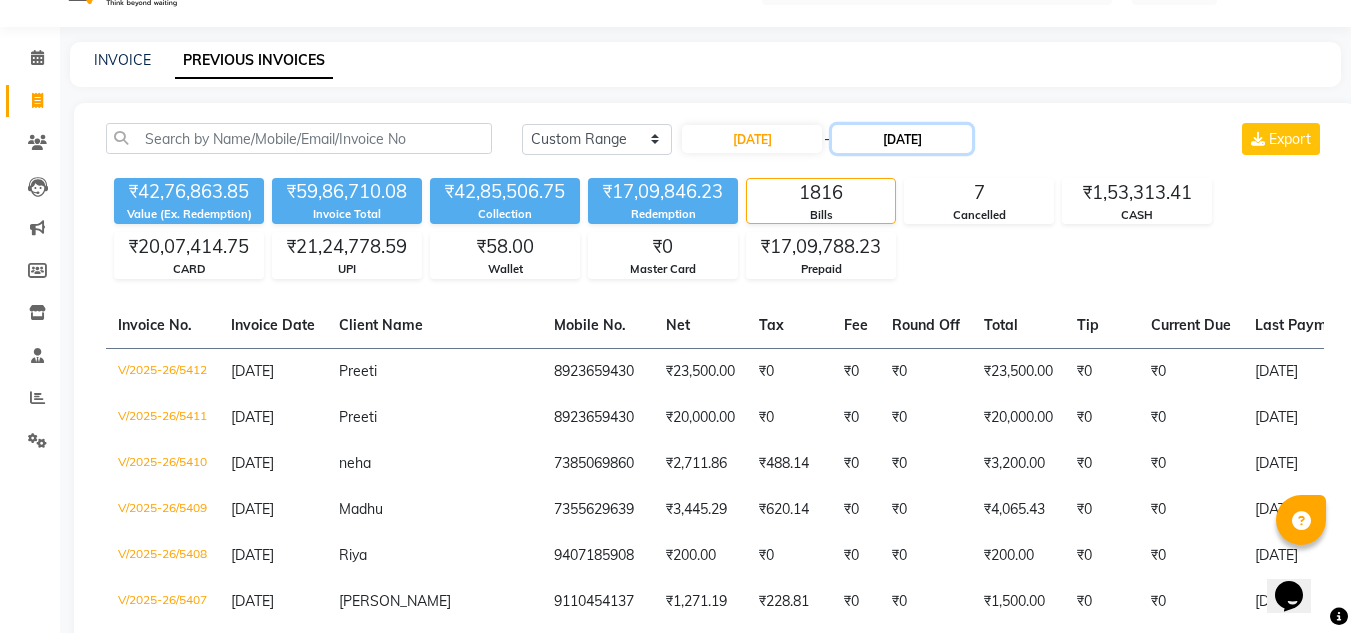 click on "[DATE]" 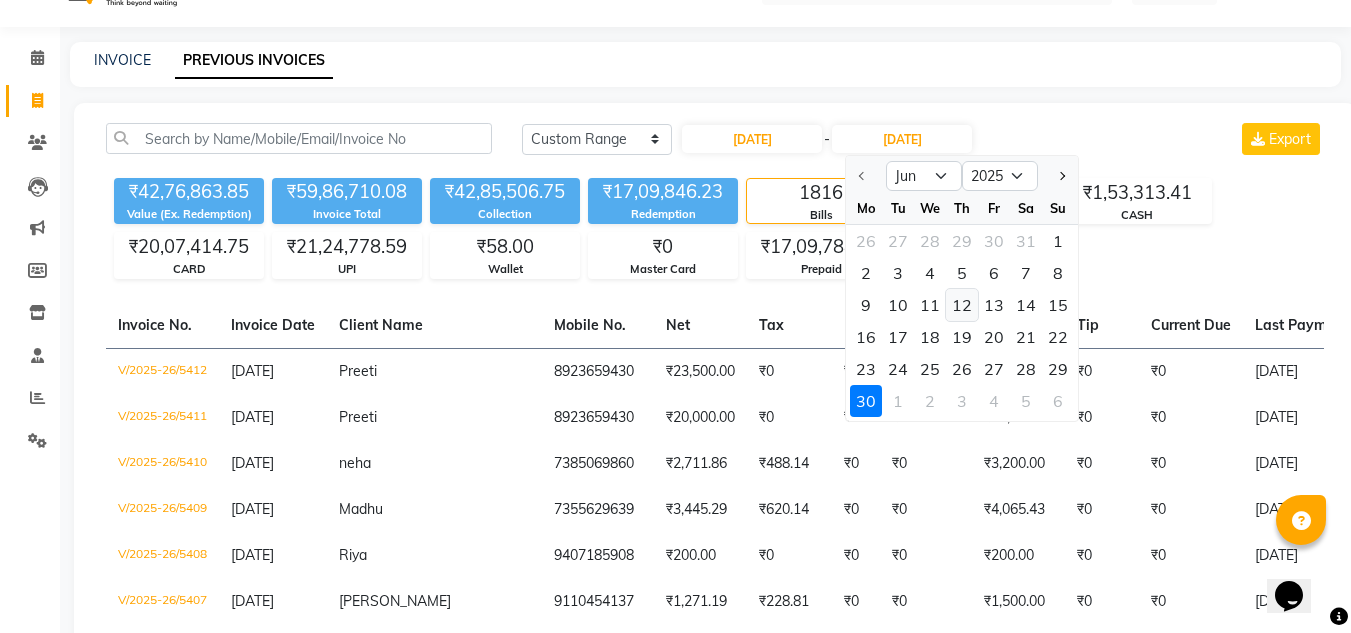 click on "12" 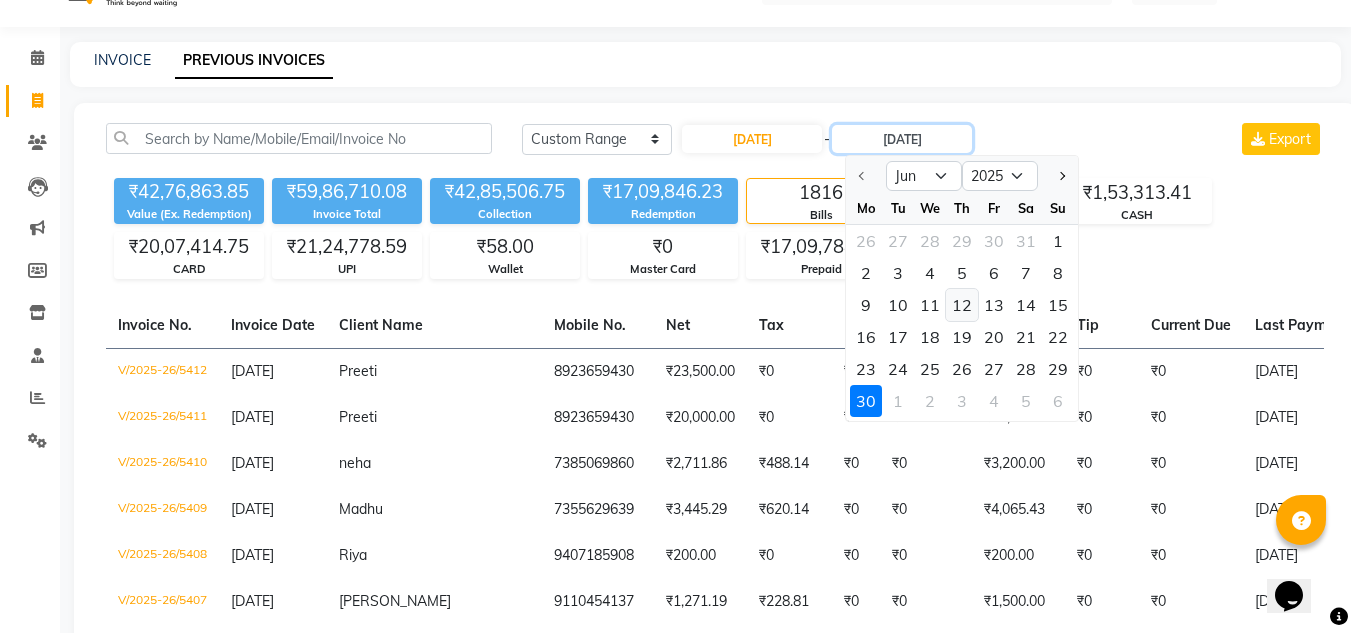 type on "[DATE]" 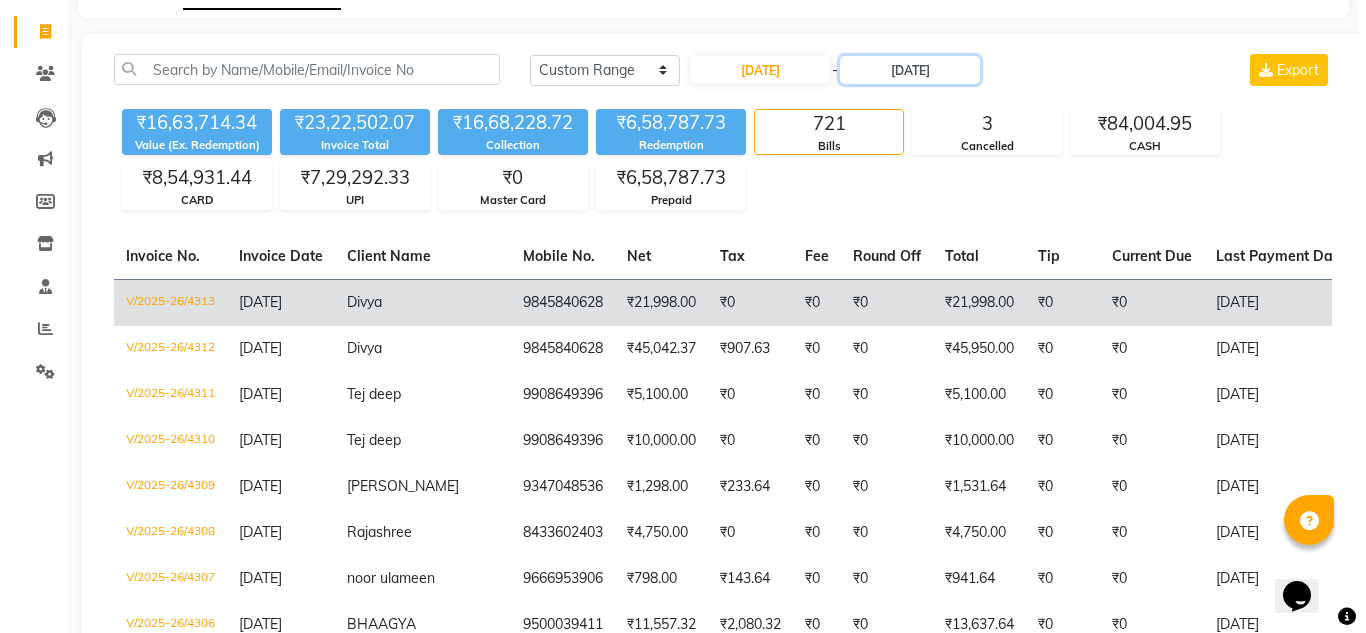 scroll, scrollTop: 0, scrollLeft: 0, axis: both 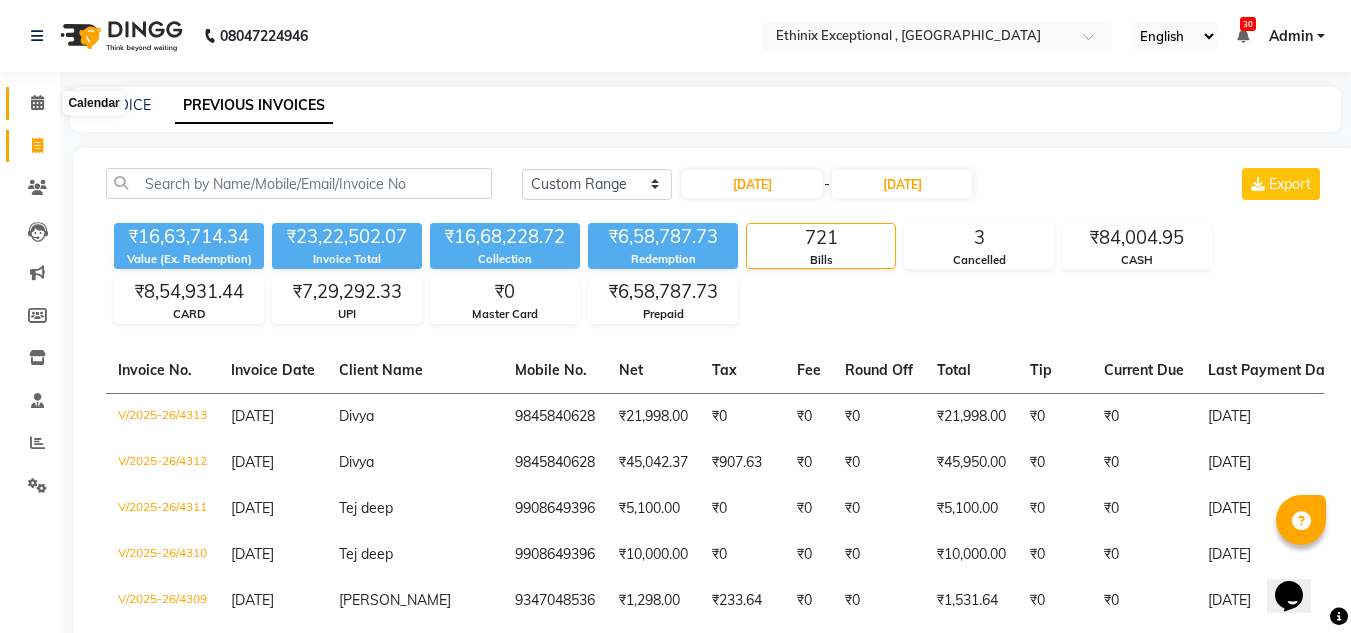 click 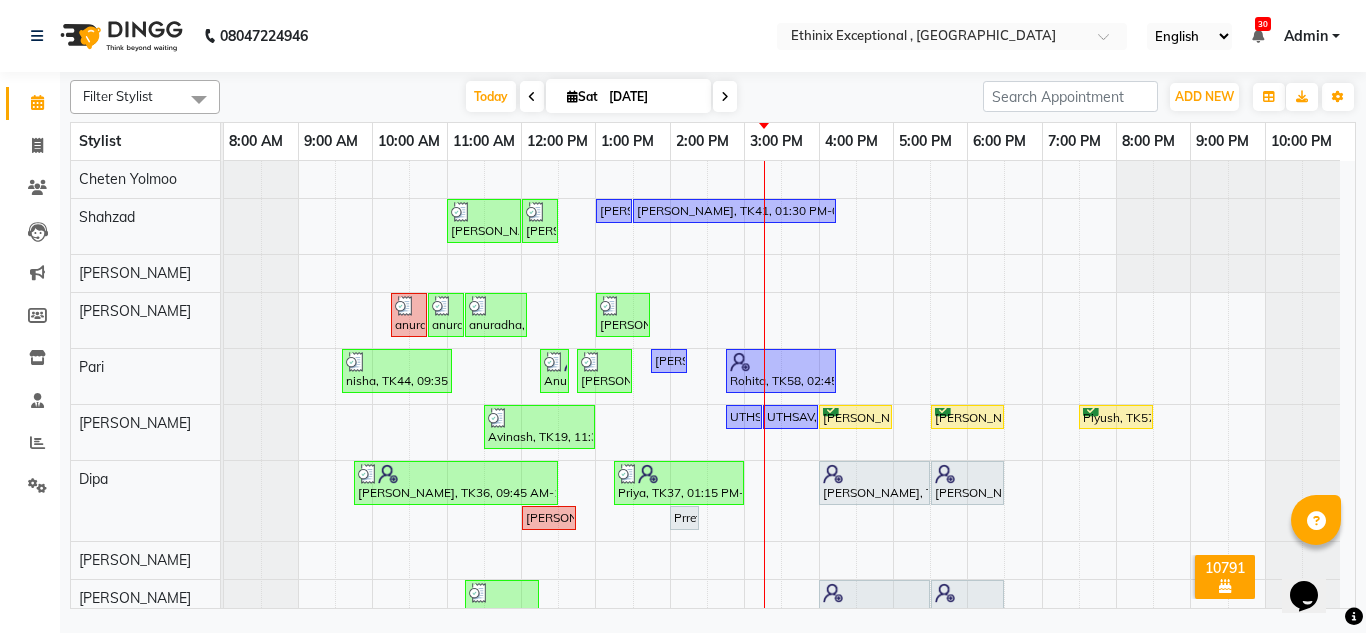 scroll, scrollTop: 233, scrollLeft: 0, axis: vertical 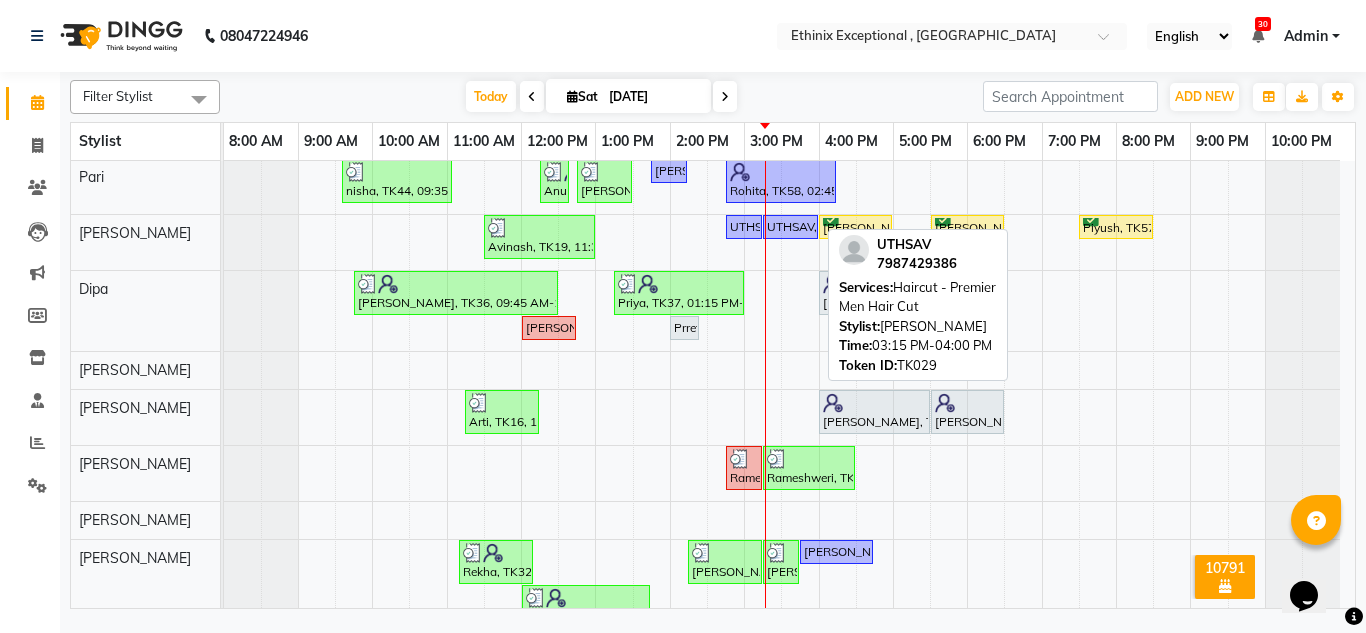 click on "UTHSAV, TK29, 03:15 PM-04:00 PM, Haircut - Premier Men Hair Cut" at bounding box center (790, 227) 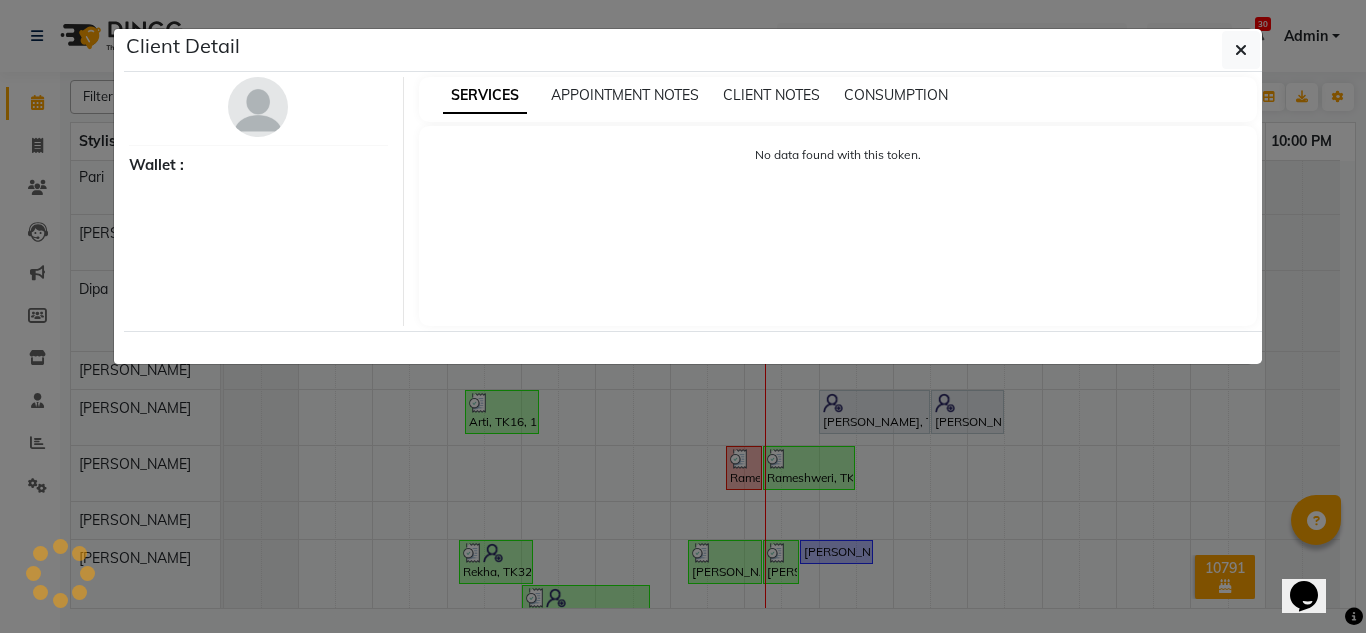 select on "1" 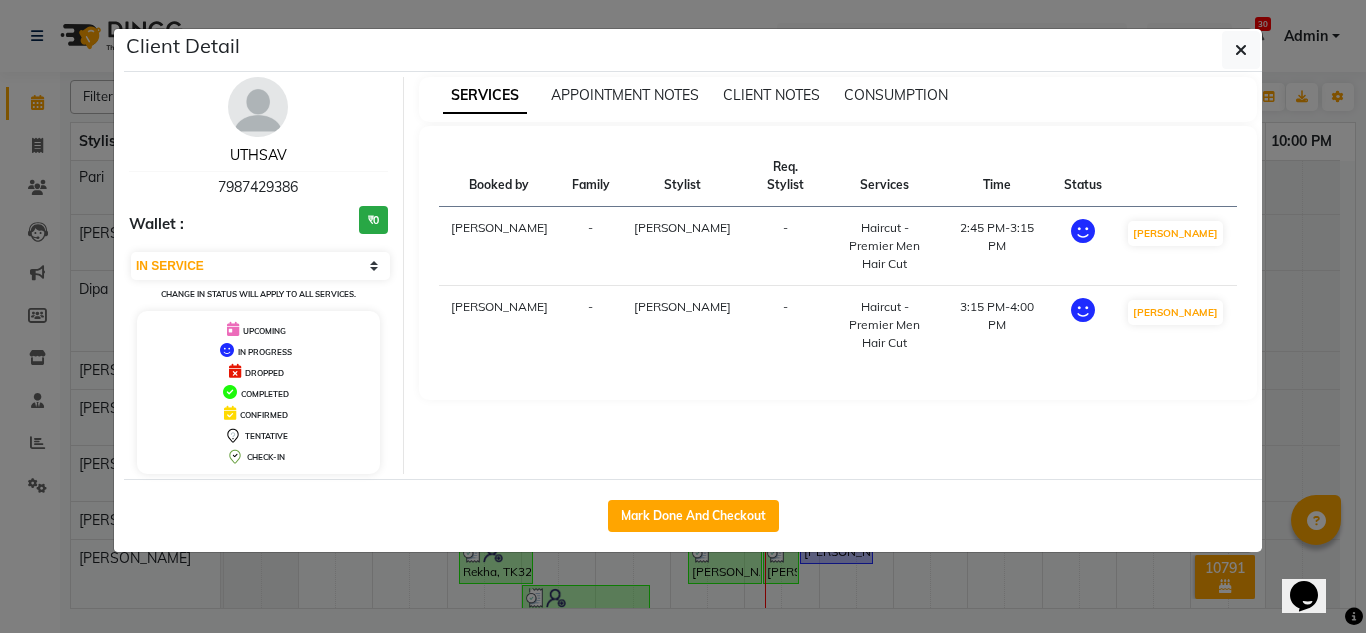 click on "UTHSAV" at bounding box center (258, 155) 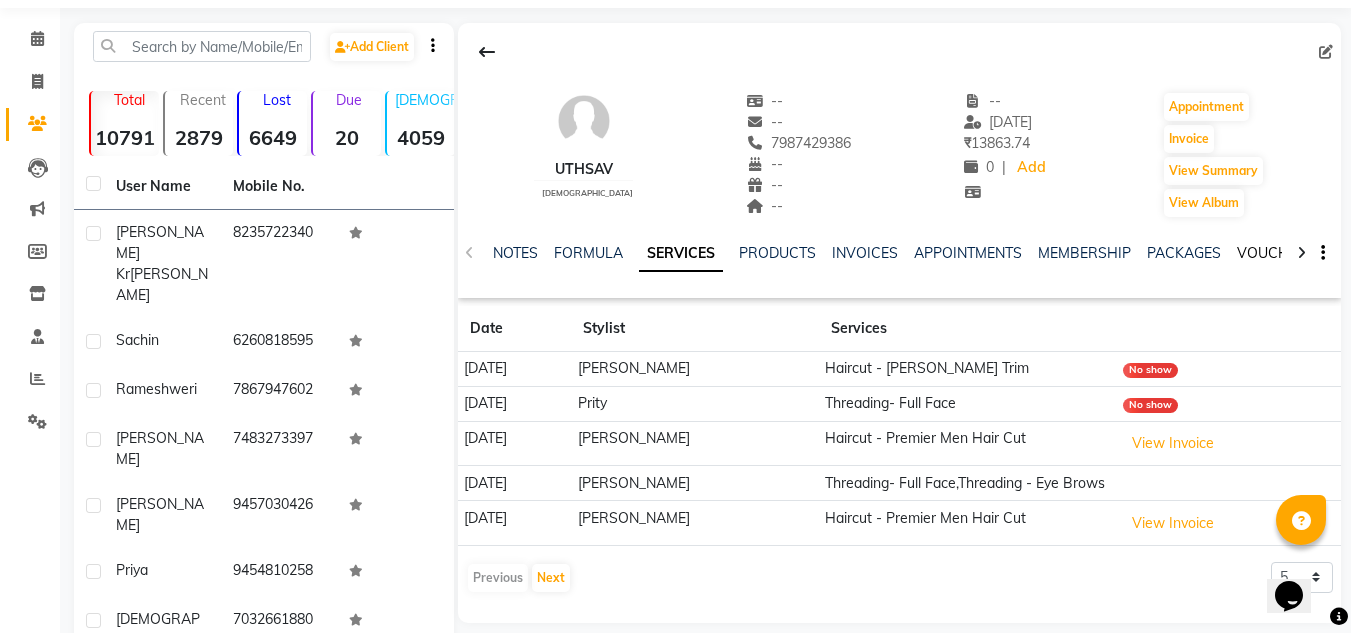 click on "VOUCHERS" 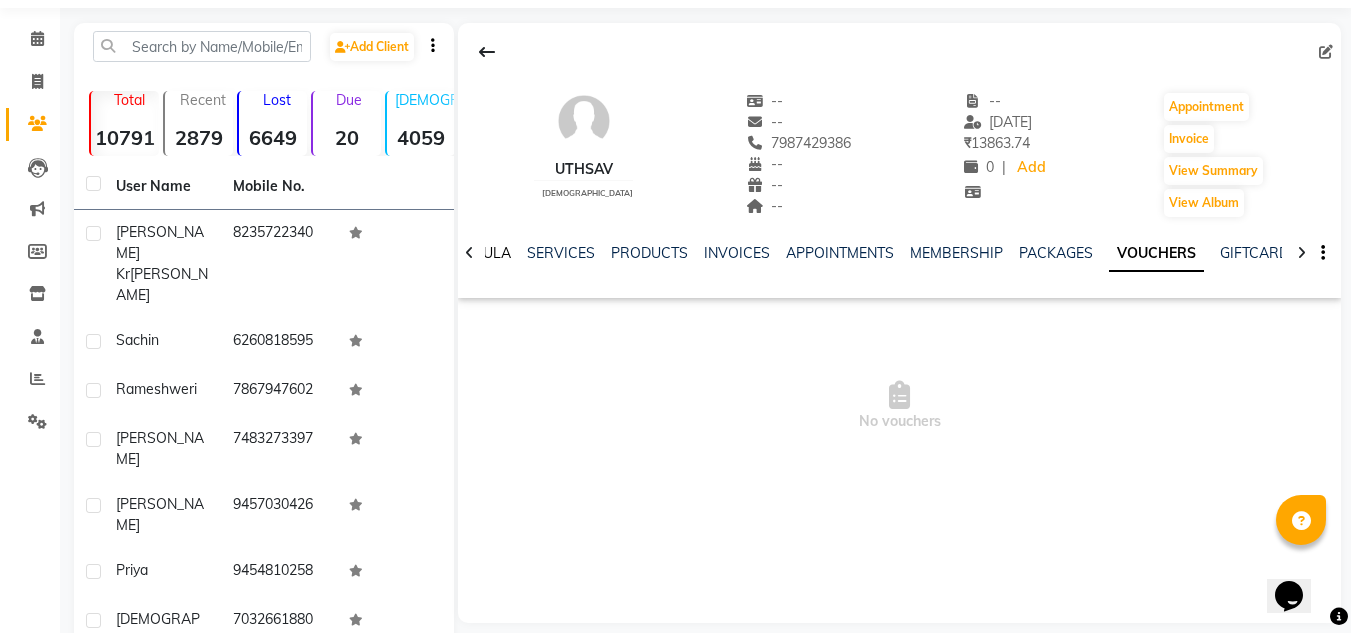 click on "FORMULA" 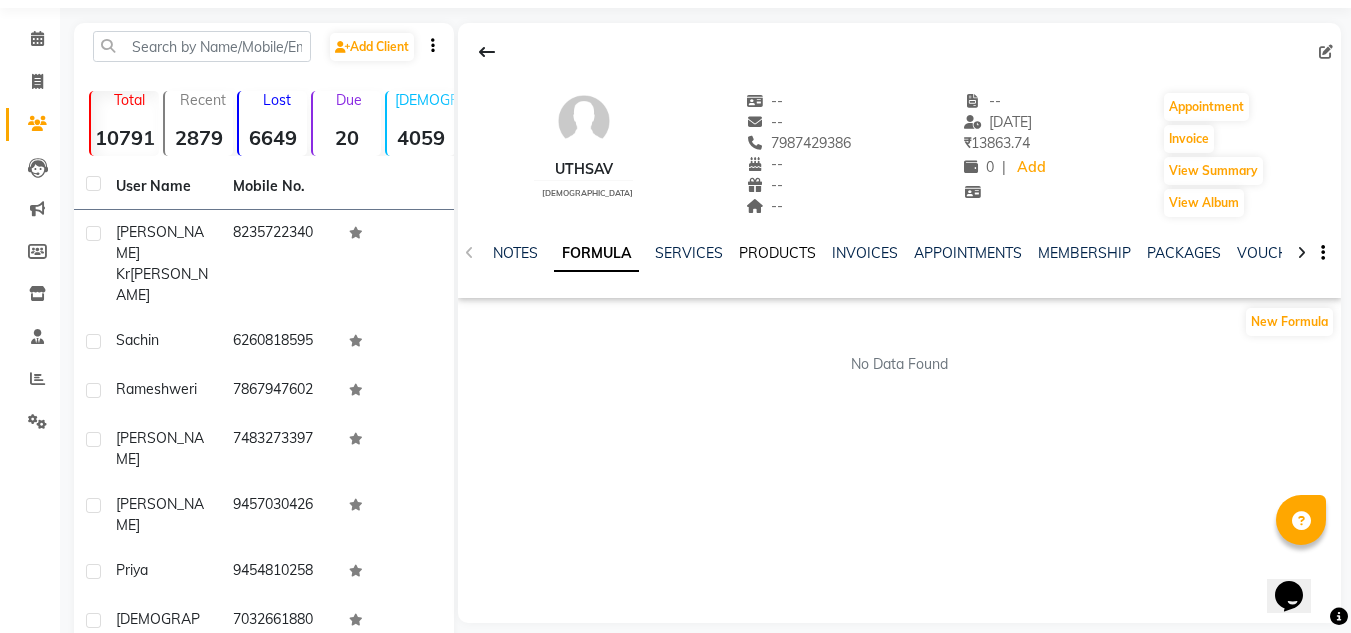click on "PRODUCTS" 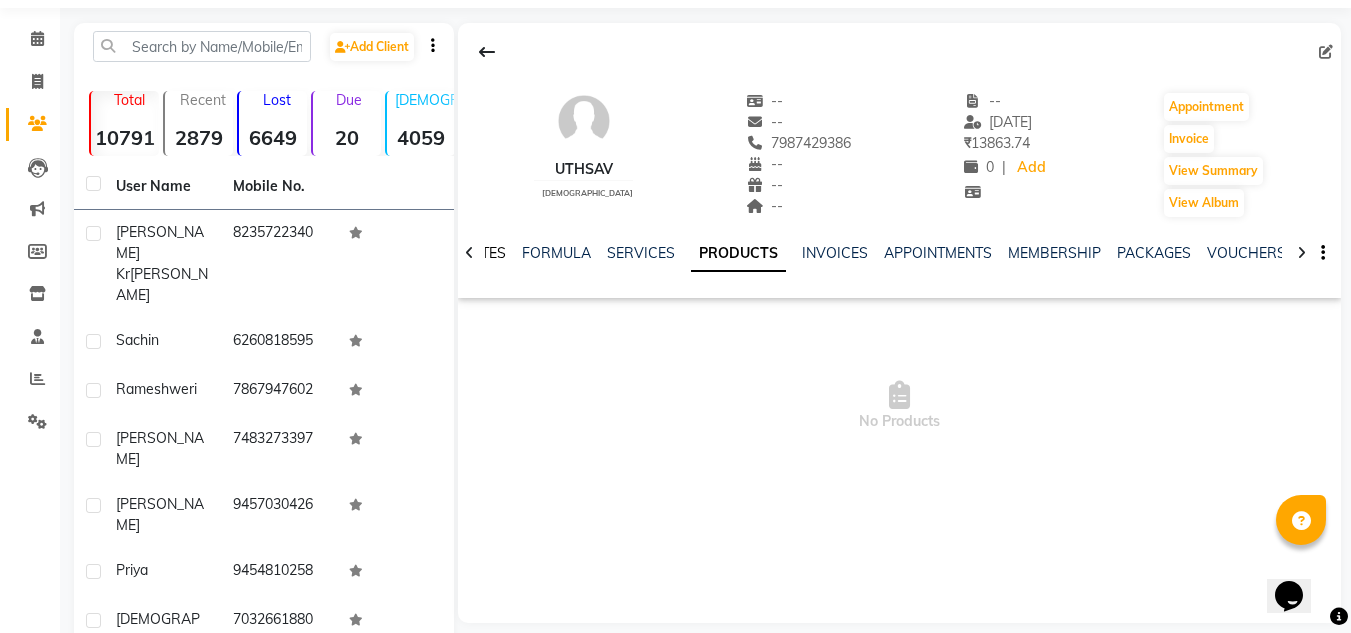 scroll, scrollTop: 0, scrollLeft: 437, axis: horizontal 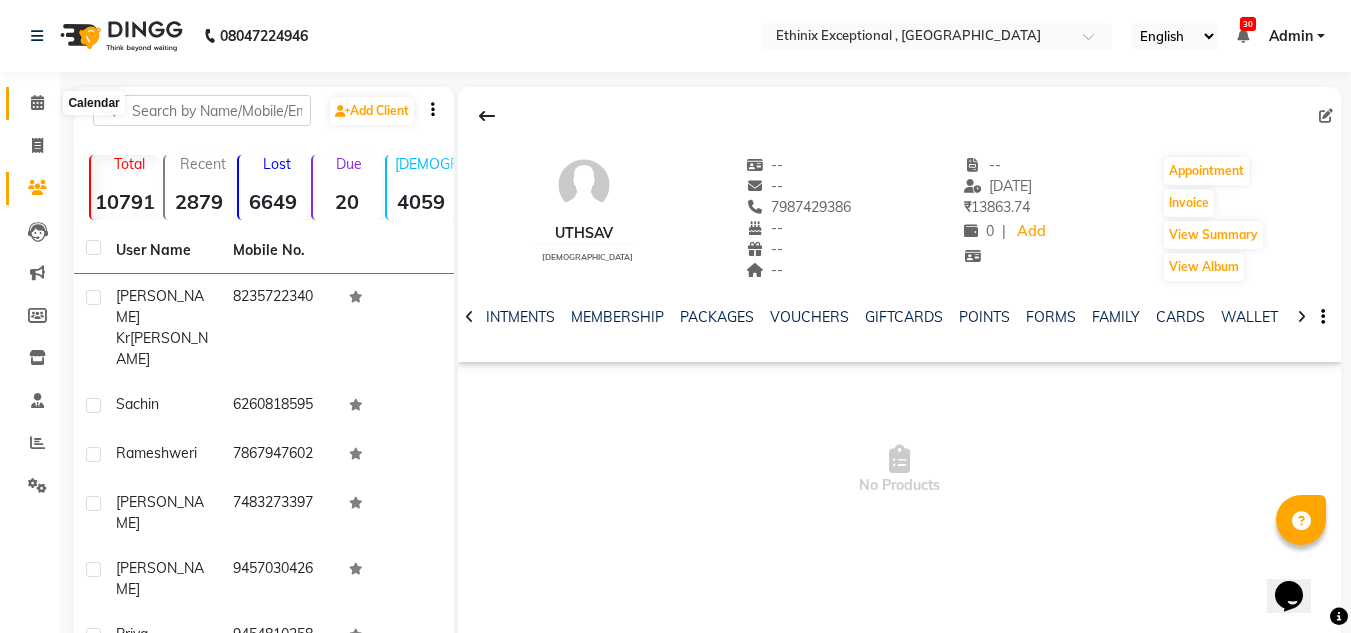 click 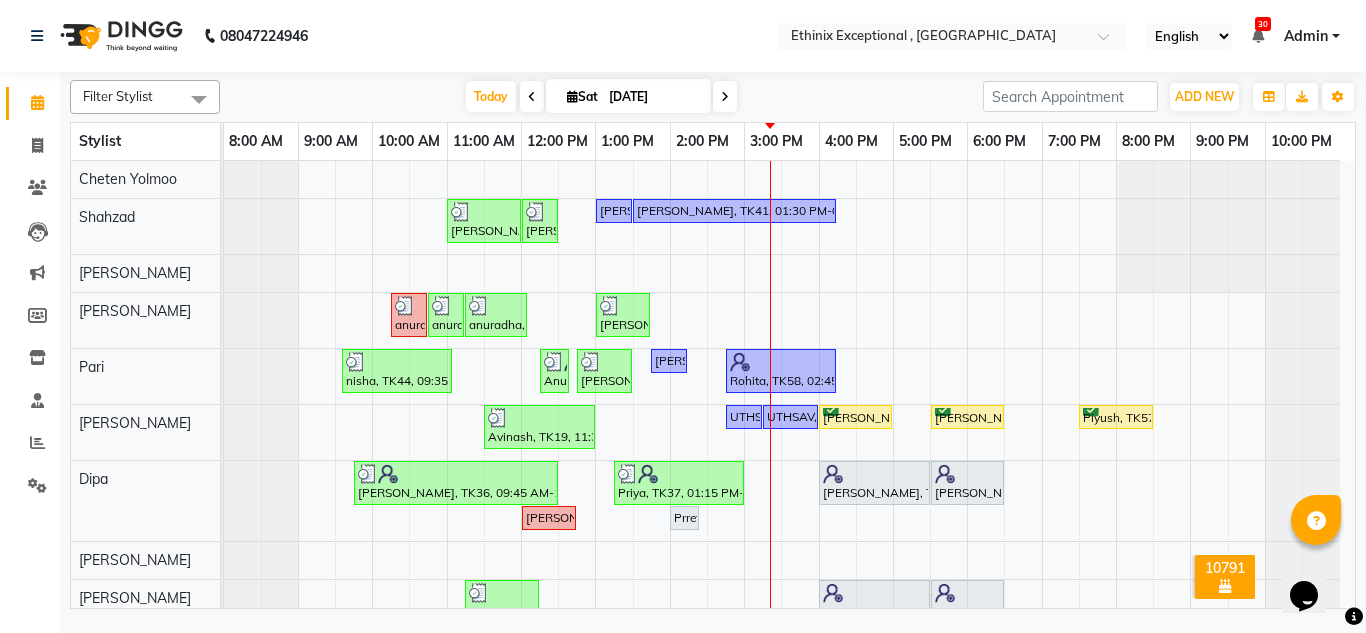 scroll, scrollTop: 215, scrollLeft: 0, axis: vertical 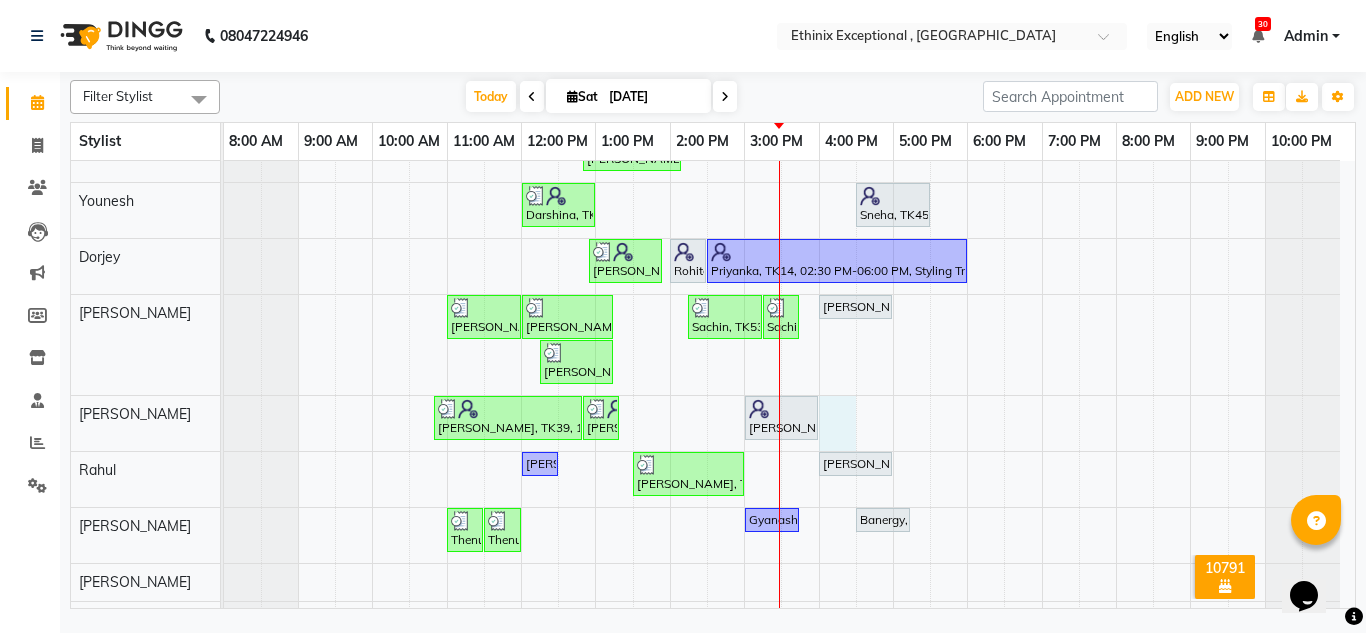 click on "Rajad, TK04, 11:00 AM-12:00 PM, Haircut - Top Tier Men Hair Cut     Rajad, TK04, 12:00 PM-12:30 PM, Haircut - [PERSON_NAME] Trim    [PERSON_NAME], TK41, 01:00 PM-01:30 PM, Hair Therapies - [MEDICAL_DATA] Treatment Women    [PERSON_NAME], TK41, 01:30 PM-04:15 PM, Hair Colour - Global Coloring - Medium([DEMOGRAPHIC_DATA])     anuradha, TK03, 10:15 AM-10:45 AM, Waxing - Blouse Line([DEMOGRAPHIC_DATA])     anuradha, TK03, 10:45 AM-11:15 AM, Waxing - Full Arms([DEMOGRAPHIC_DATA])     anuradha, TK03, 11:15 AM-12:05 PM, Waxing - Full Arms([DEMOGRAPHIC_DATA]),Waxing - Full Legs([DEMOGRAPHIC_DATA]),Waxing - Under Arms [DEMOGRAPHIC_DATA]([DEMOGRAPHIC_DATA])     [PERSON_NAME], TK21, 01:00 PM-01:45 PM, Waxing - Half Legs([DEMOGRAPHIC_DATA]),Threading- Upper Lips     nisha, TK44, 09:35 AM-11:05 AM, Retuals - Essential Line Clean Up(Unisex)     Anupama, TK12, 12:15 PM-12:30 PM, Threading - Eye Brows     [PERSON_NAME], TK51, 12:45 PM-01:30 PM, Threading - Eye Brows,Threading- Upper Lips,Threading- Fore Head    [PERSON_NAME] [PERSON_NAME], TK52, 01:45 PM-02:15 PM, Retuals - Power Oxygen Range(Unisex)" at bounding box center [789, -239] 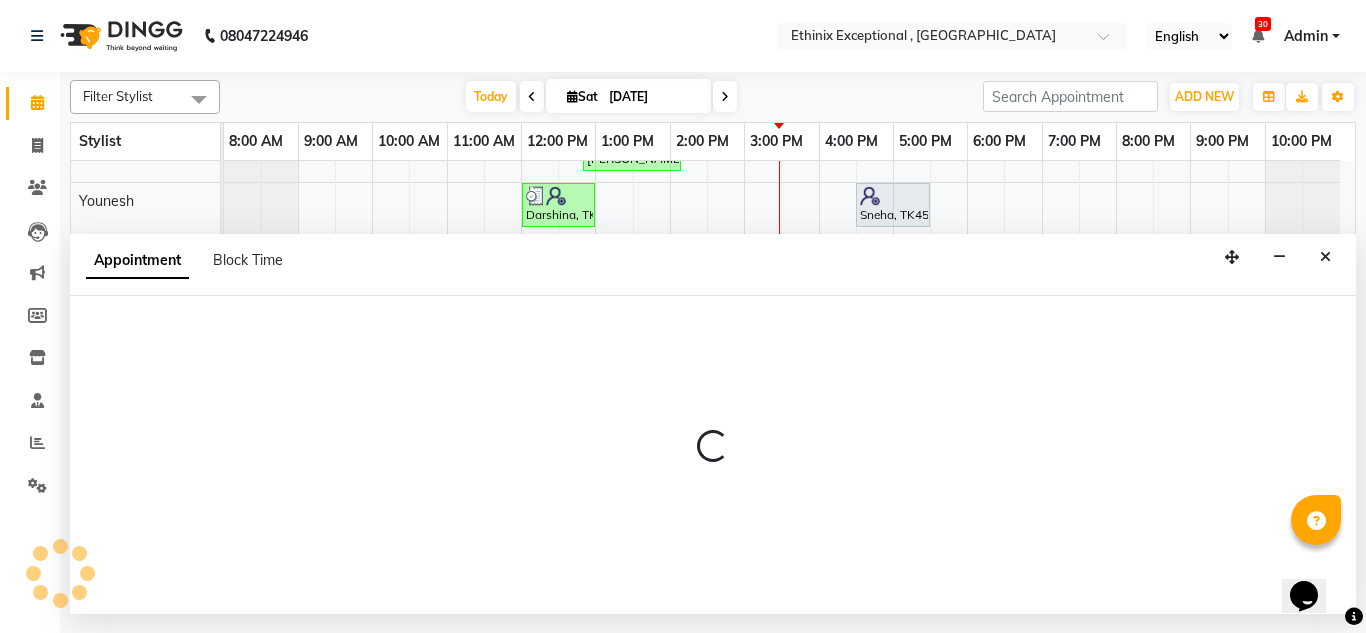select on "80424" 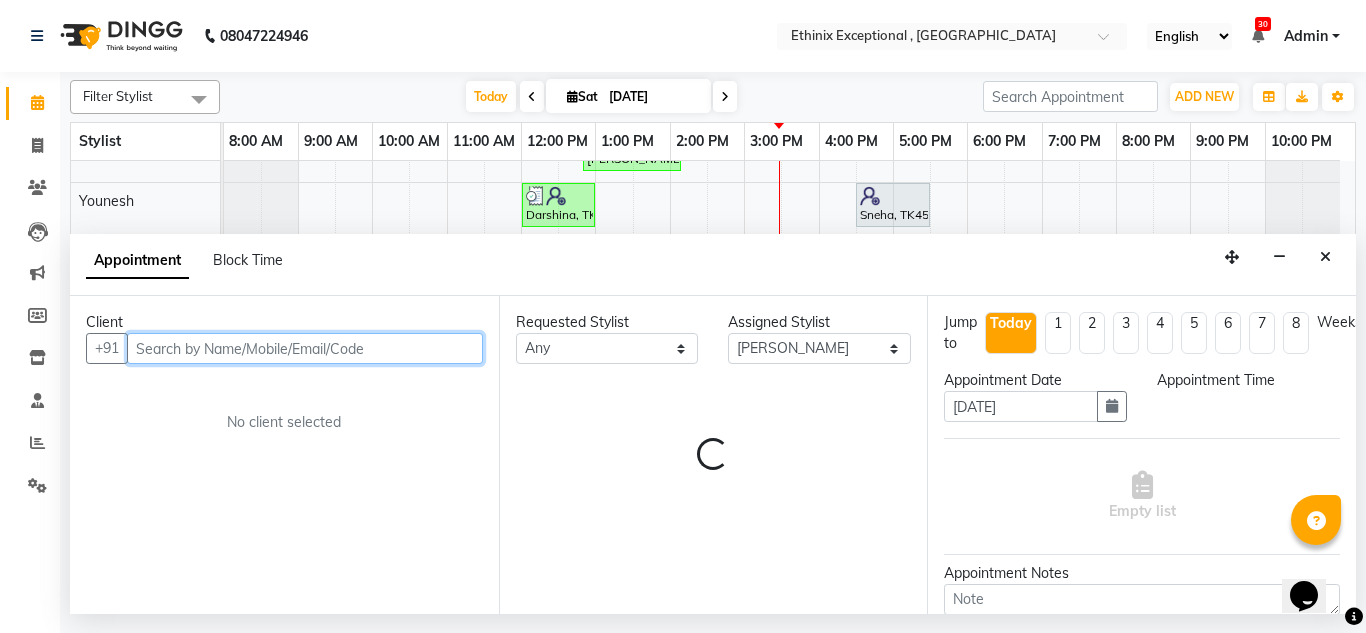 select on "960" 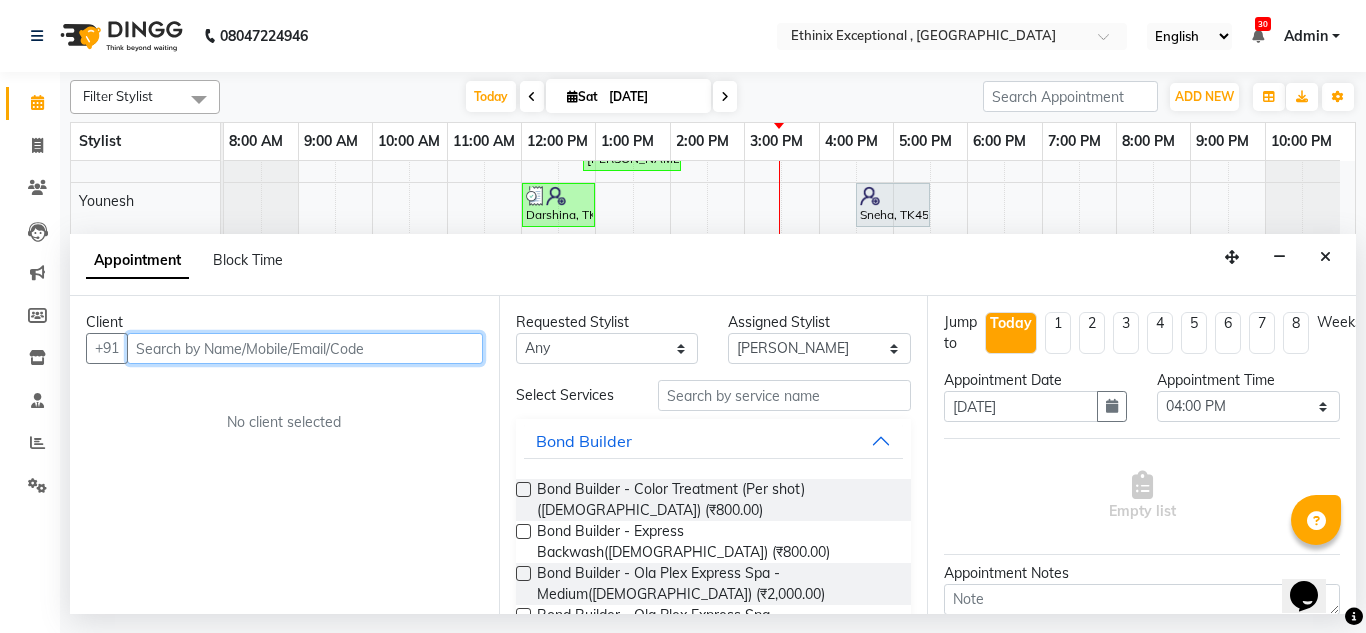 click at bounding box center [305, 348] 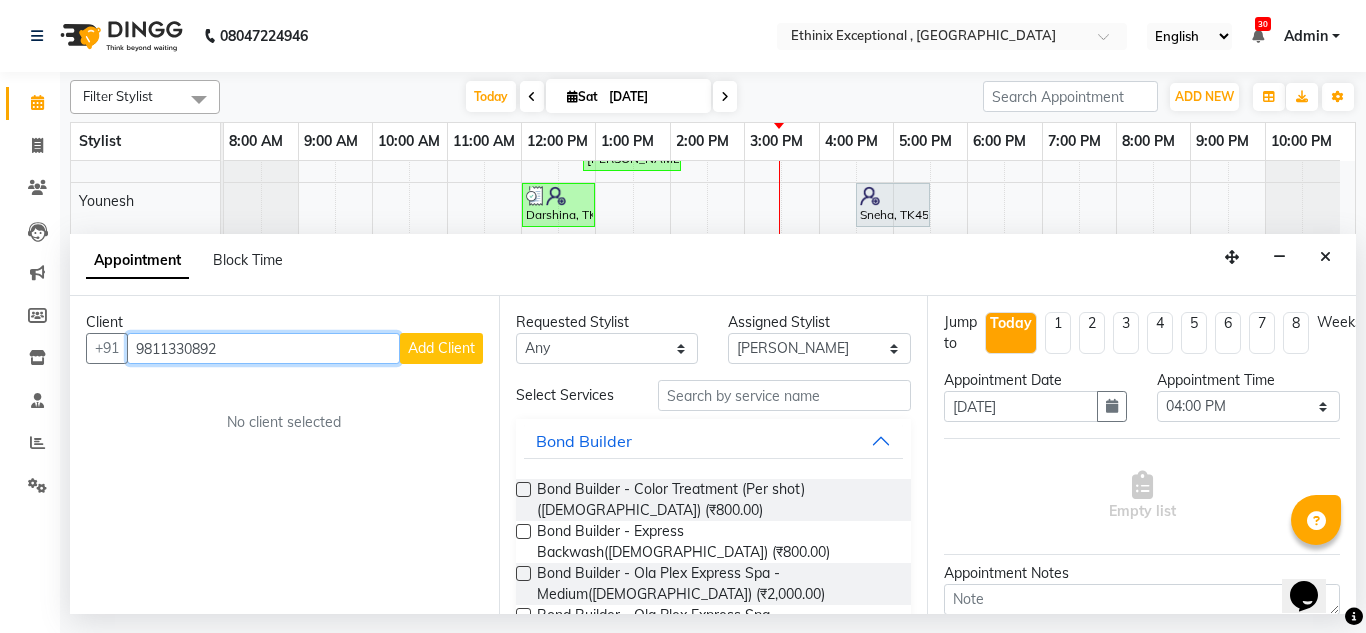 type on "9811330892" 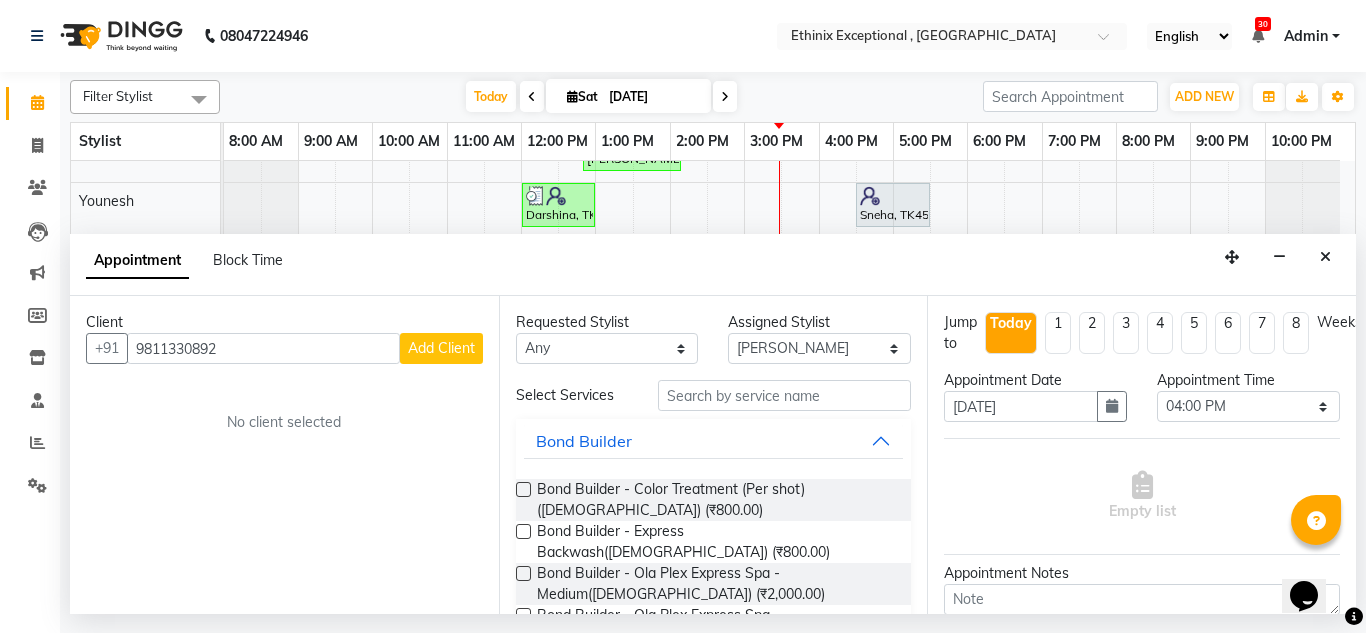 click on "Add Client" at bounding box center (441, 348) 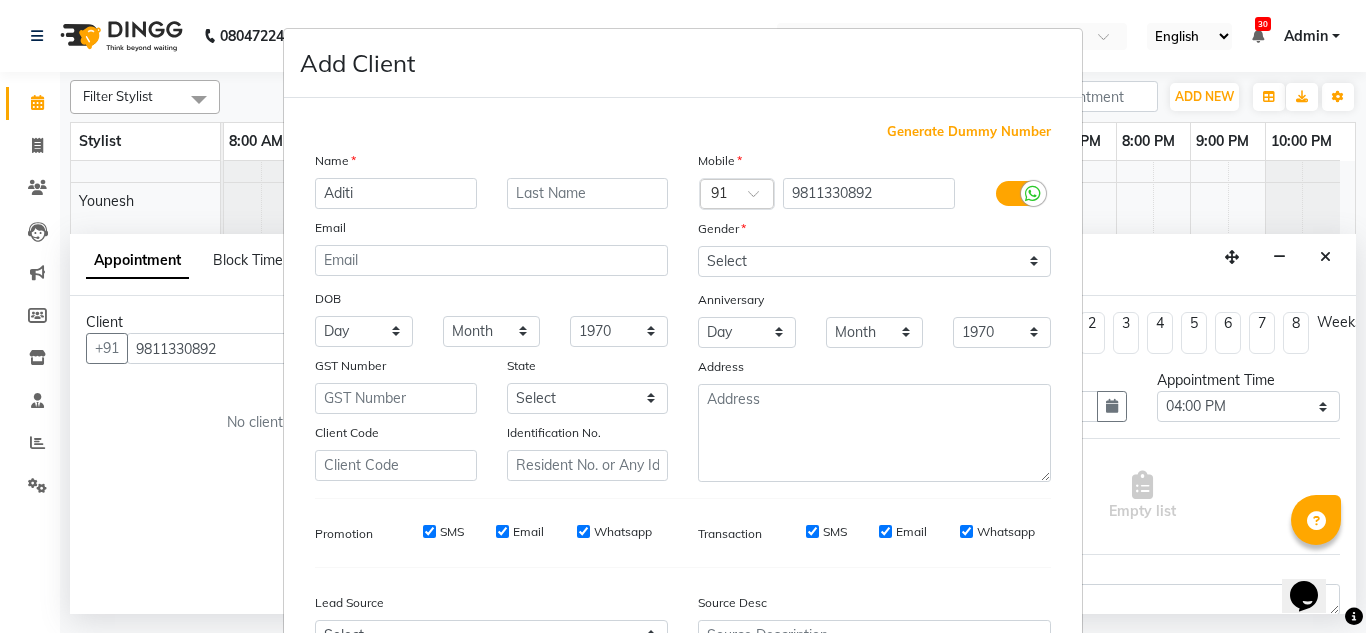 type on "Aditi" 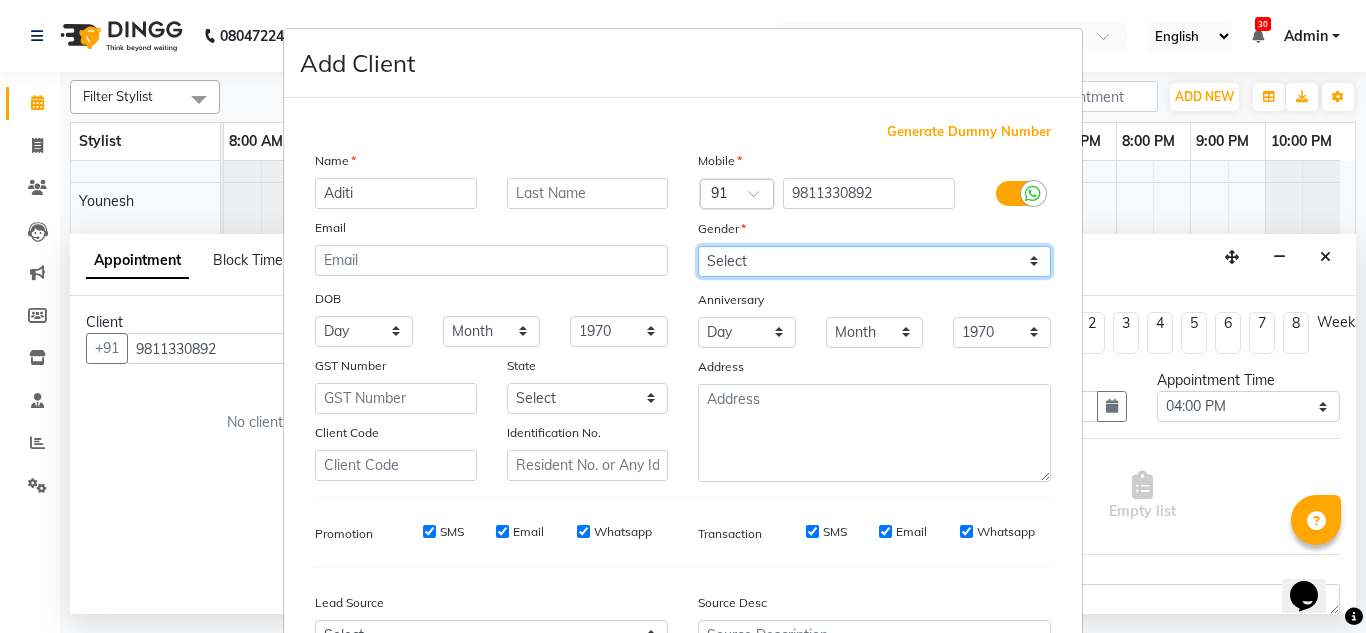 click on "Select [DEMOGRAPHIC_DATA] [DEMOGRAPHIC_DATA] Other Prefer Not To Say" at bounding box center [874, 261] 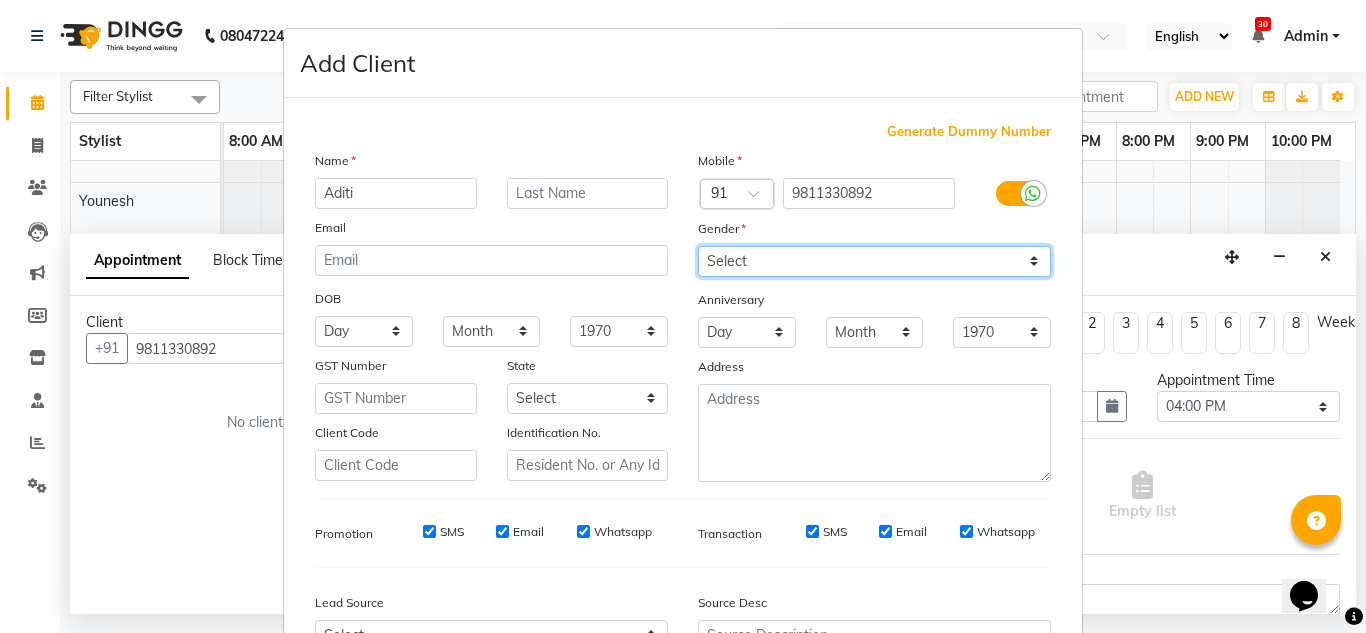 select on "[DEMOGRAPHIC_DATA]" 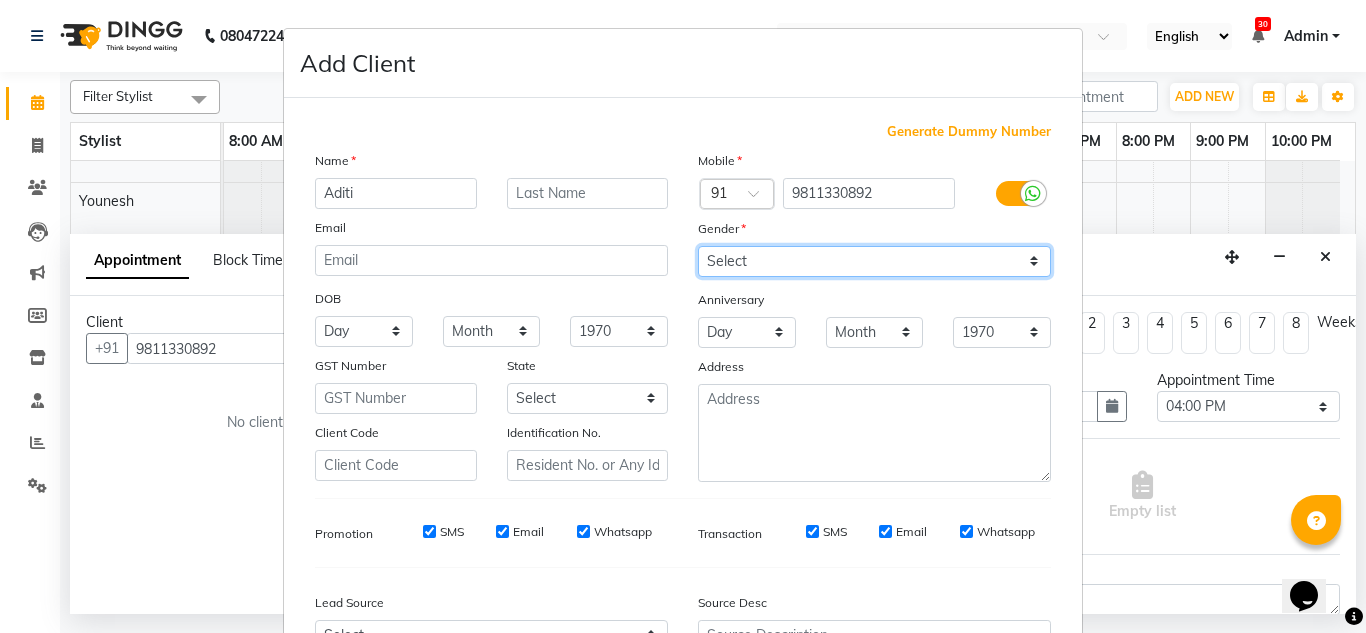 click on "Select [DEMOGRAPHIC_DATA] [DEMOGRAPHIC_DATA] Other Prefer Not To Say" at bounding box center (874, 261) 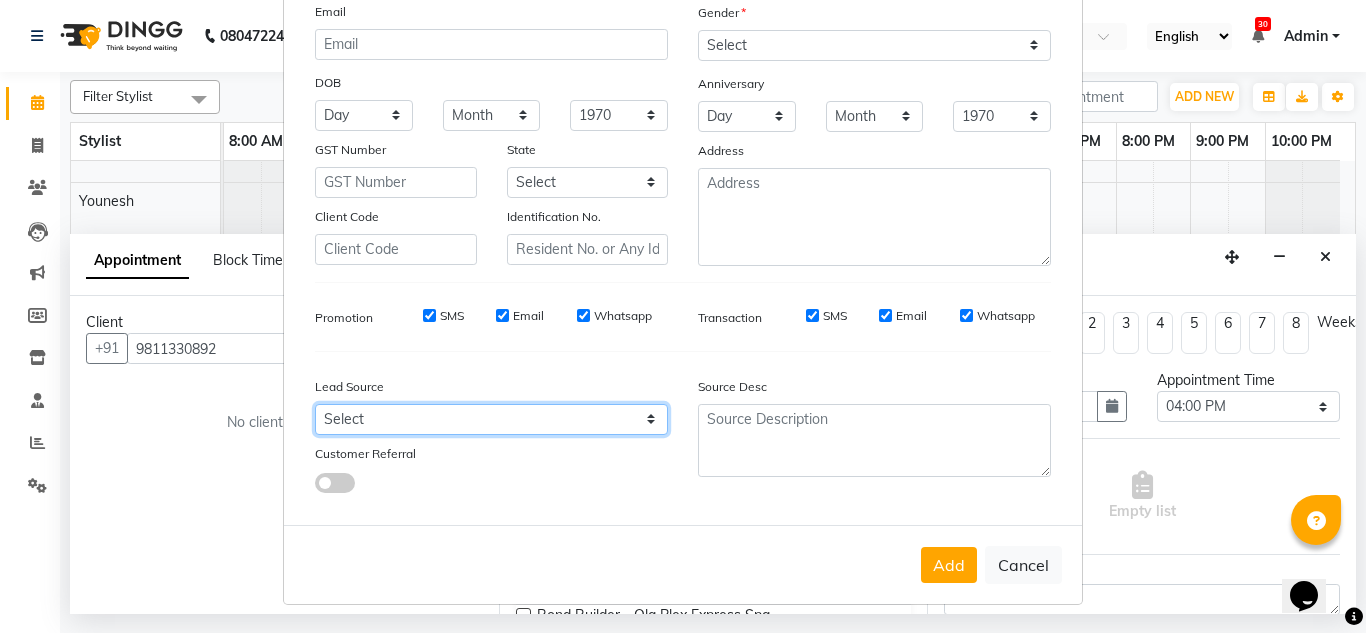 click on "Select Walk-in Referral Internet Friend Word of Mouth Advertisement Facebook JustDial Google Other Instagram  YouTube  WhatsApp" at bounding box center [491, 419] 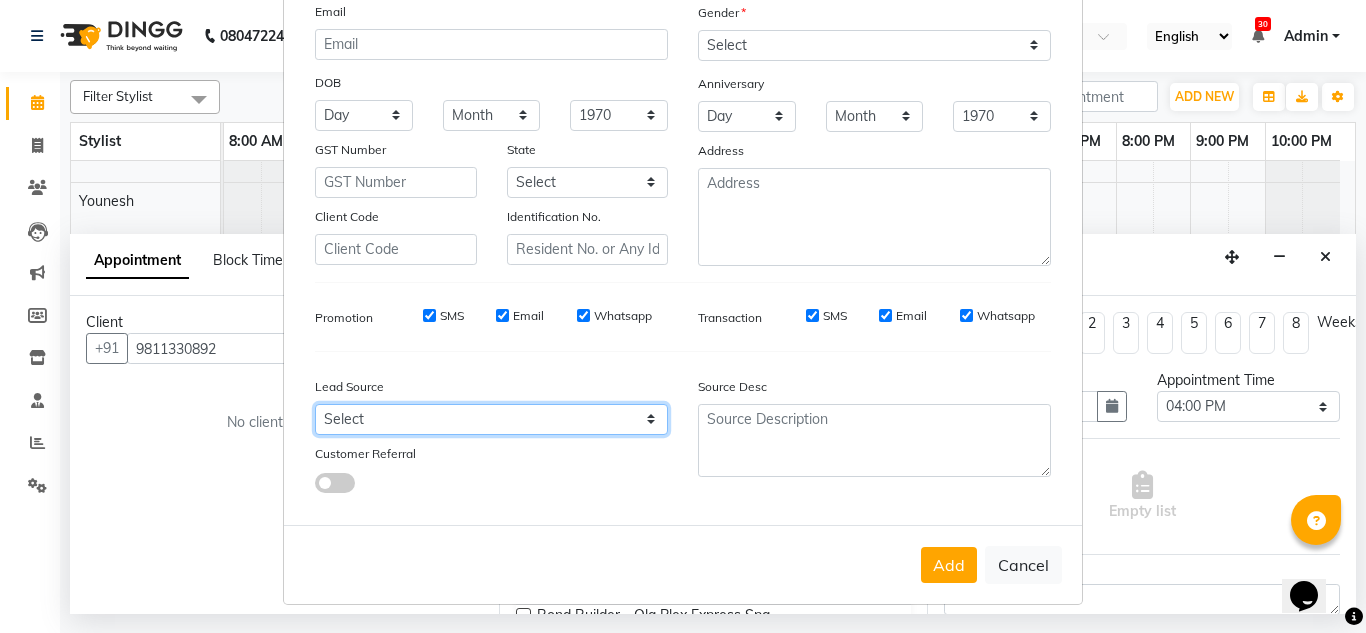 select on "26594" 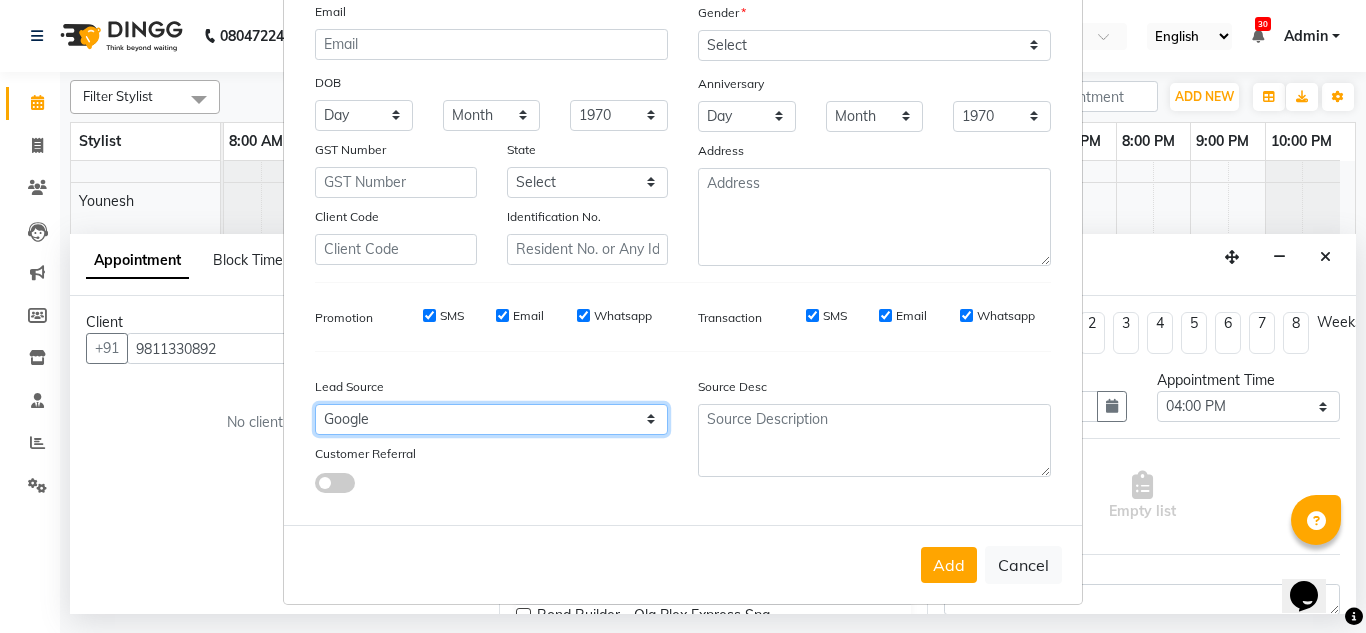 click on "Select Walk-in Referral Internet Friend Word of Mouth Advertisement Facebook JustDial Google Other Instagram  YouTube  WhatsApp" at bounding box center [491, 419] 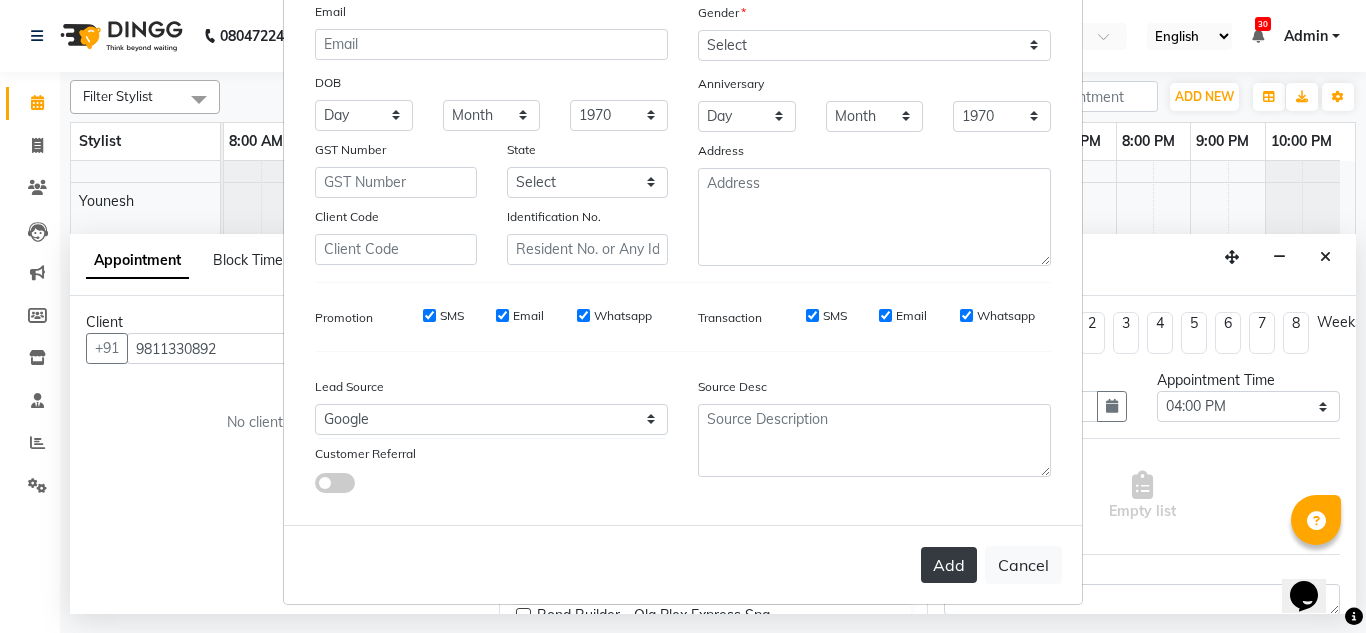click on "Add" at bounding box center [949, 565] 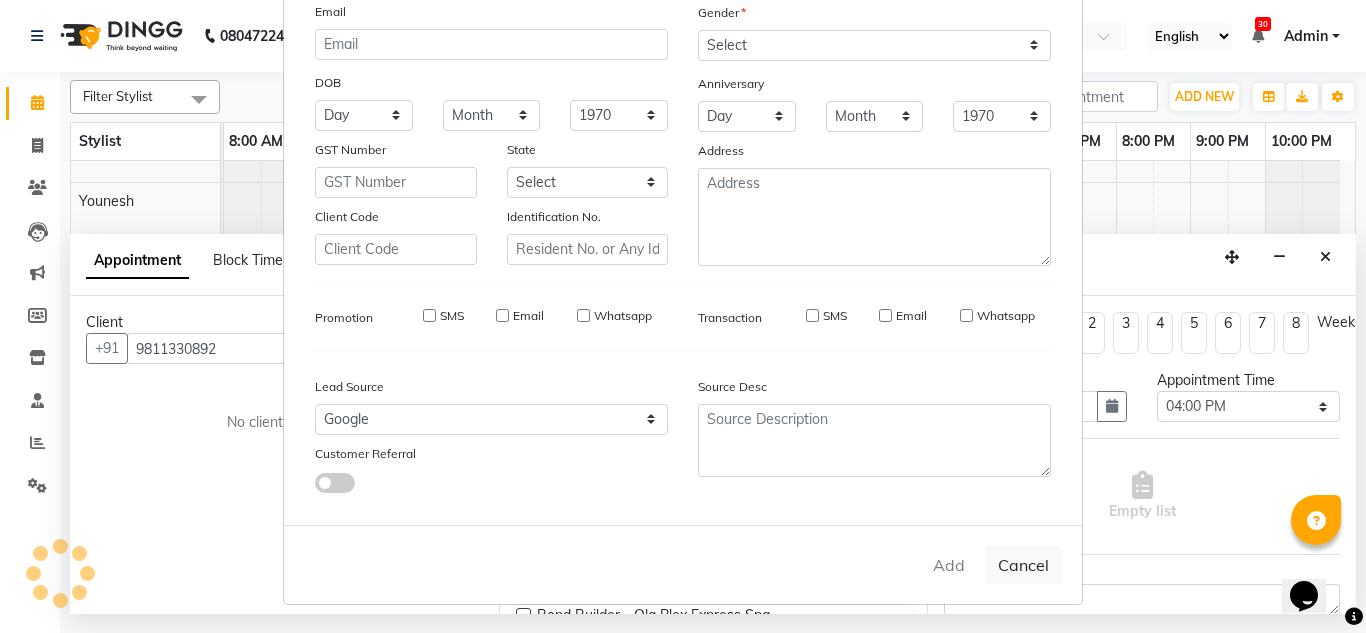 type 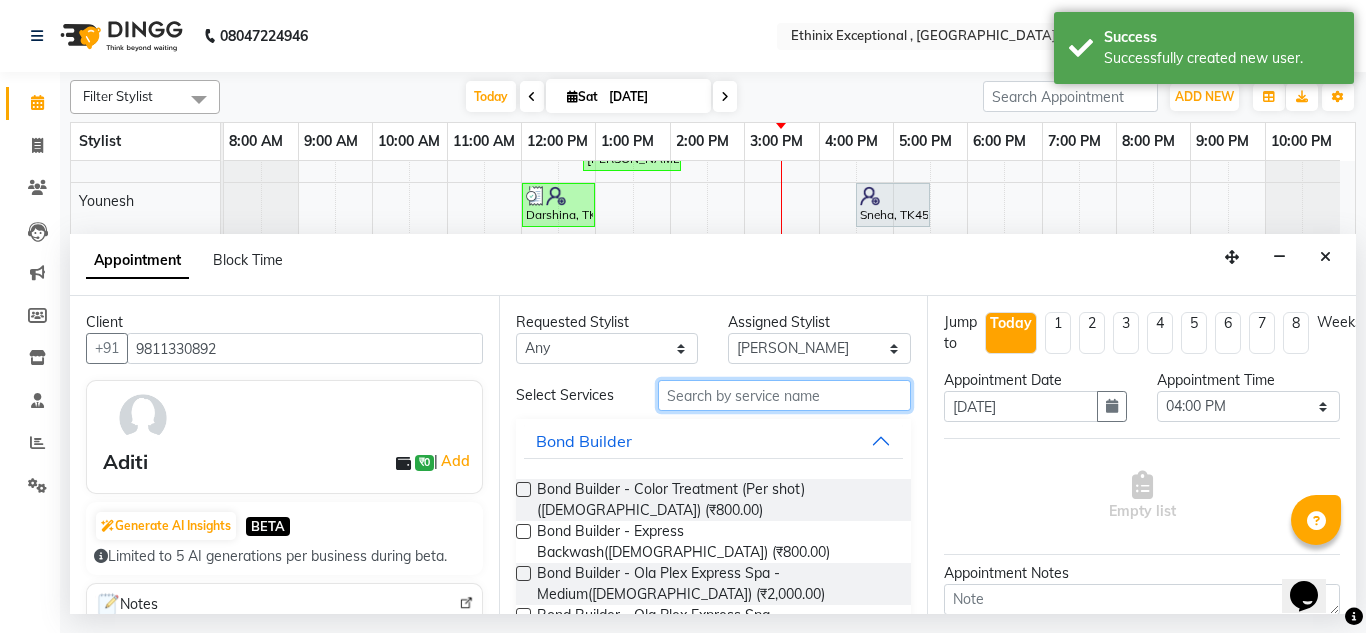 click at bounding box center (785, 395) 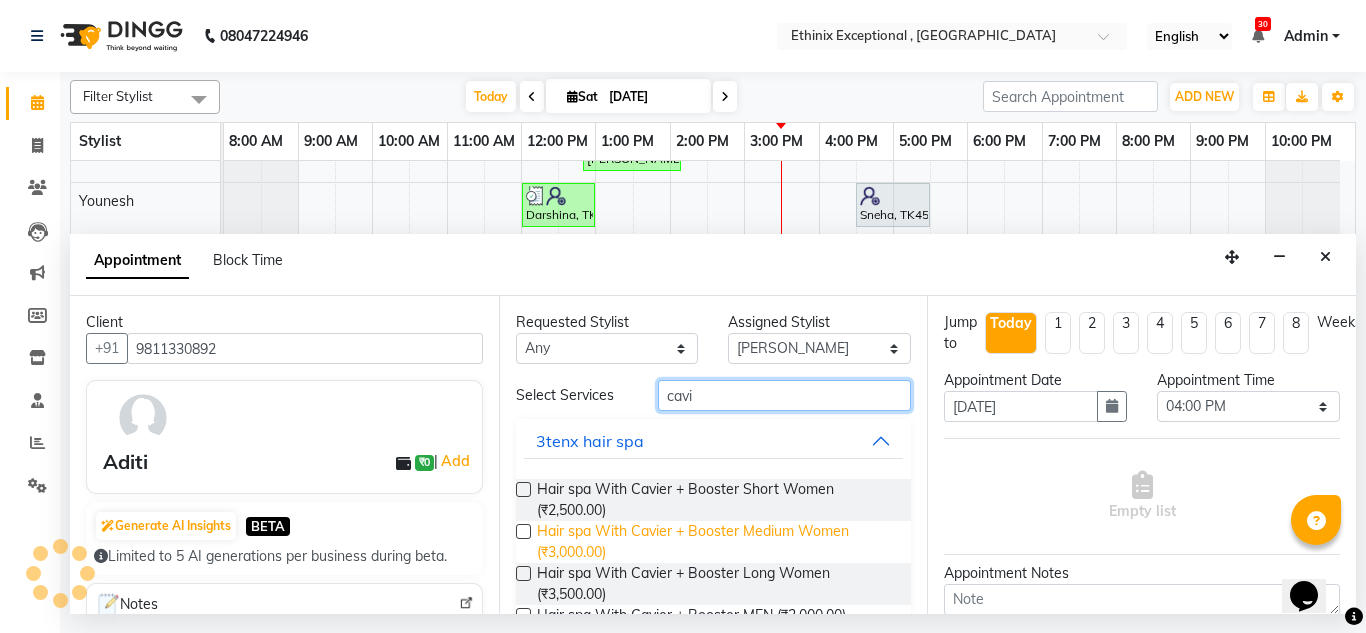 type on "cavi" 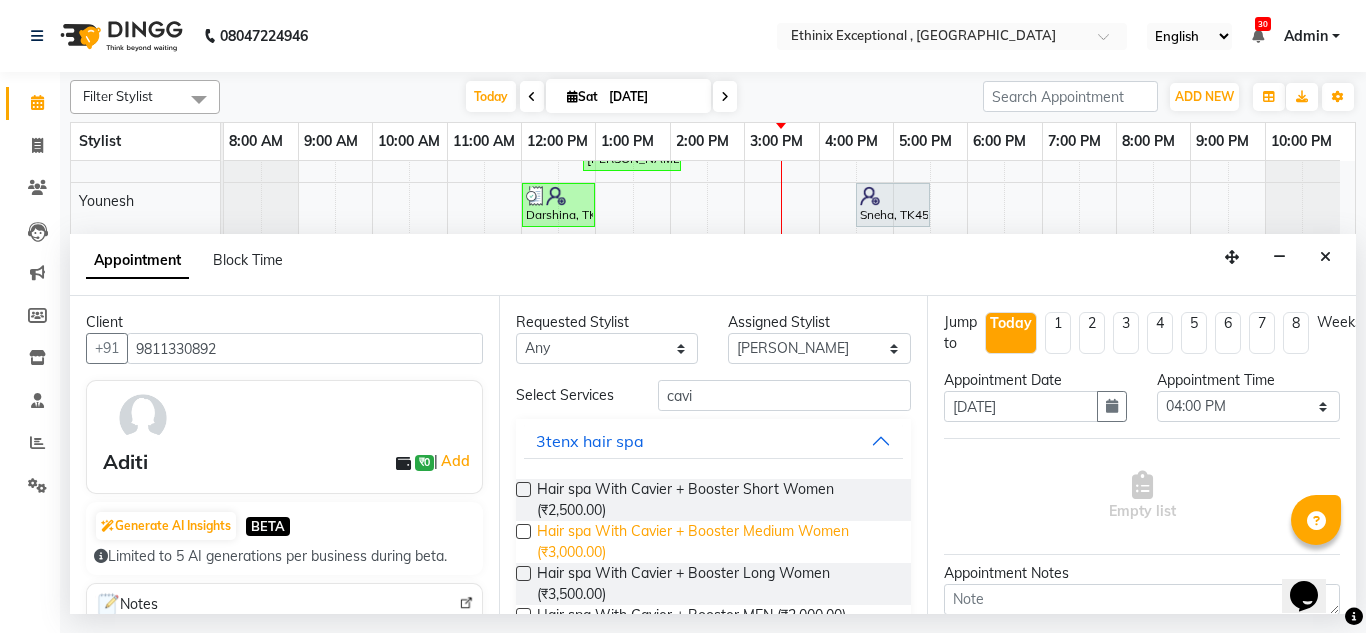 click on "Hair spa With Cavier + Booster Medium Women (₹3,000.00)" at bounding box center [716, 542] 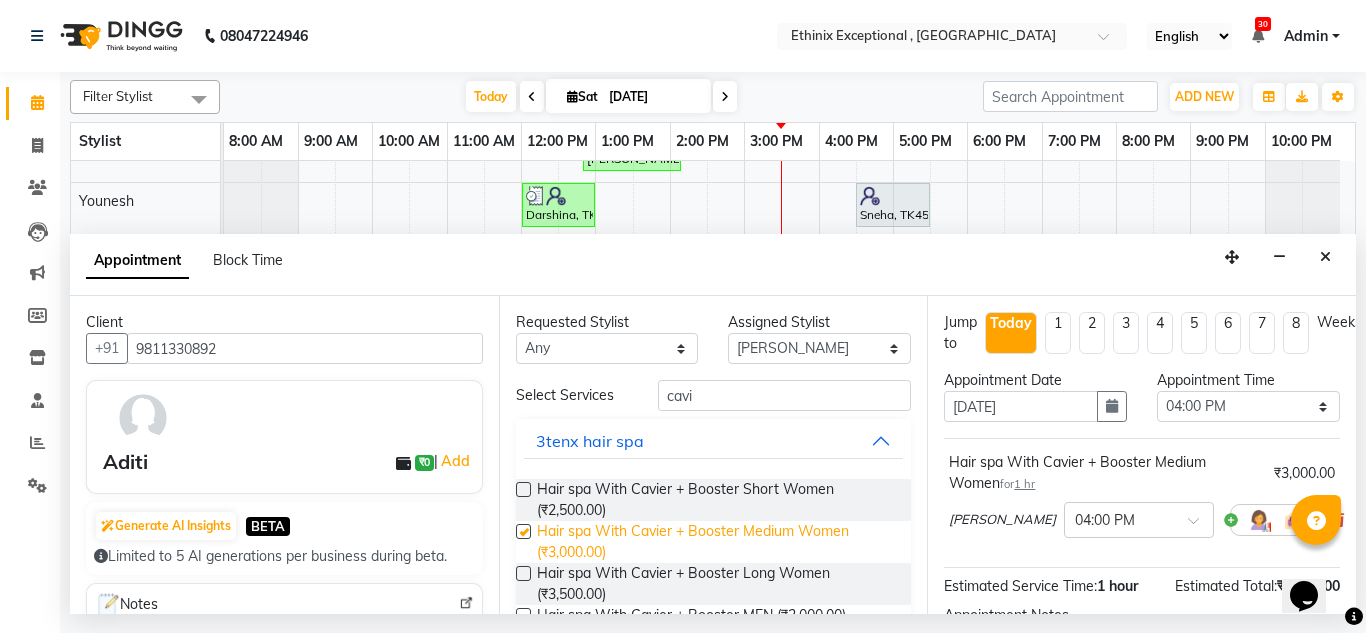 checkbox on "false" 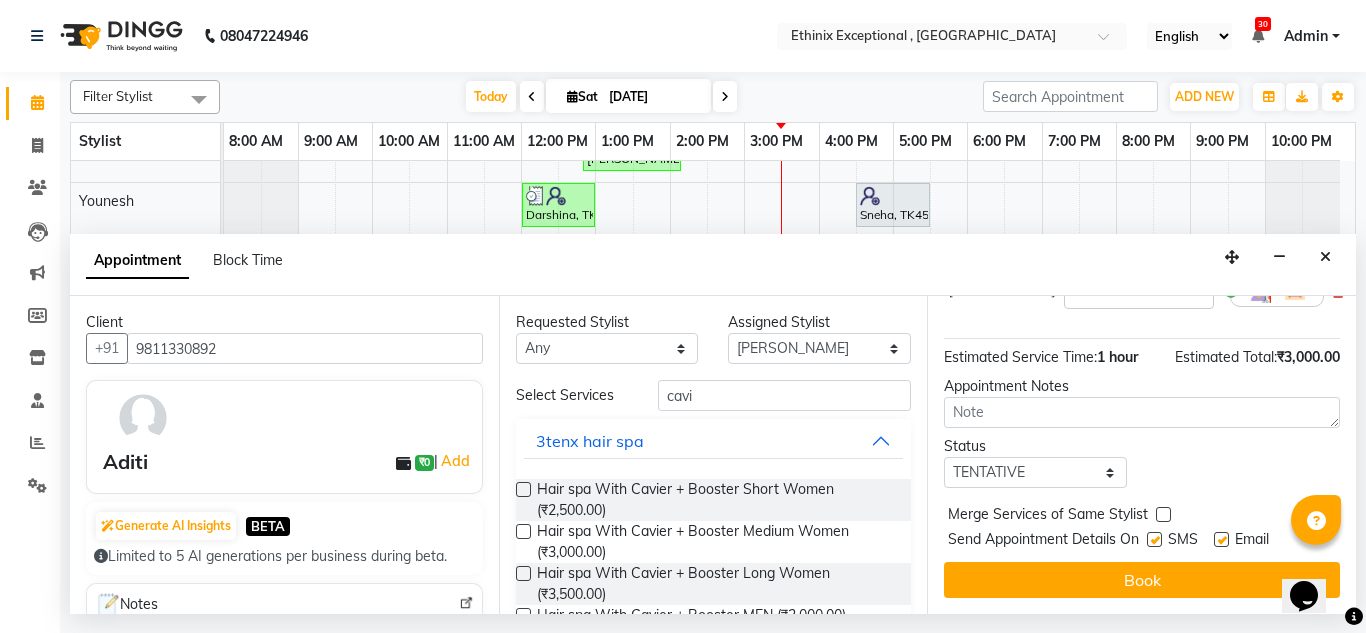 scroll, scrollTop: 240, scrollLeft: 0, axis: vertical 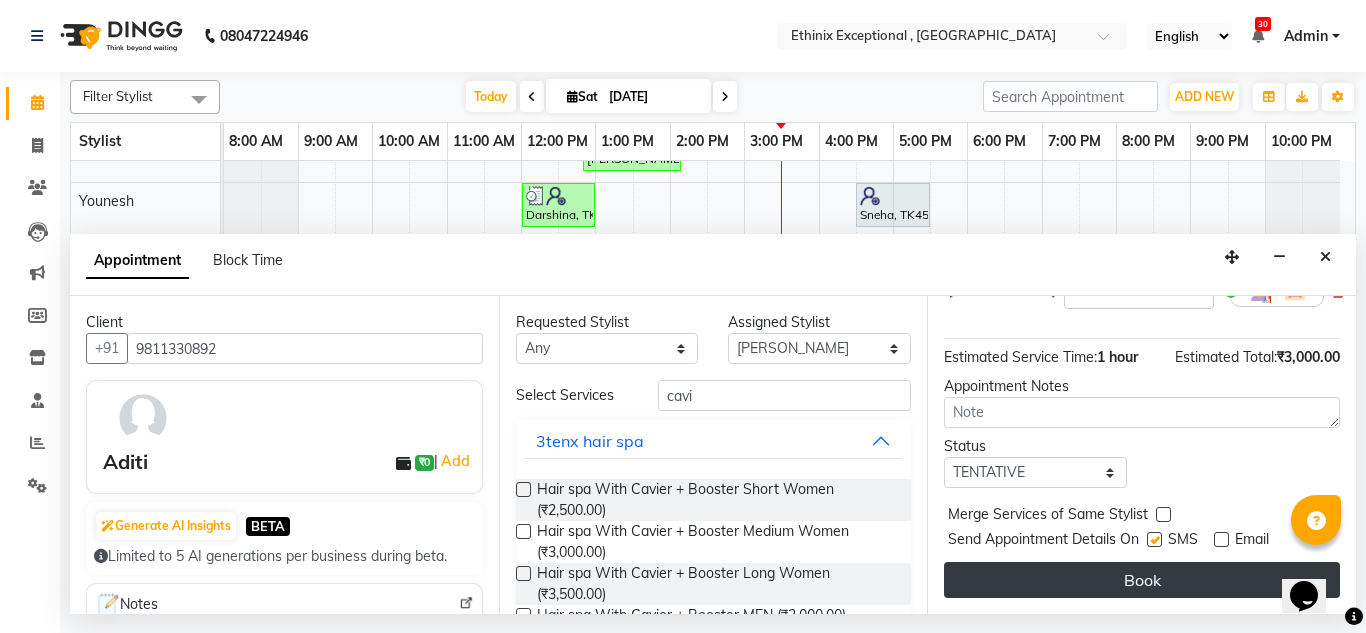 click on "Book" at bounding box center [1142, 580] 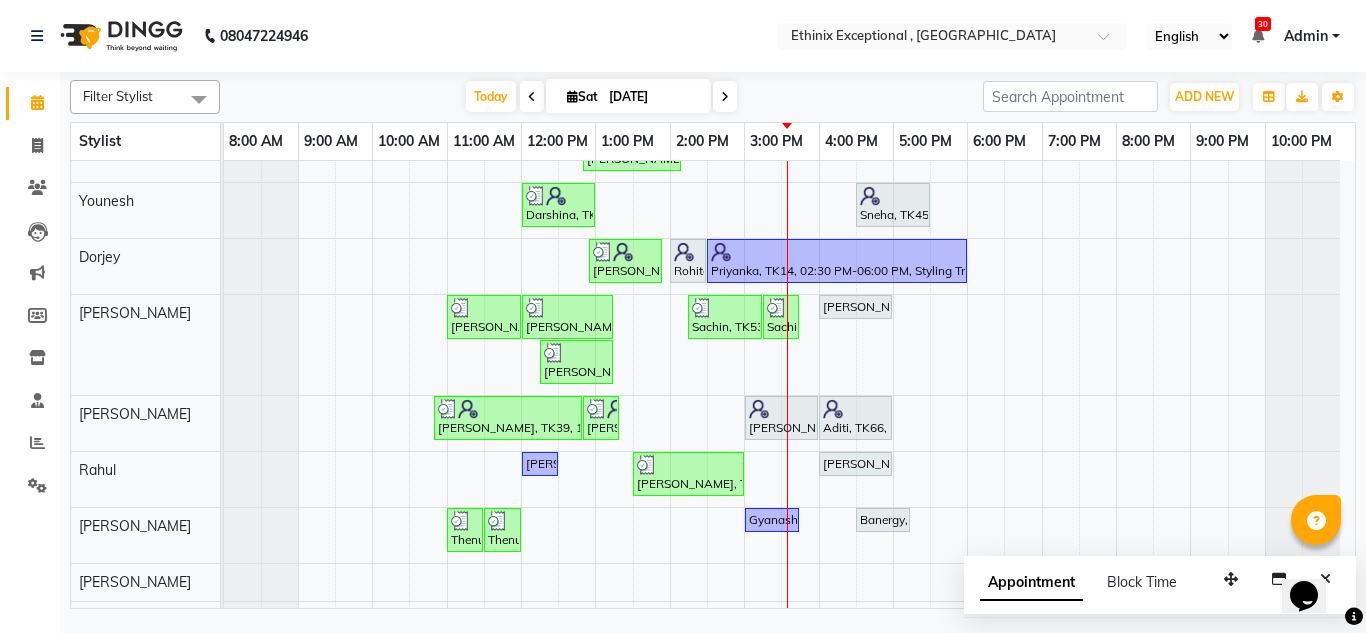 scroll, scrollTop: 1308, scrollLeft: 0, axis: vertical 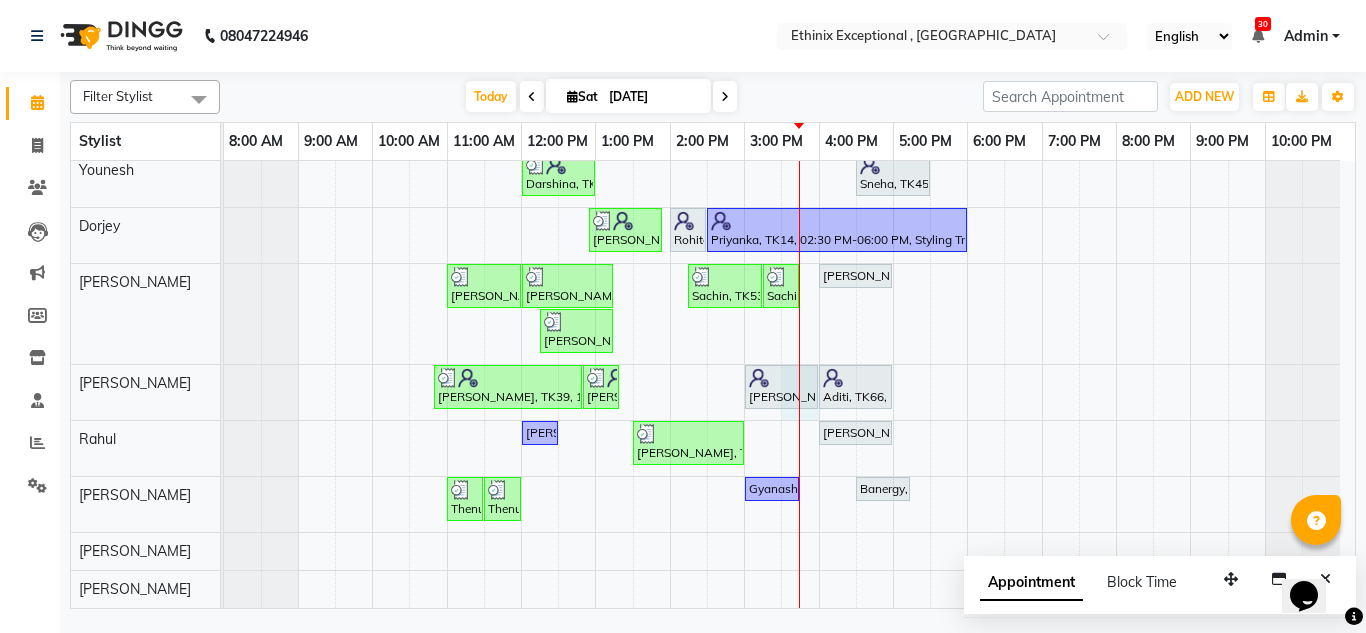 click on "Rajad, TK04, 11:00 AM-12:00 PM, Haircut - Top Tier Men Hair Cut     Rajad, TK04, 12:00 PM-12:30 PM, Haircut - [PERSON_NAME] Trim    [PERSON_NAME], TK41, 01:00 PM-01:30 PM, Hair Therapies - [MEDICAL_DATA] Treatment Women    [PERSON_NAME], TK41, 01:30 PM-04:15 PM, Hair Colour - Global Coloring - Medium([DEMOGRAPHIC_DATA])     anuradha, TK03, 10:15 AM-10:45 AM, Waxing - Blouse Line([DEMOGRAPHIC_DATA])     anuradha, TK03, 10:45 AM-11:15 AM, Waxing - Full Arms([DEMOGRAPHIC_DATA])     anuradha, TK03, 11:15 AM-12:05 PM, Waxing - Full Arms([DEMOGRAPHIC_DATA]),Waxing - Full Legs([DEMOGRAPHIC_DATA]),Waxing - Under Arms [DEMOGRAPHIC_DATA]([DEMOGRAPHIC_DATA])     [PERSON_NAME], TK21, 01:00 PM-01:45 PM, Waxing - Half Legs([DEMOGRAPHIC_DATA]),Threading- Upper Lips     nisha, TK44, 09:35 AM-11:05 AM, Retuals - Essential Line Clean Up(Unisex)     Anupama, TK12, 12:15 PM-12:30 PM, Threading - Eye Brows     [PERSON_NAME], TK51, 12:45 PM-01:30 PM, Threading - Eye Brows,Threading- Upper Lips,Threading- Fore Head    [PERSON_NAME] [PERSON_NAME], TK52, 01:45 PM-02:15 PM, Retuals - Power Oxygen Range(Unisex)" at bounding box center (789, -270) 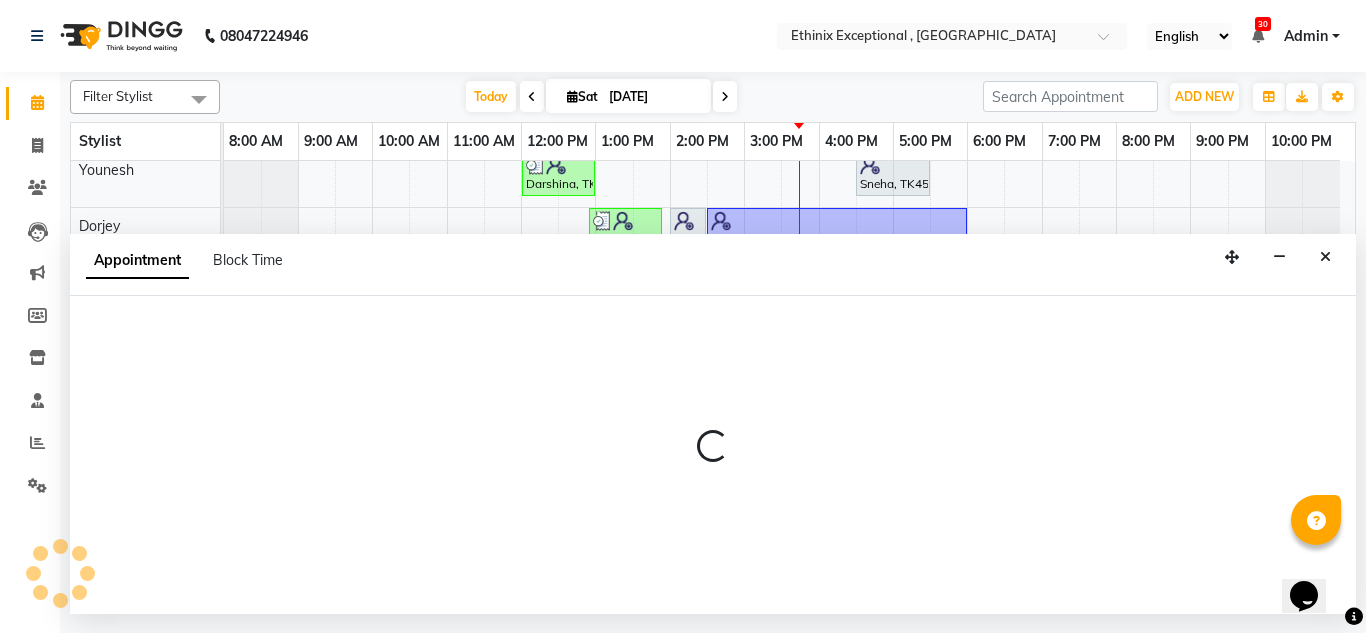 select on "80424" 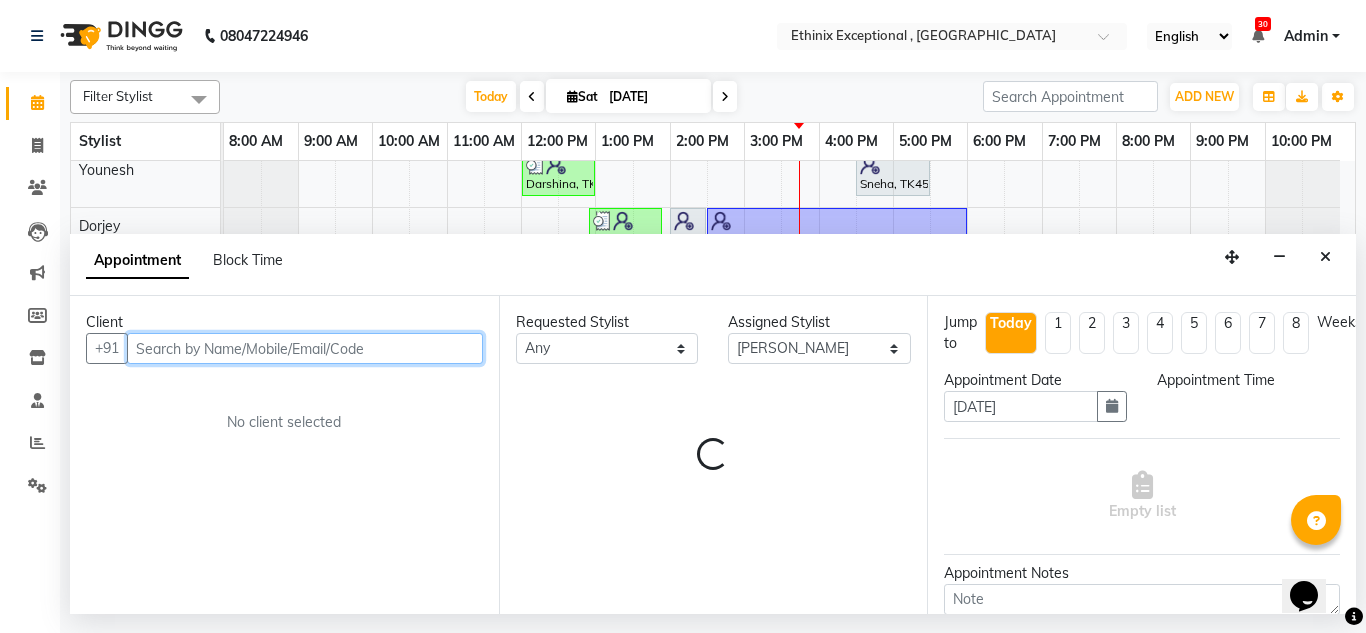 select on "930" 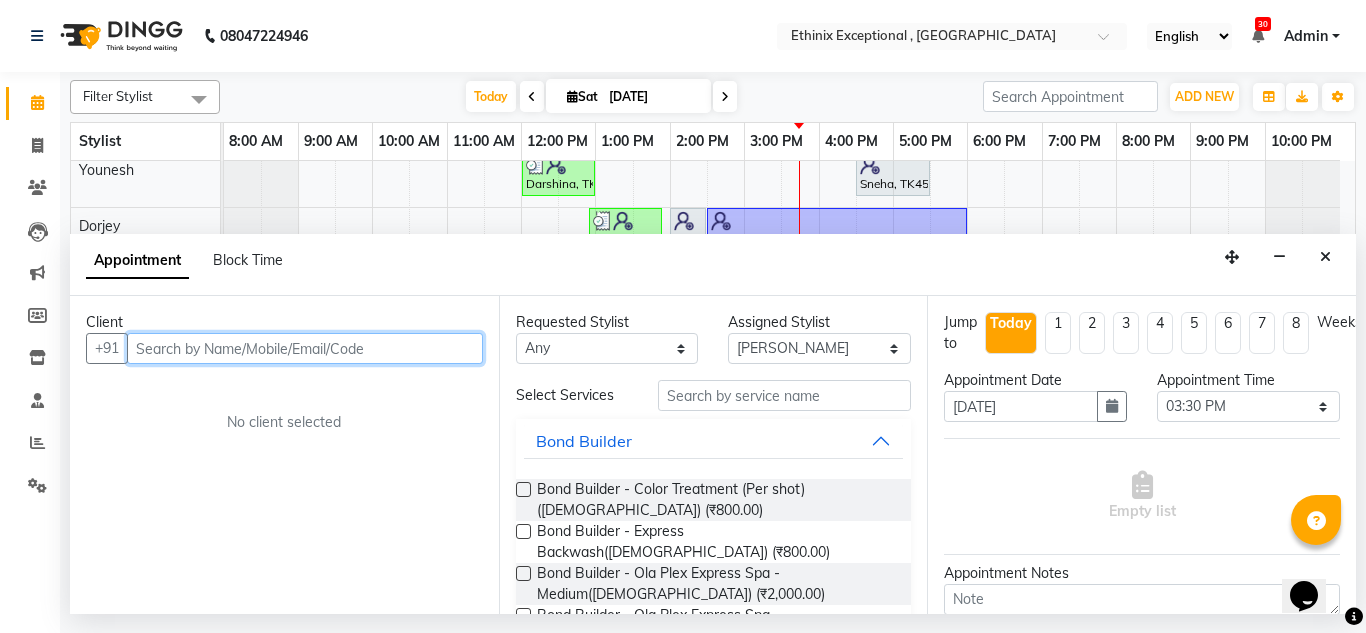 click at bounding box center (305, 348) 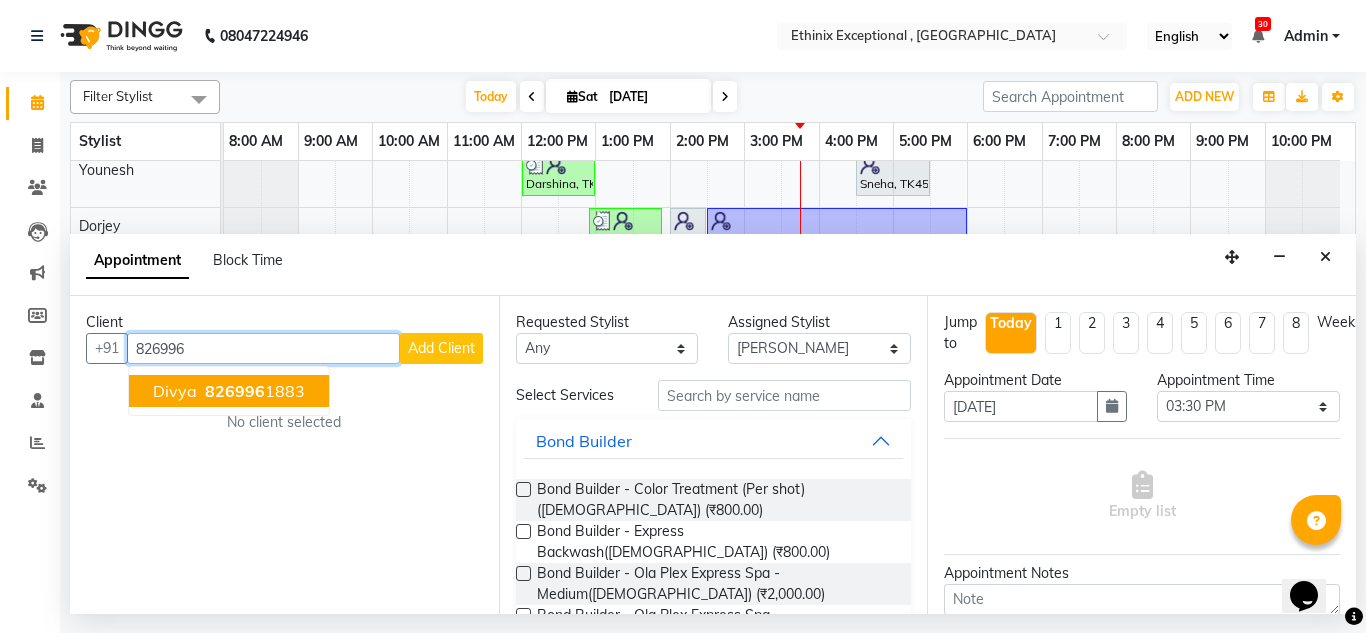 click on "826996" at bounding box center [235, 391] 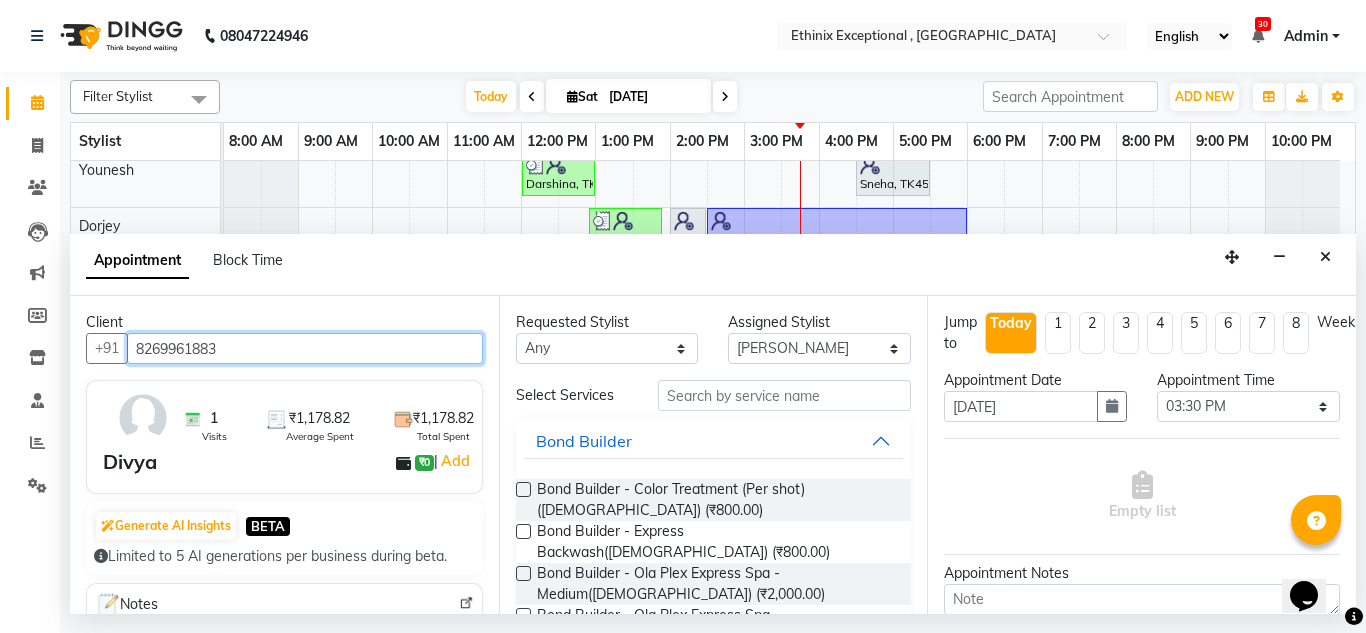 type on "8269961883" 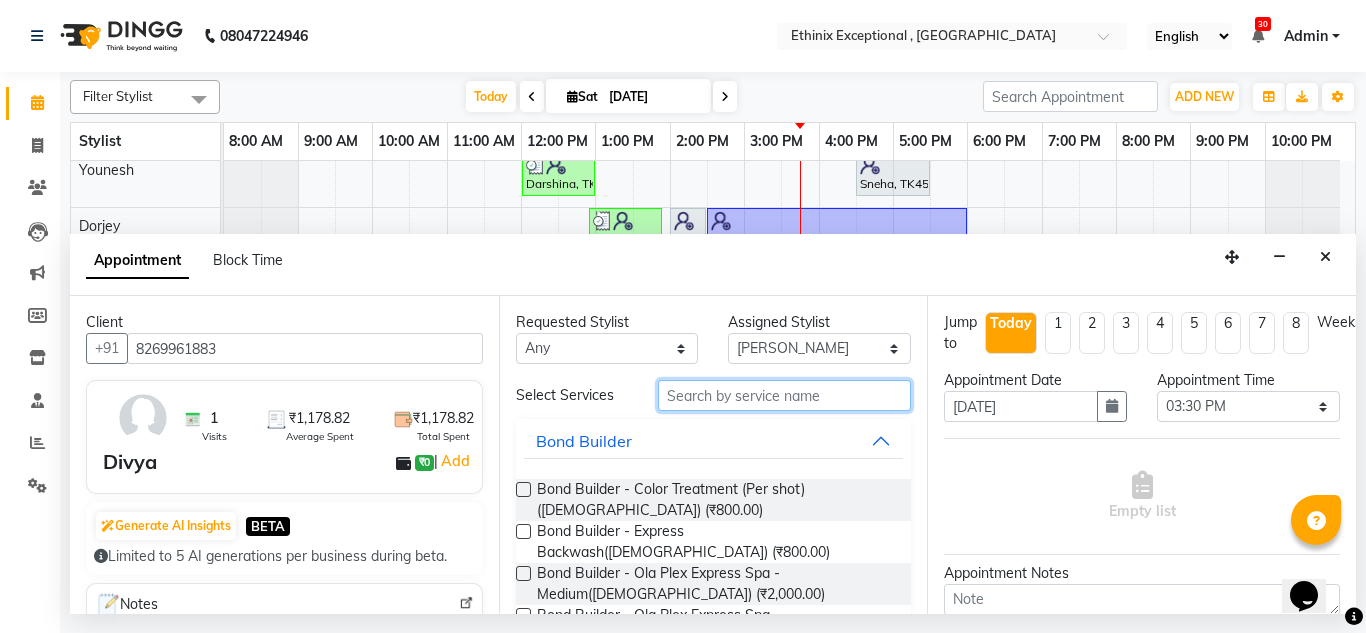 click at bounding box center (785, 395) 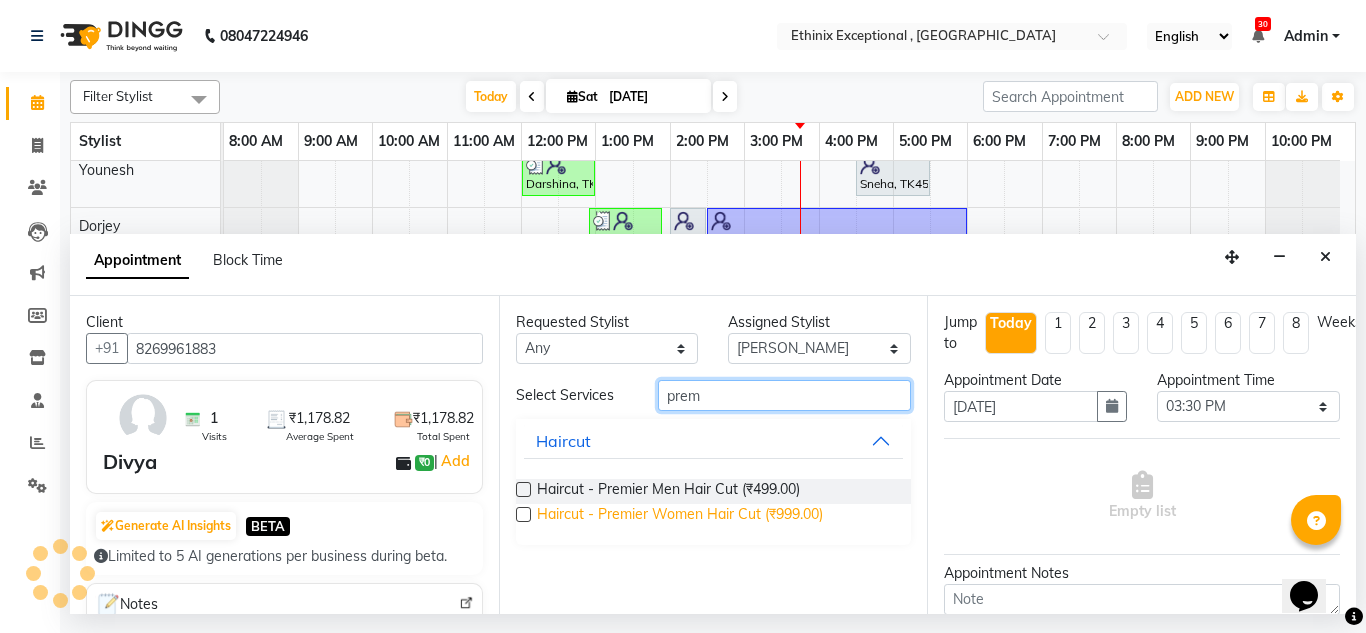 type on "prem" 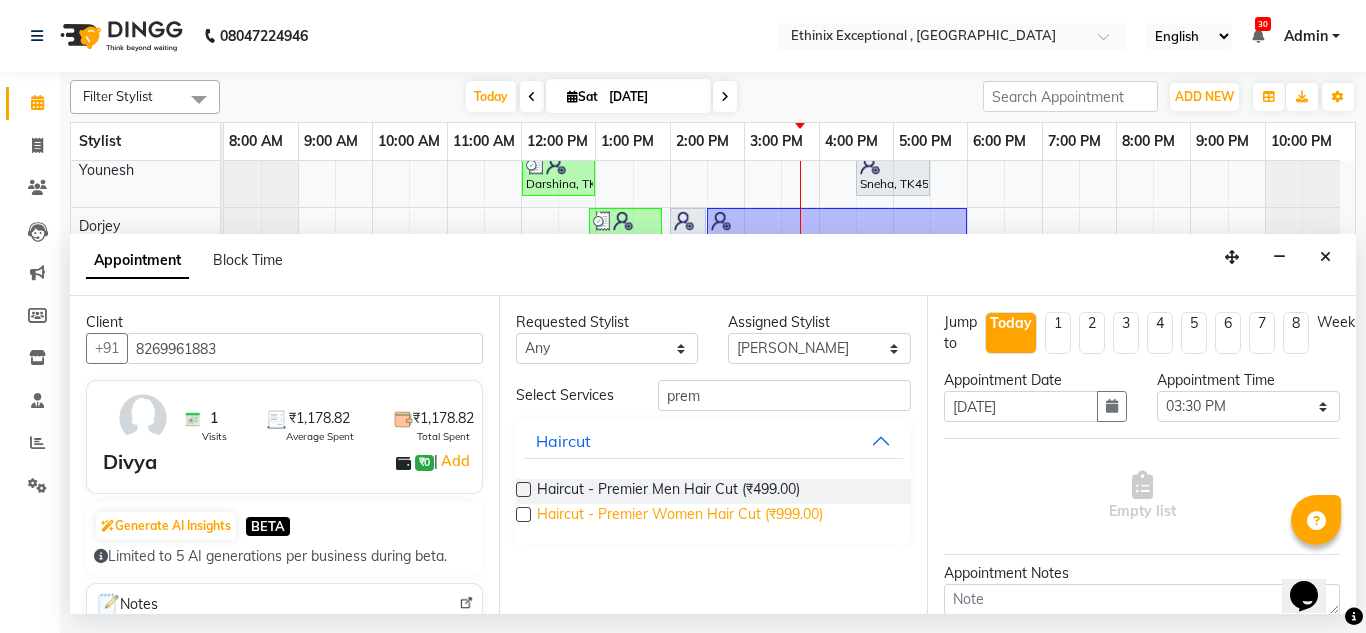 click on "Haircut - Premier Women Hair Cut (₹999.00)" at bounding box center [680, 516] 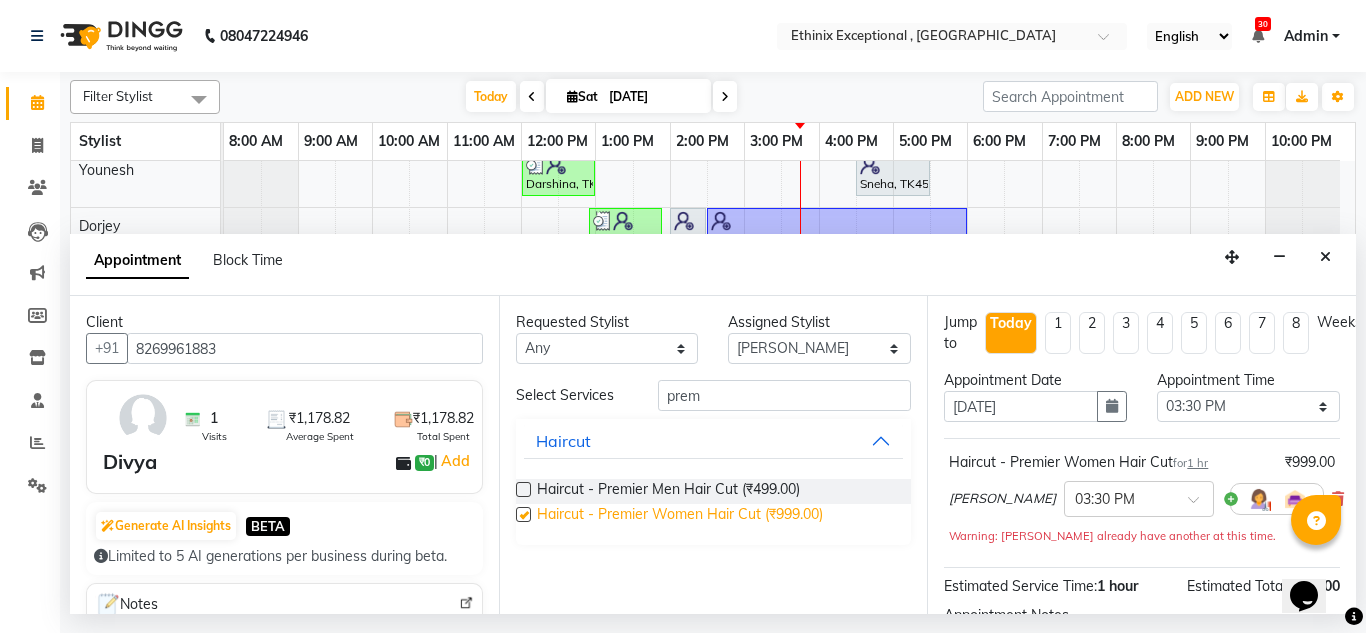 checkbox on "false" 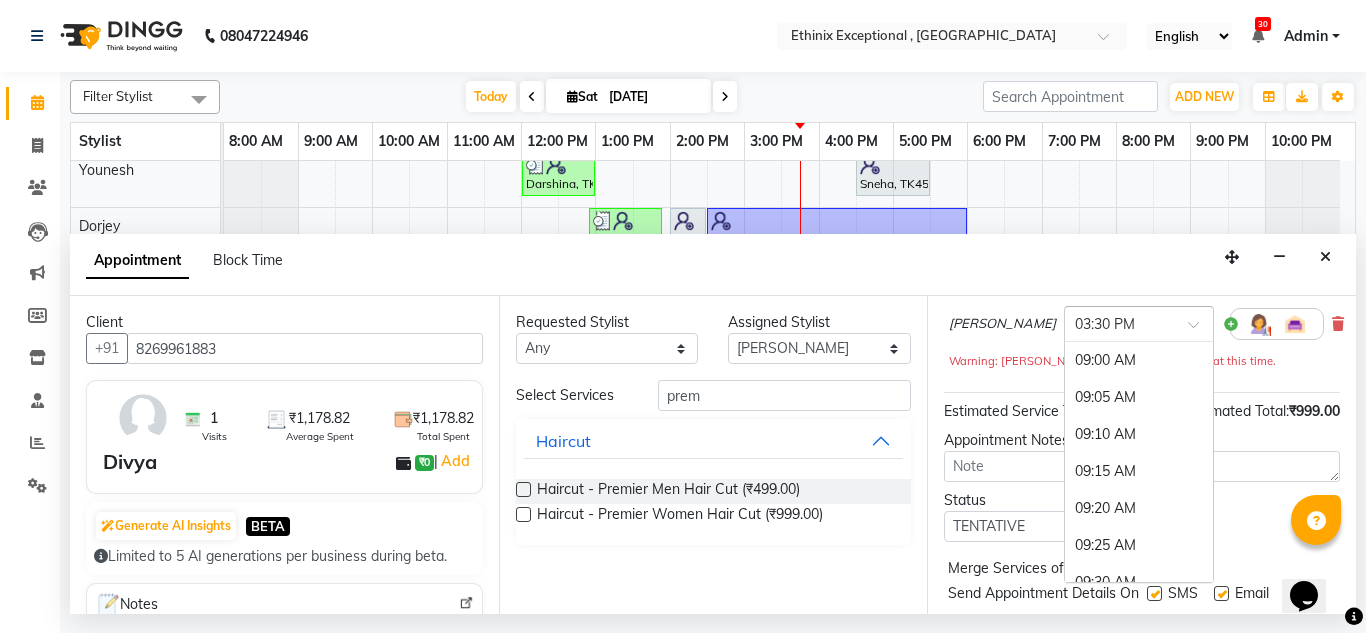 click on "× 03:30 PM" at bounding box center [1139, 324] 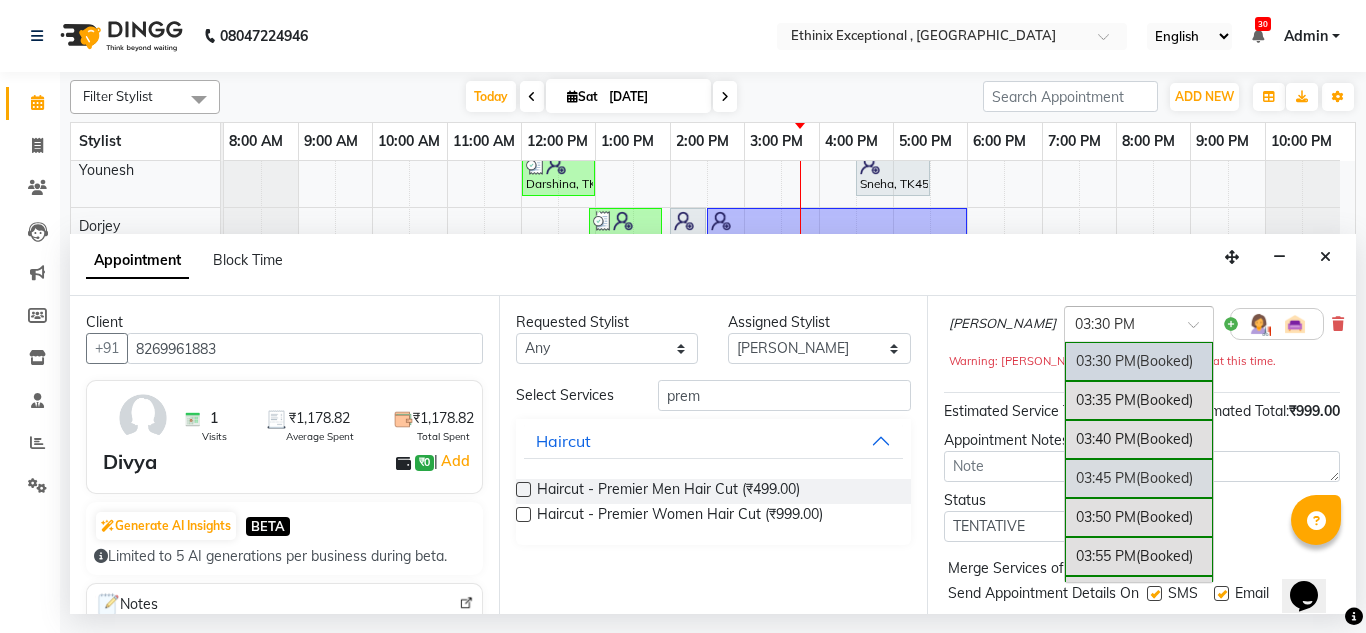 click on "03:45 PM   (Booked)" at bounding box center (1139, 478) 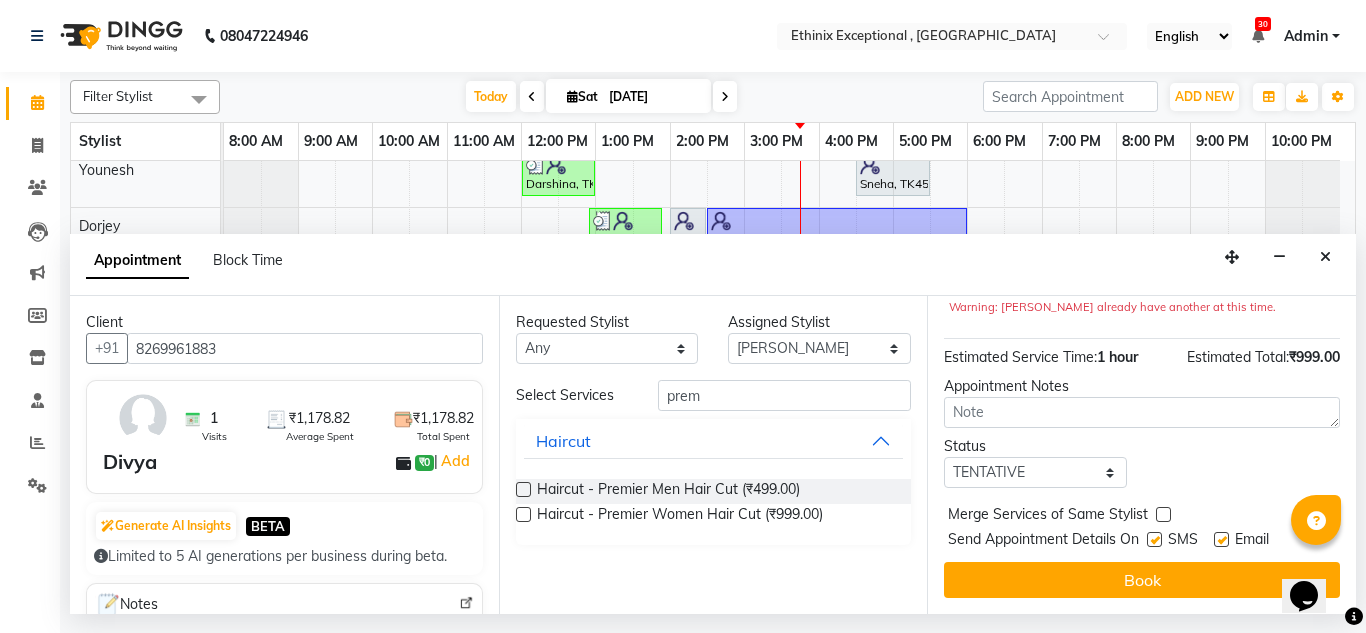 click at bounding box center (1221, 539) 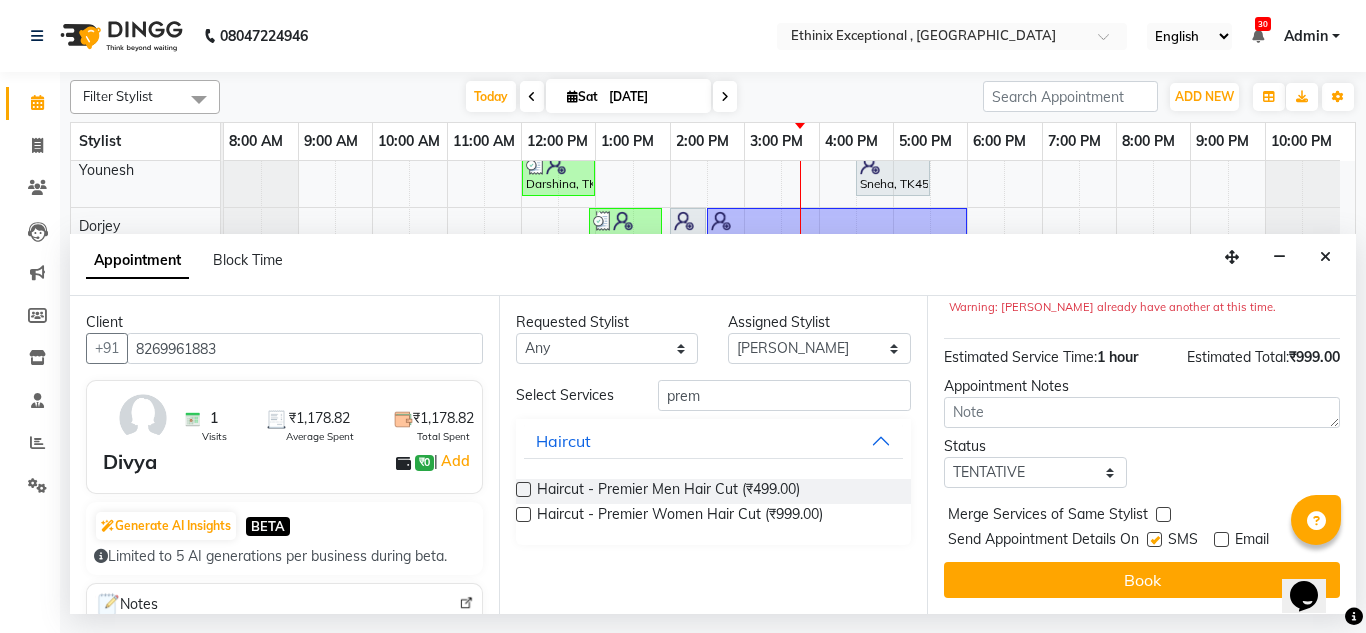 click at bounding box center (1154, 539) 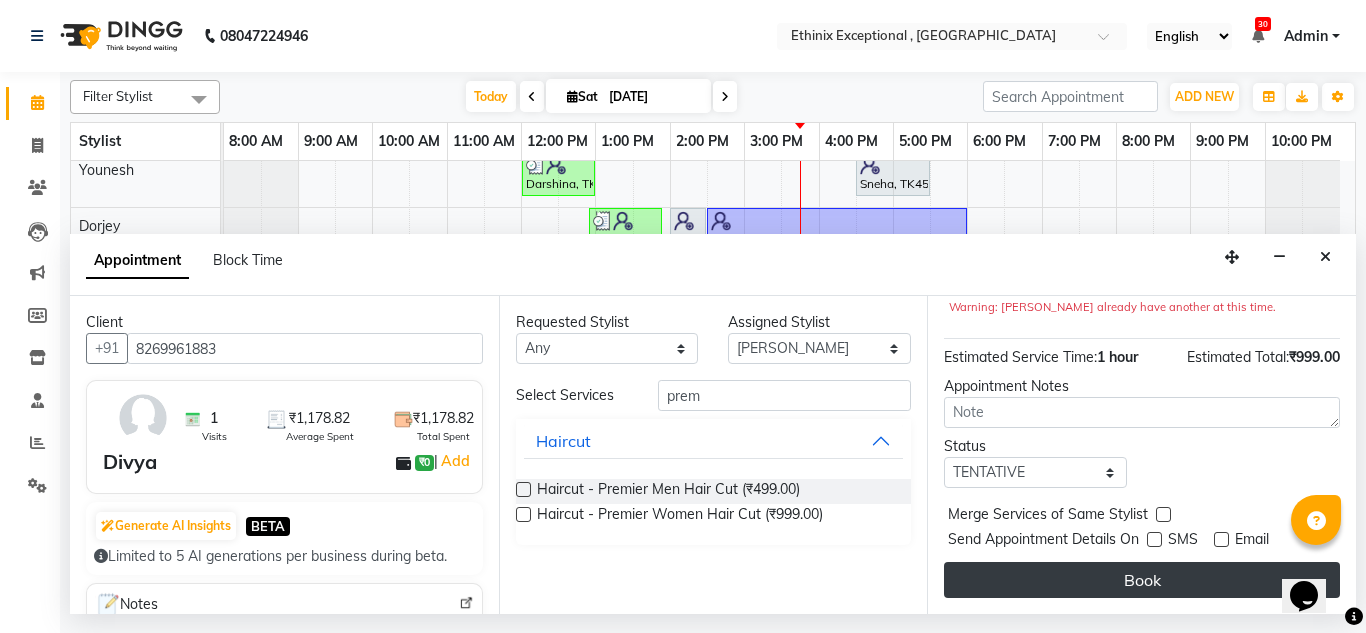 click on "Book" at bounding box center (1142, 580) 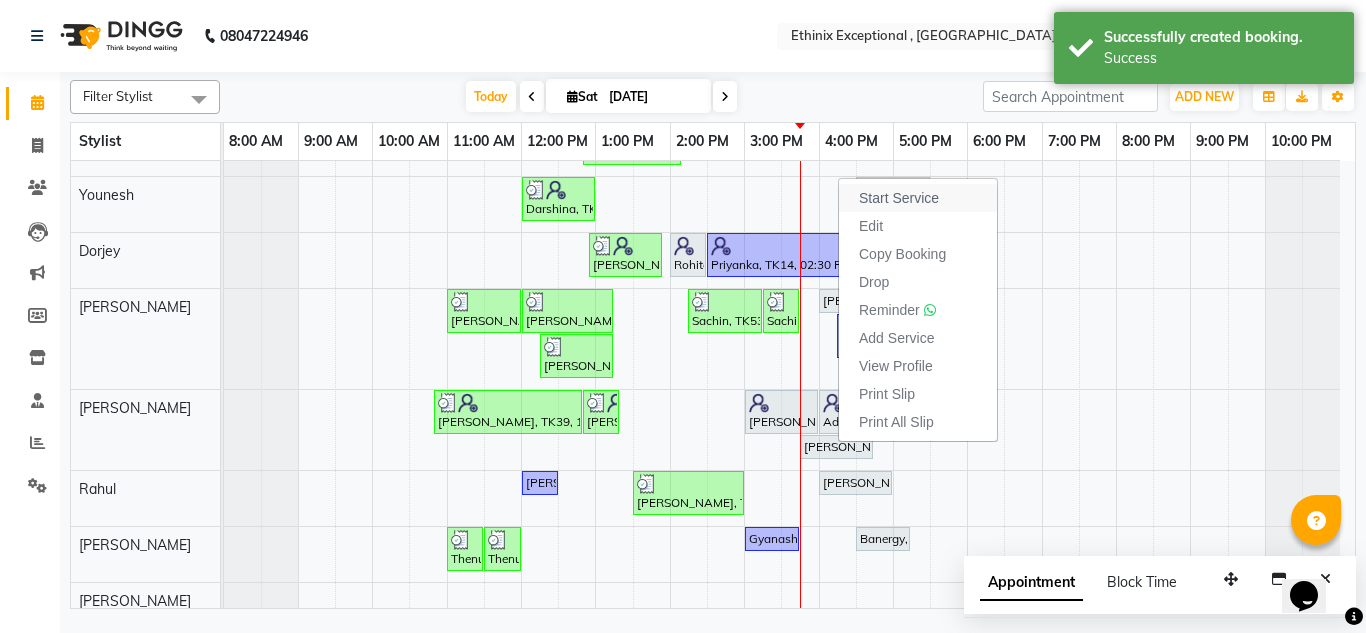 click on "Start Service" at bounding box center (899, 198) 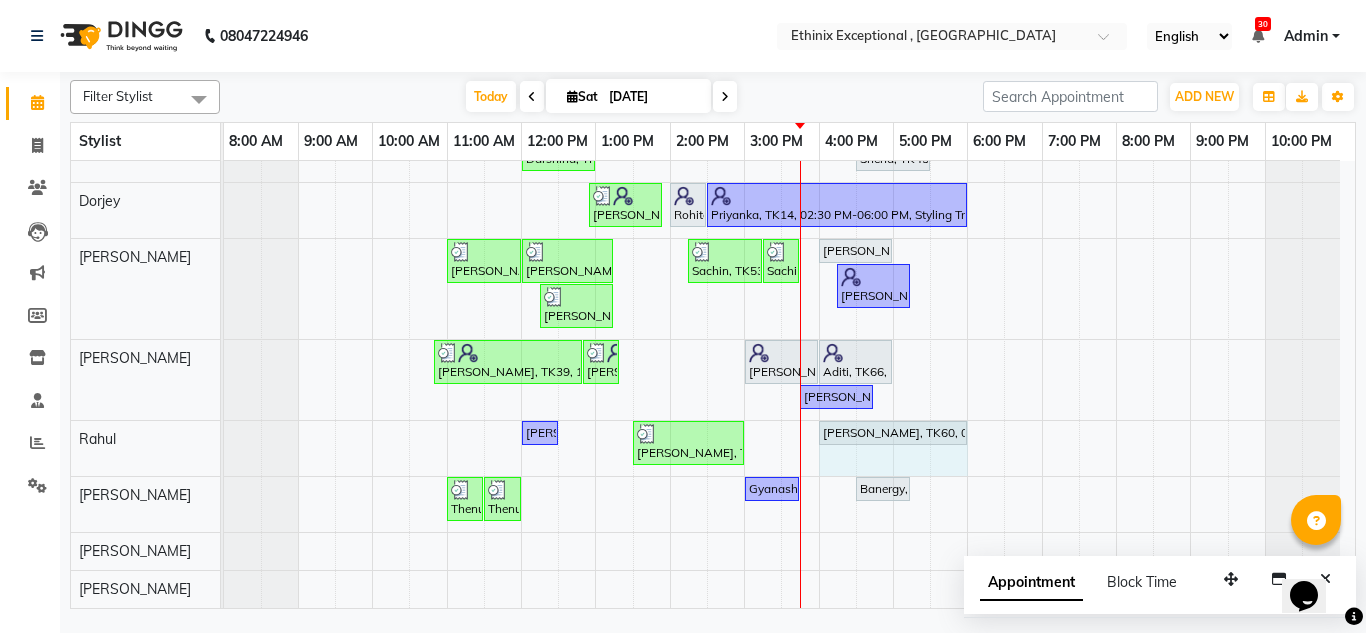 drag, startPoint x: 889, startPoint y: 431, endPoint x: 949, endPoint y: 432, distance: 60.00833 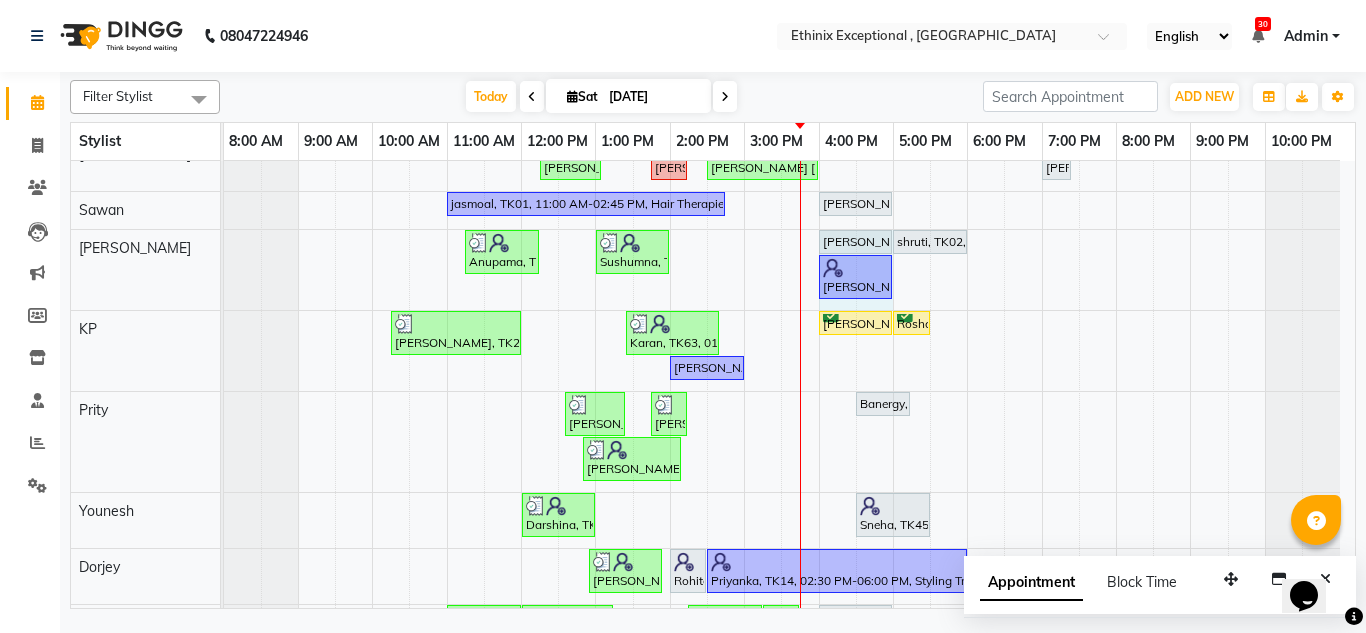 drag, startPoint x: 856, startPoint y: 267, endPoint x: 875, endPoint y: 267, distance: 19 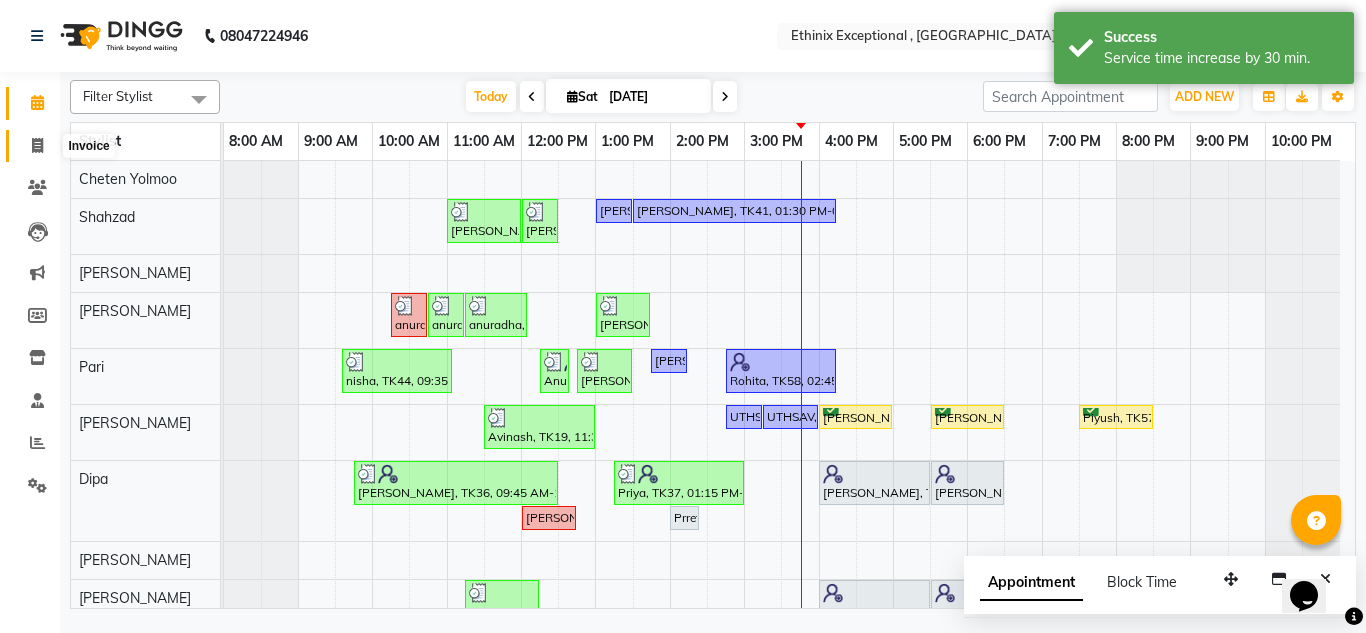 click 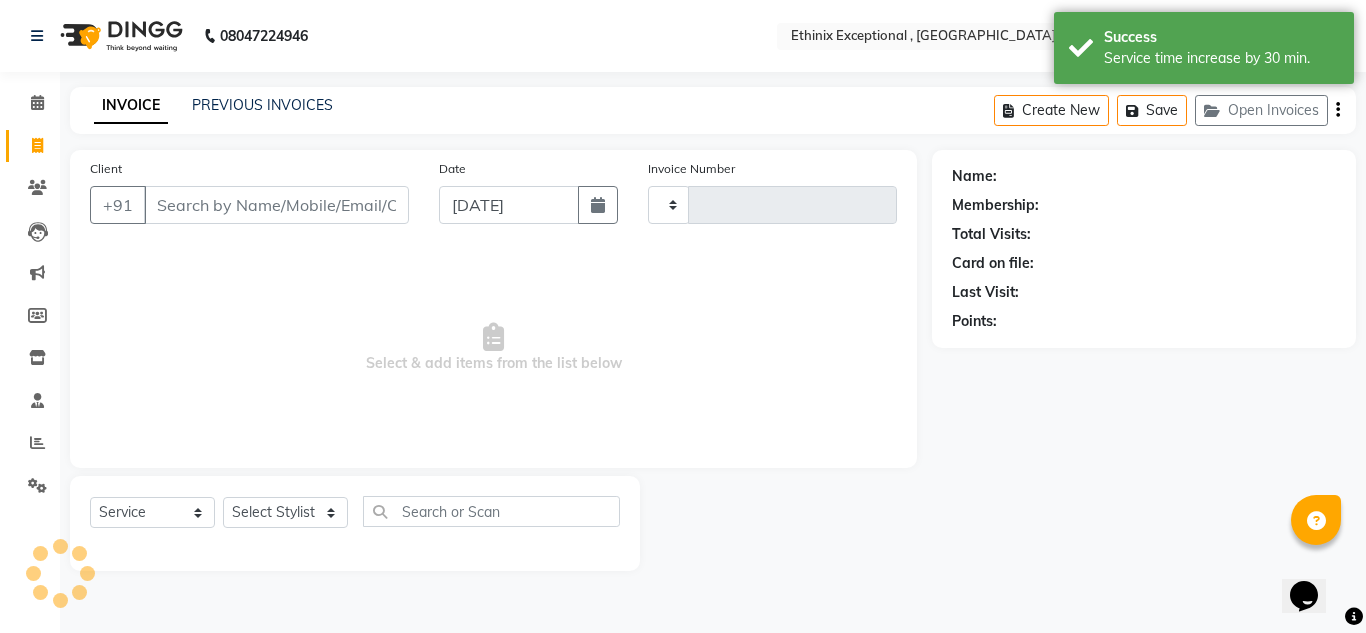 type on "6087" 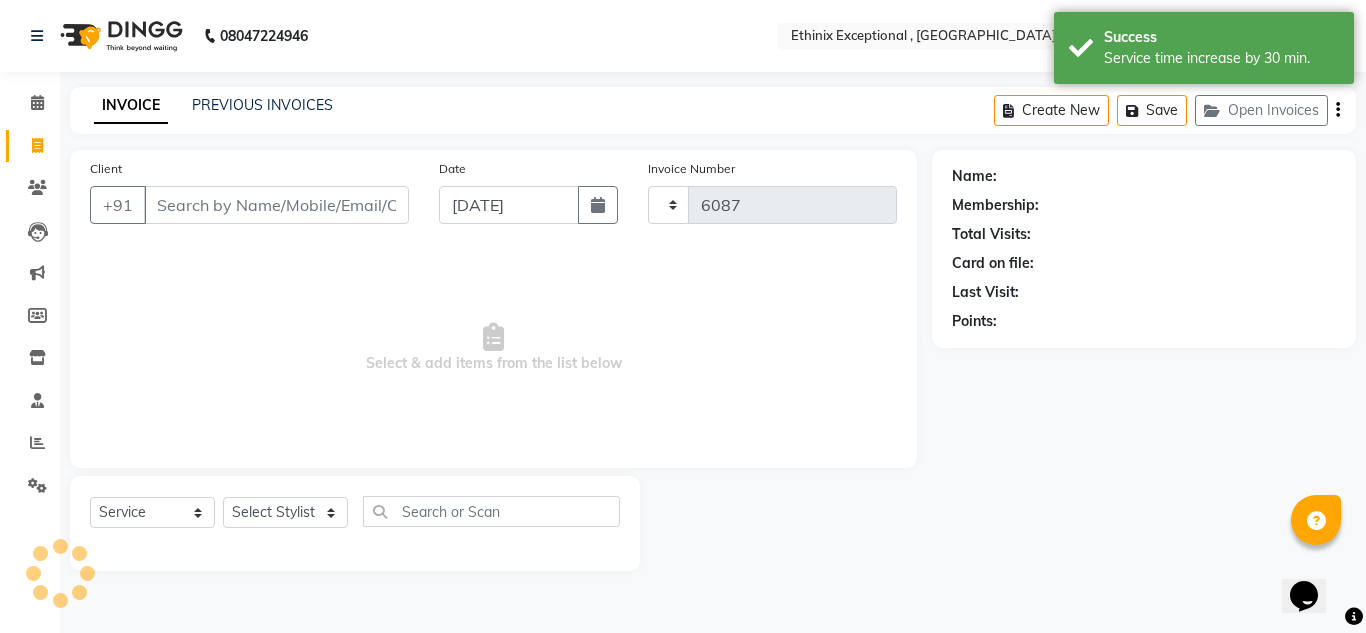 select on "3625" 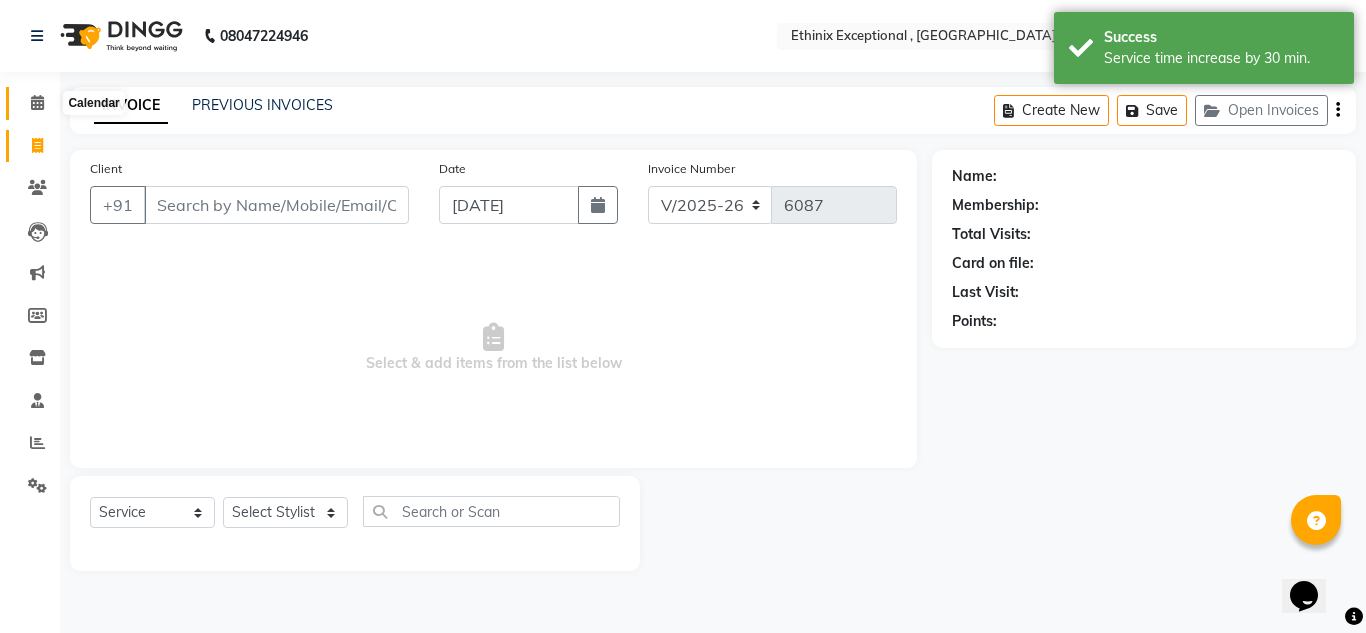 click 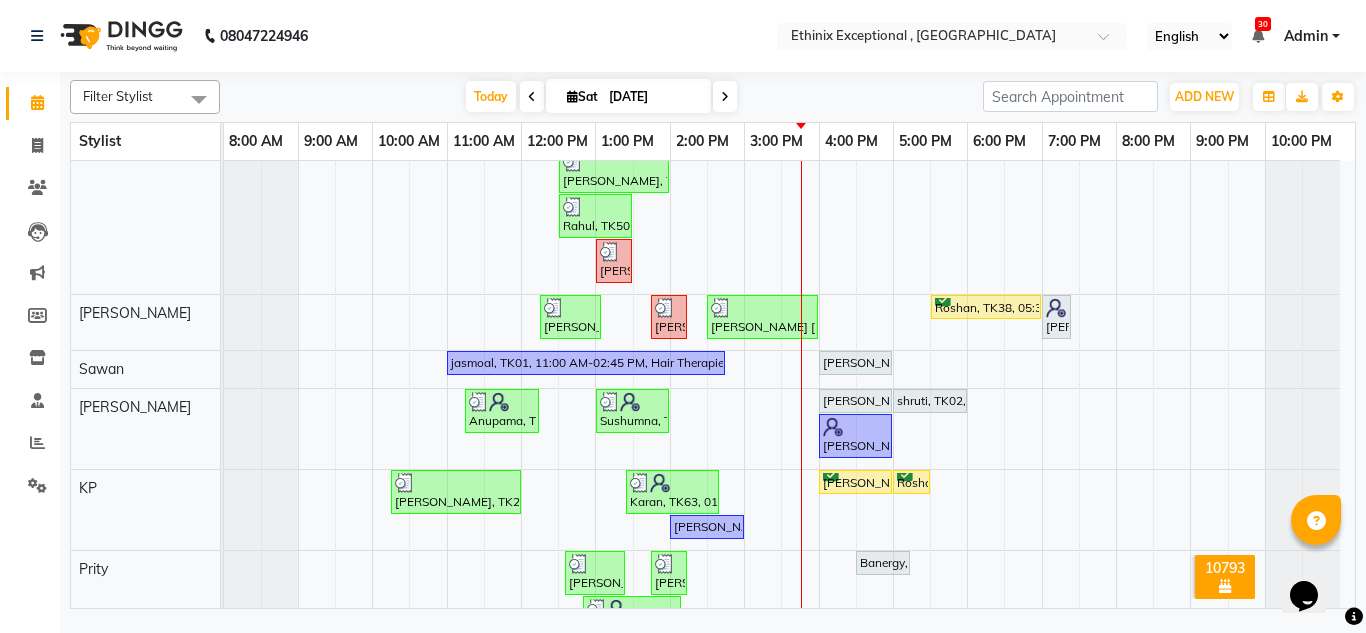scroll, scrollTop: 661, scrollLeft: 0, axis: vertical 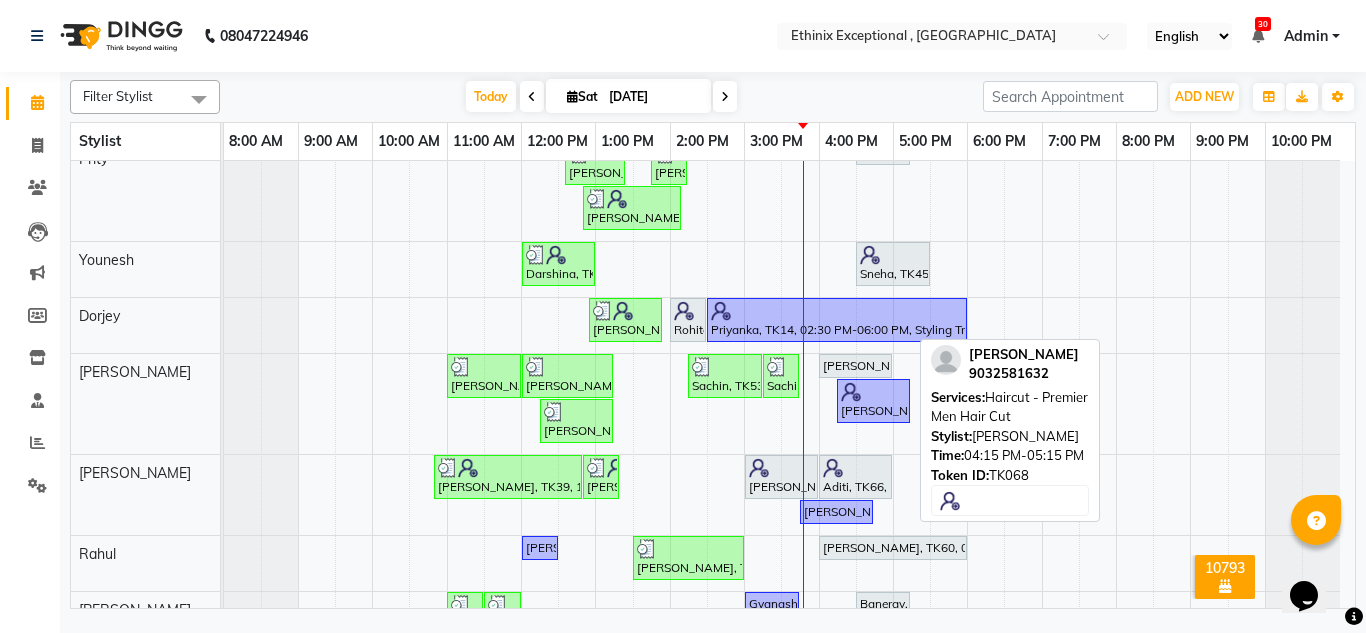 click at bounding box center (873, 392) 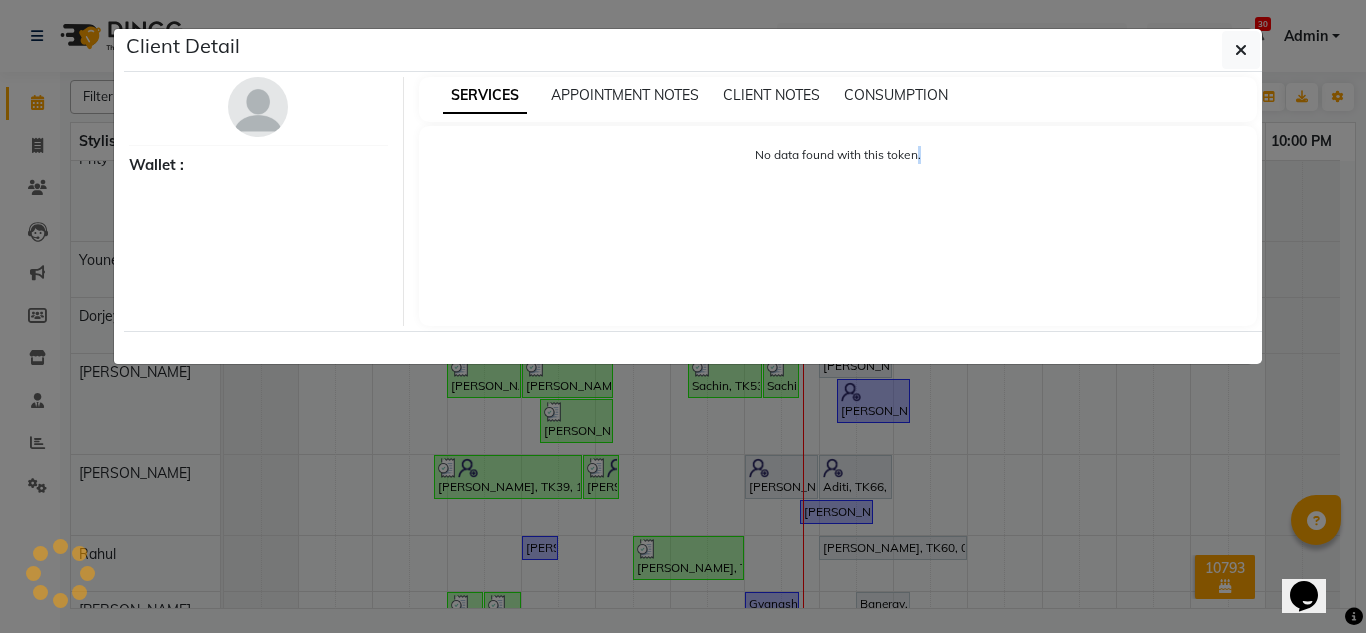 select on "1" 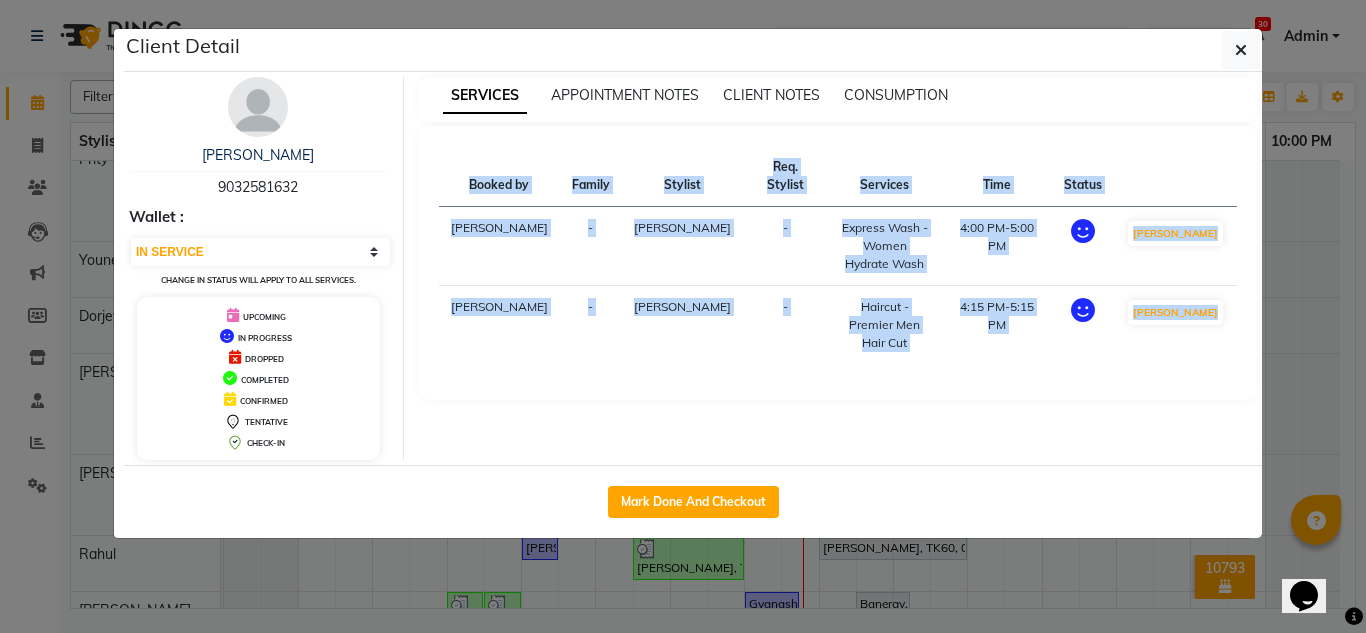 click on "Client Detail  [PERSON_NAME]    9032581632 Wallet : Select IN SERVICE CONFIRMED TENTATIVE CHECK IN MARK DONE DROPPED UPCOMING Change in status will apply to all services. UPCOMING IN PROGRESS DROPPED COMPLETED CONFIRMED TENTATIVE CHECK-IN SERVICES APPOINTMENT NOTES CLIENT NOTES CONSUMPTION Booked by Family Stylist Req. Stylist Services Time Status  [PERSON_NAME] -  Express Wash - Women Hydrate Wash   4:00 PM-5:00 PM   MARK DONE   [PERSON_NAME] -  Haircut - Premier Men Hair Cut    4:15 PM-5:15 PM   MARK DONE   Mark Done And Checkout" 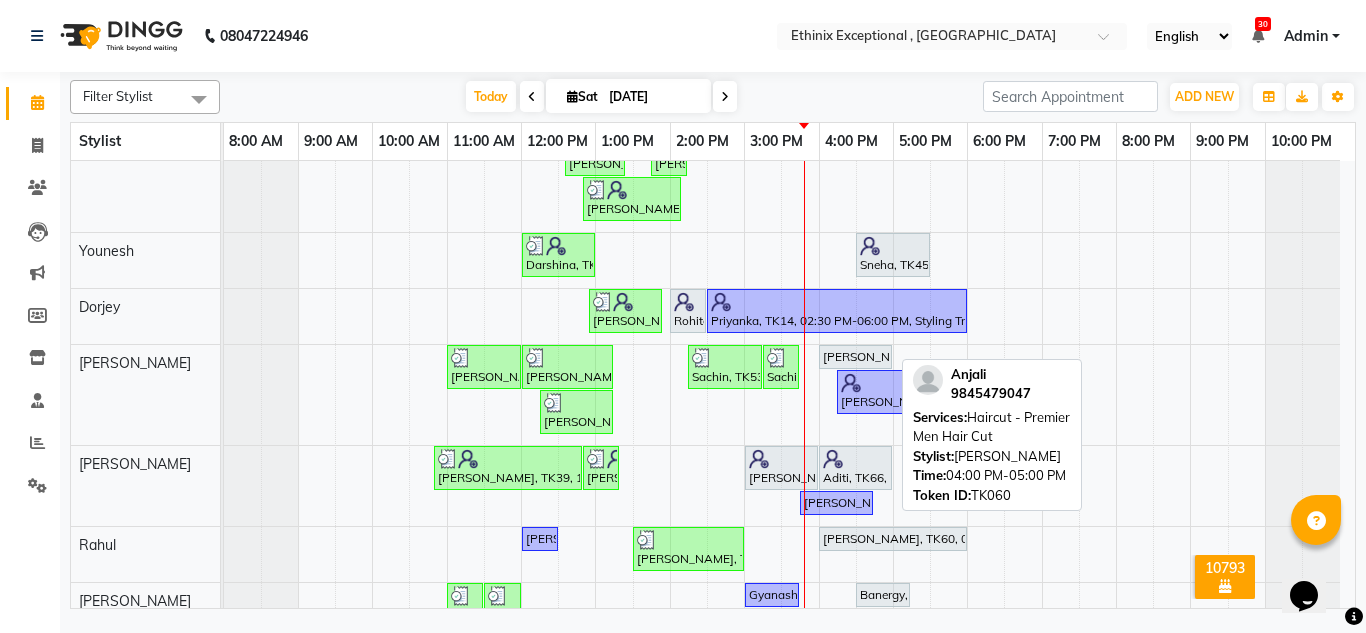 click on "[PERSON_NAME], TK18, 11:00 AM-12:00 PM, Haircut - Premier Men Hair Cut      [PERSON_NAME], TK18, 12:00 PM-01:15 PM, Haircut - [PERSON_NAME] Trim,Haircut - Premier Men Hair Cut ,[MEDICAL_DATA]     Sachin, TK53, 02:15 PM-03:15 PM, Haircut - Premier Men Hair Cut      Sachin, TK53, 03:15 PM-03:45 PM, Haircut - [PERSON_NAME] Trim    Anjali, TK60, 04:00 PM-05:00 PM, Haircut - Premier Men Hair Cut      [PERSON_NAME], TK68, 04:15 PM-05:15 PM, Haircut - Premier Men Hair Cut      [PERSON_NAME], TK46, 12:15 PM-01:15 PM, Haircut - Premier Men Hair Cut" at bounding box center [224, 395] 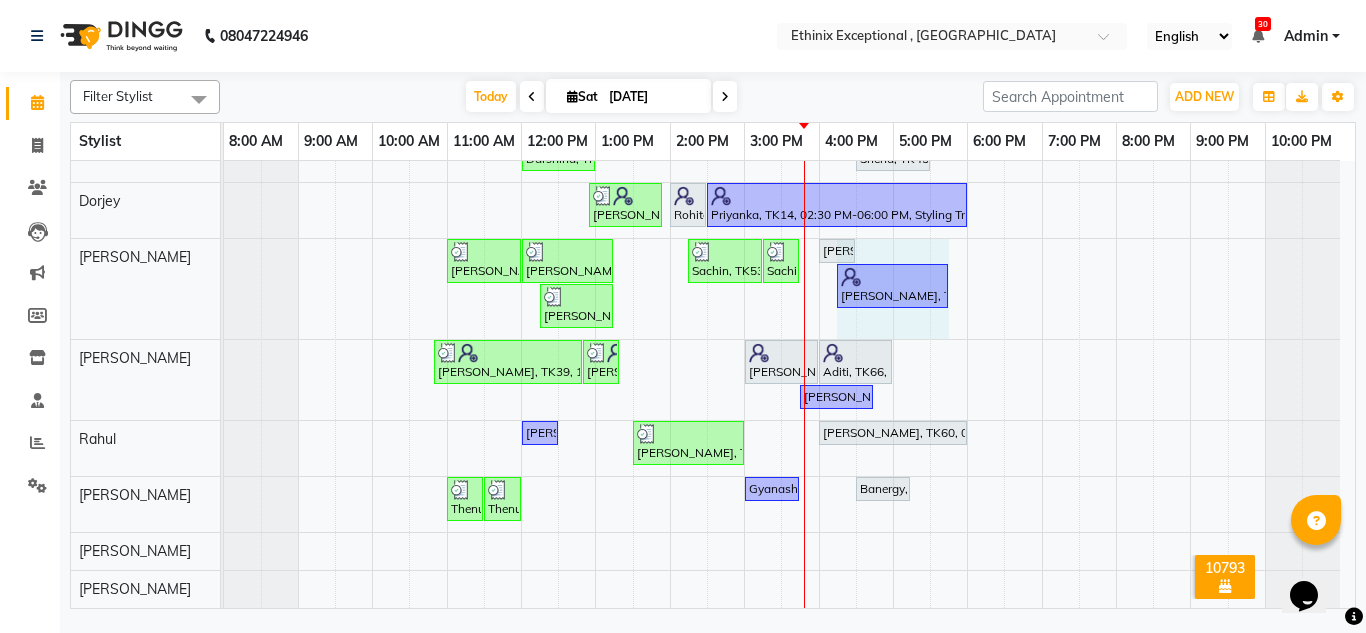 drag, startPoint x: 909, startPoint y: 277, endPoint x: 940, endPoint y: 274, distance: 31.144823 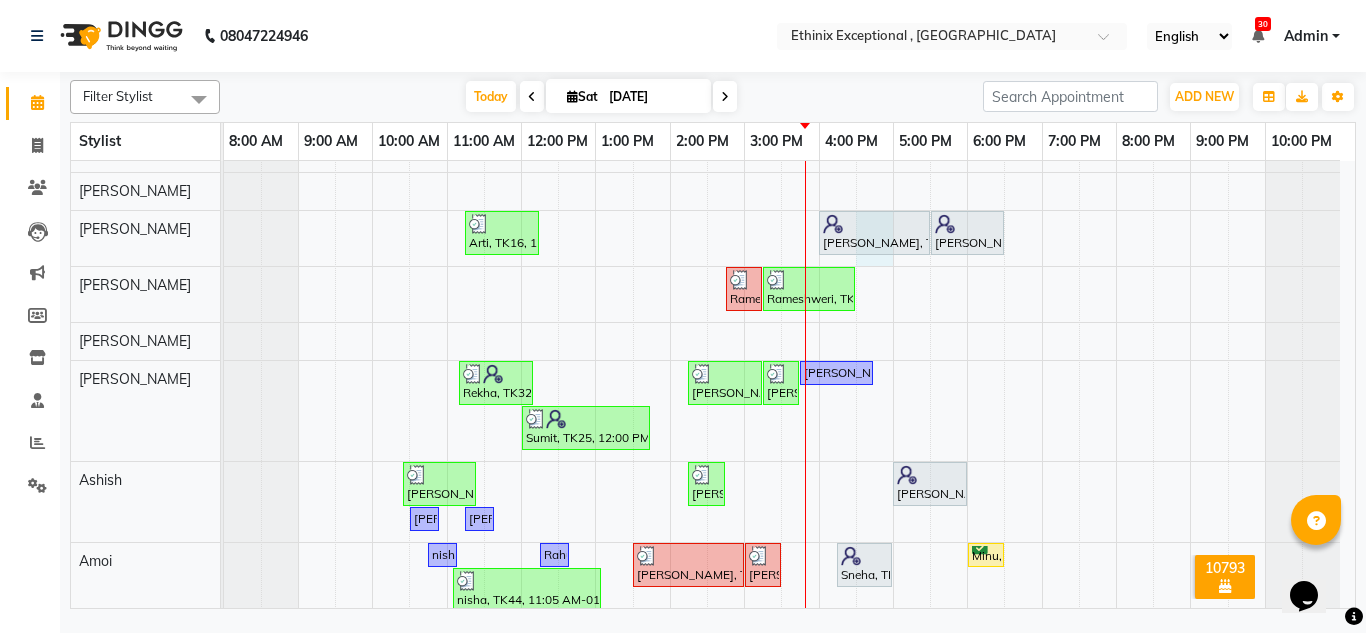 click on "Rajad, TK04, 11:00 AM-12:00 PM, Haircut - Top Tier Men Hair Cut     Rajad, TK04, 12:00 PM-12:30 PM, Haircut - [PERSON_NAME] Trim    [PERSON_NAME], TK41, 01:00 PM-01:30 PM, Hair Therapies - [MEDICAL_DATA] Treatment Women    [PERSON_NAME], TK41, 01:30 PM-04:15 PM, Hair Colour - Global Coloring - Medium([DEMOGRAPHIC_DATA])     anuradha, TK03, 10:15 AM-10:45 AM, Waxing - Blouse Line([DEMOGRAPHIC_DATA])     anuradha, TK03, 10:45 AM-11:15 AM, Waxing - Full Arms([DEMOGRAPHIC_DATA])     anuradha, TK03, 11:15 AM-12:05 PM, Waxing - Full Arms([DEMOGRAPHIC_DATA]),Waxing - Full Legs([DEMOGRAPHIC_DATA]),Waxing - Under Arms [DEMOGRAPHIC_DATA]([DEMOGRAPHIC_DATA])     [PERSON_NAME], TK21, 01:00 PM-01:45 PM, Waxing - Half Legs([DEMOGRAPHIC_DATA]),Threading- Upper Lips     nisha, TK44, 09:35 AM-11:05 AM, Retuals - Essential Line Clean Up(Unisex)     Anupama, TK12, 12:15 PM-12:30 PM, Threading - Eye Brows     [PERSON_NAME], TK51, 12:45 PM-01:30 PM, Threading - Eye Brows,Threading- Upper Lips,Threading- Fore Head    [PERSON_NAME] [PERSON_NAME], TK52, 01:45 PM-02:15 PM, Retuals - Power Oxygen Range(Unisex)" at bounding box center (789, 694) 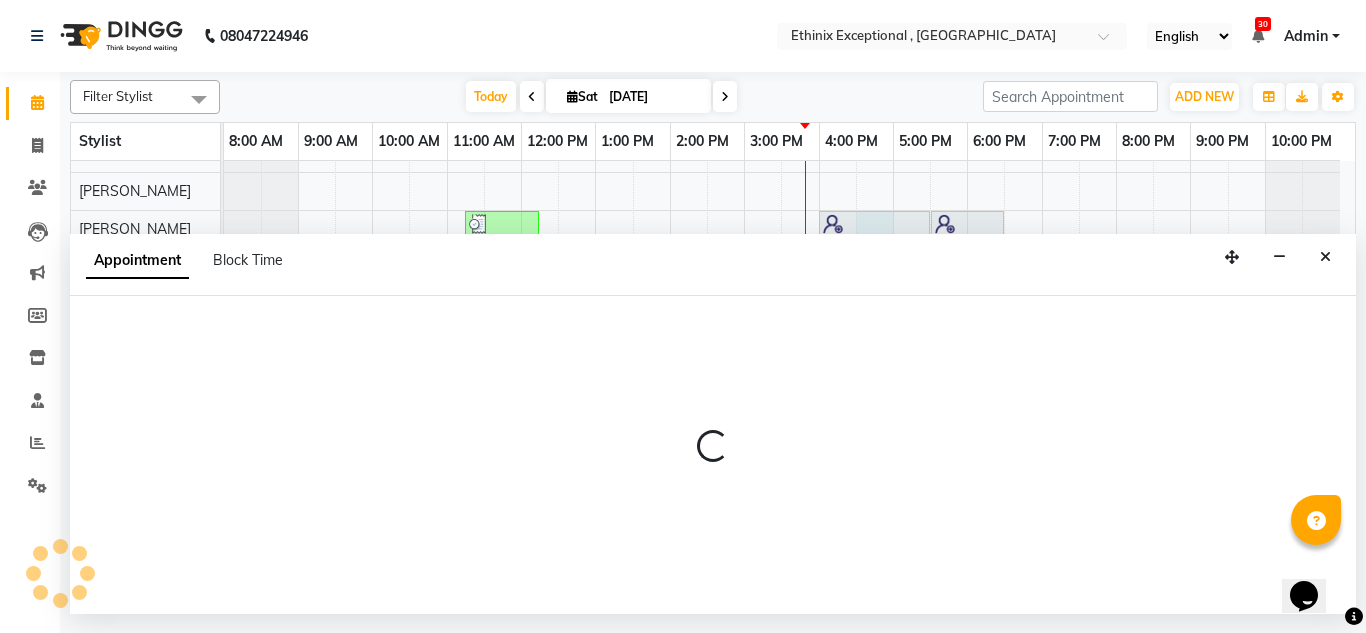 select on "57660" 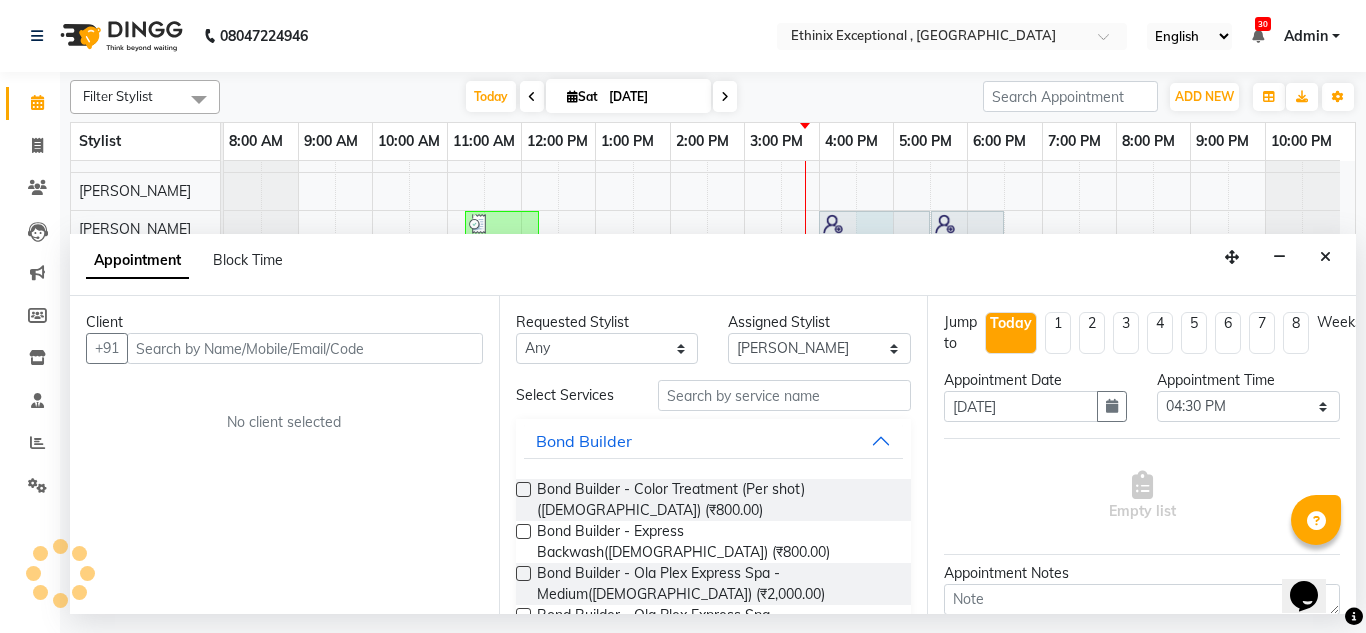 click at bounding box center [305, 348] 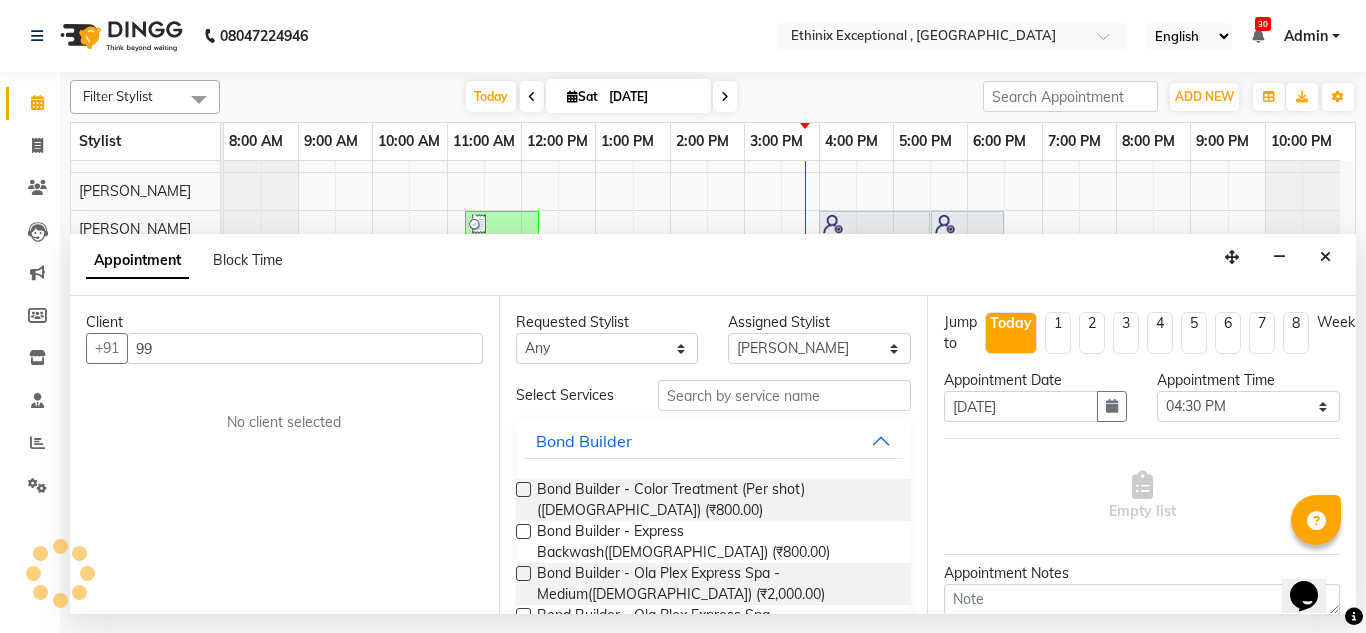 type on "9" 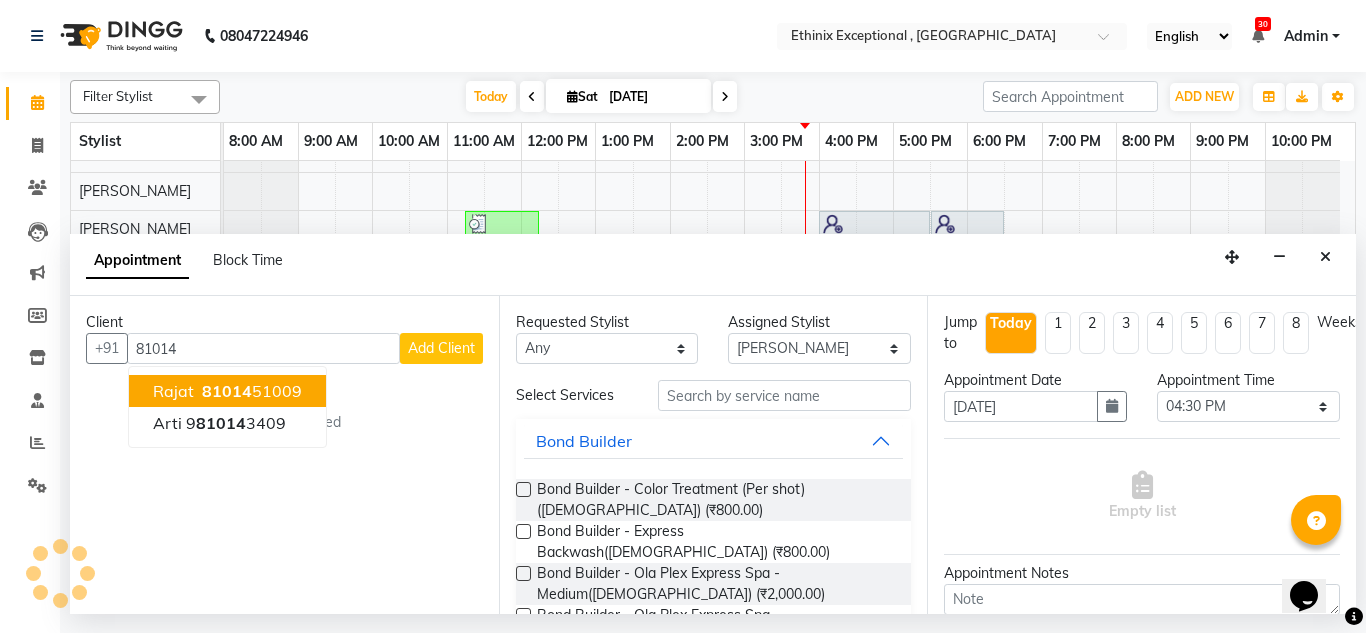 click on "81014 51009" at bounding box center [250, 391] 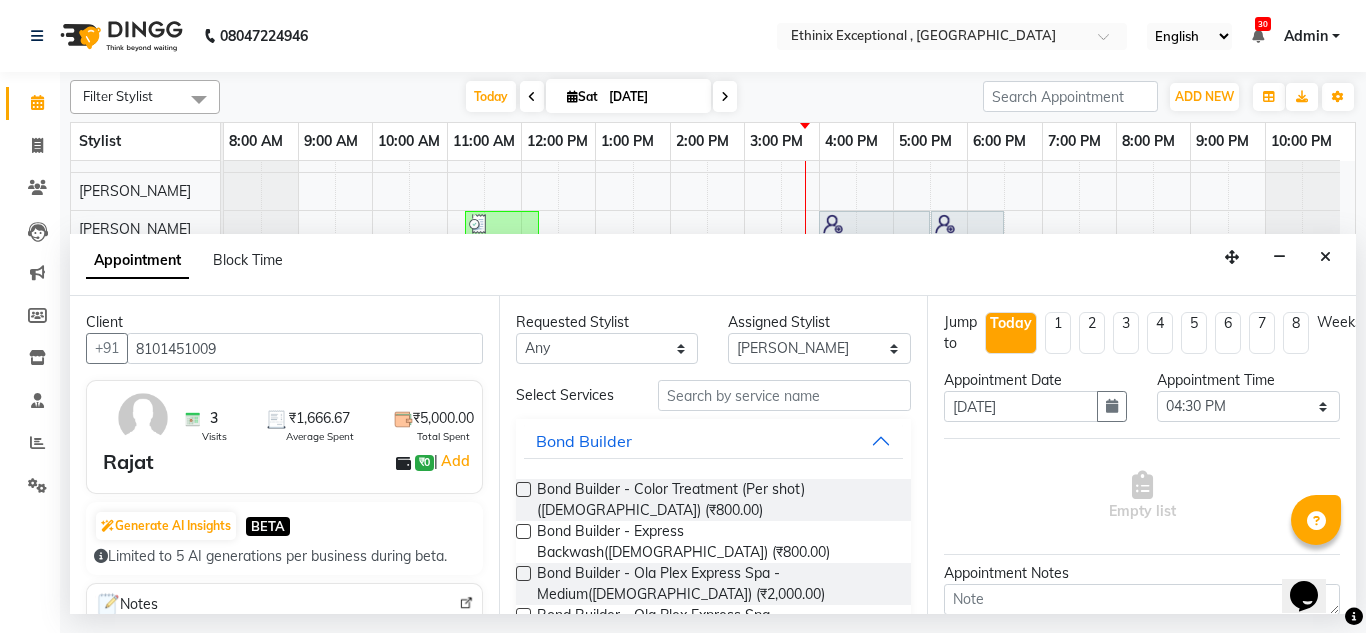 type on "8101451009" 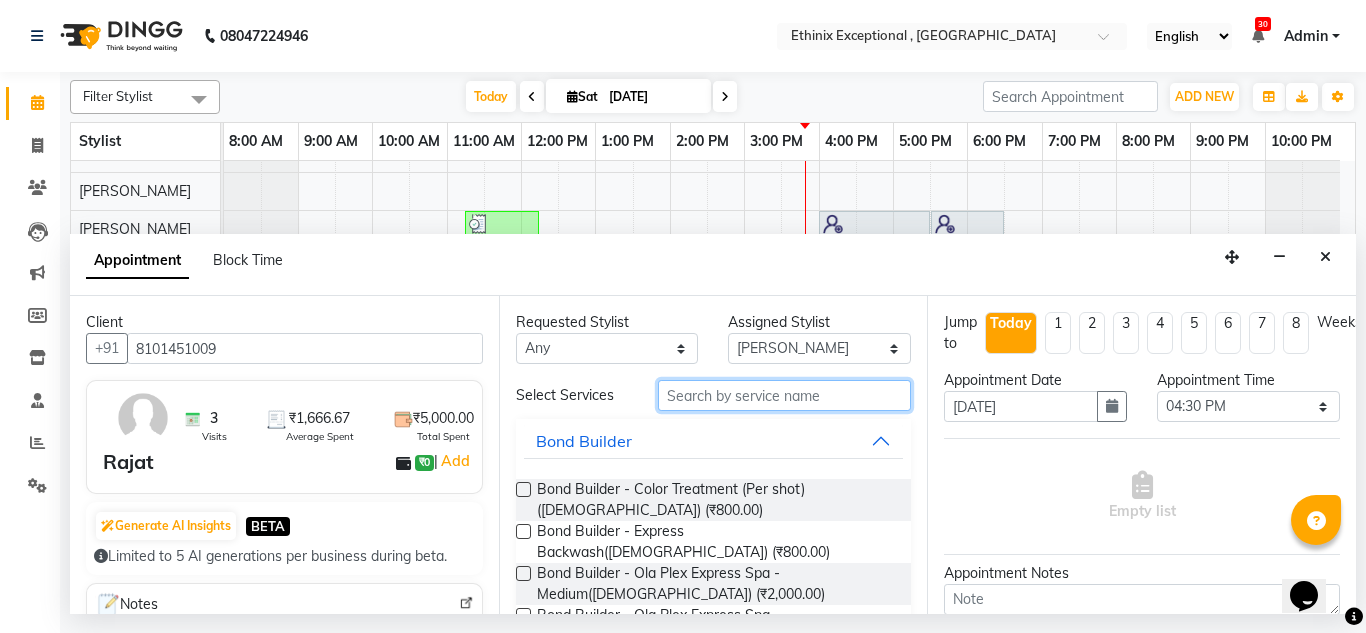 click at bounding box center [785, 395] 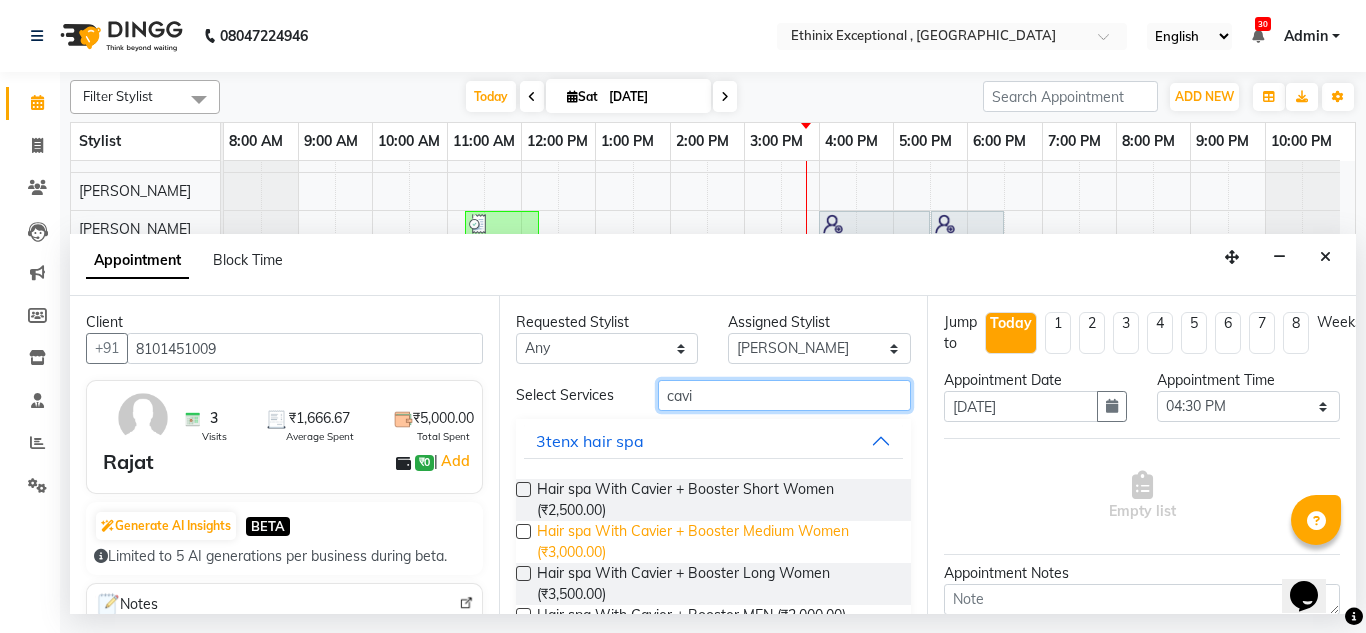 type on "cavi" 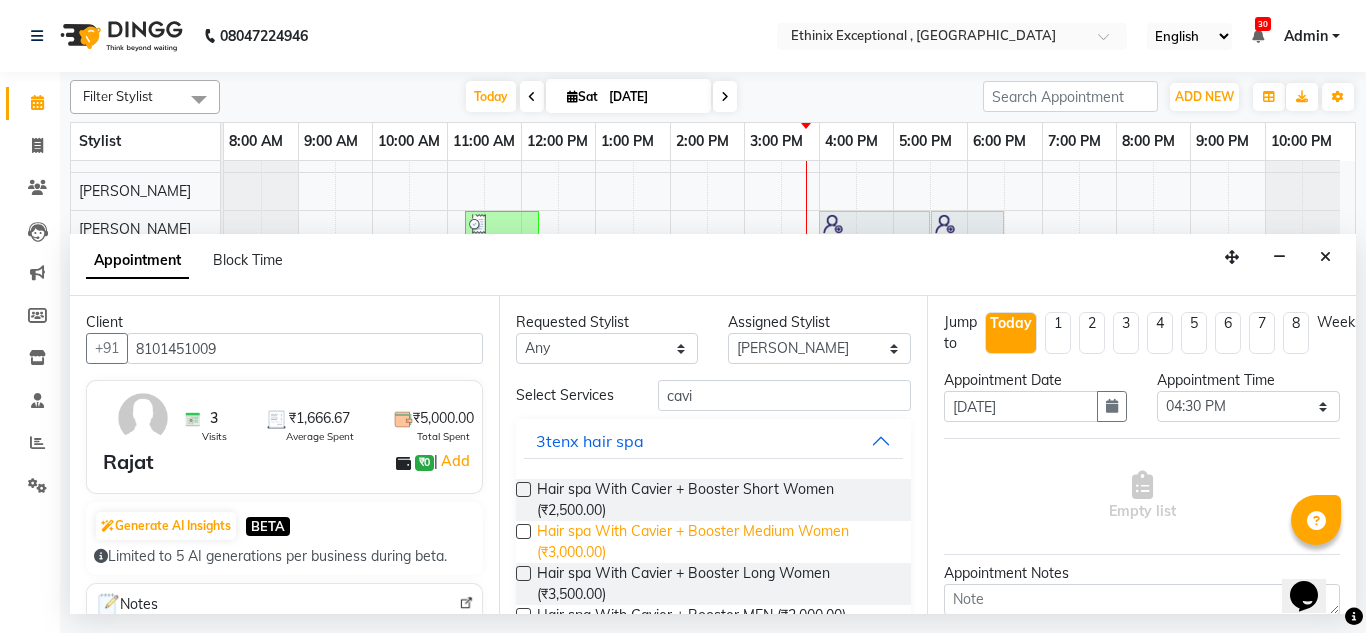 click on "Hair spa With Cavier + Booster Medium Women (₹3,000.00)" at bounding box center (716, 542) 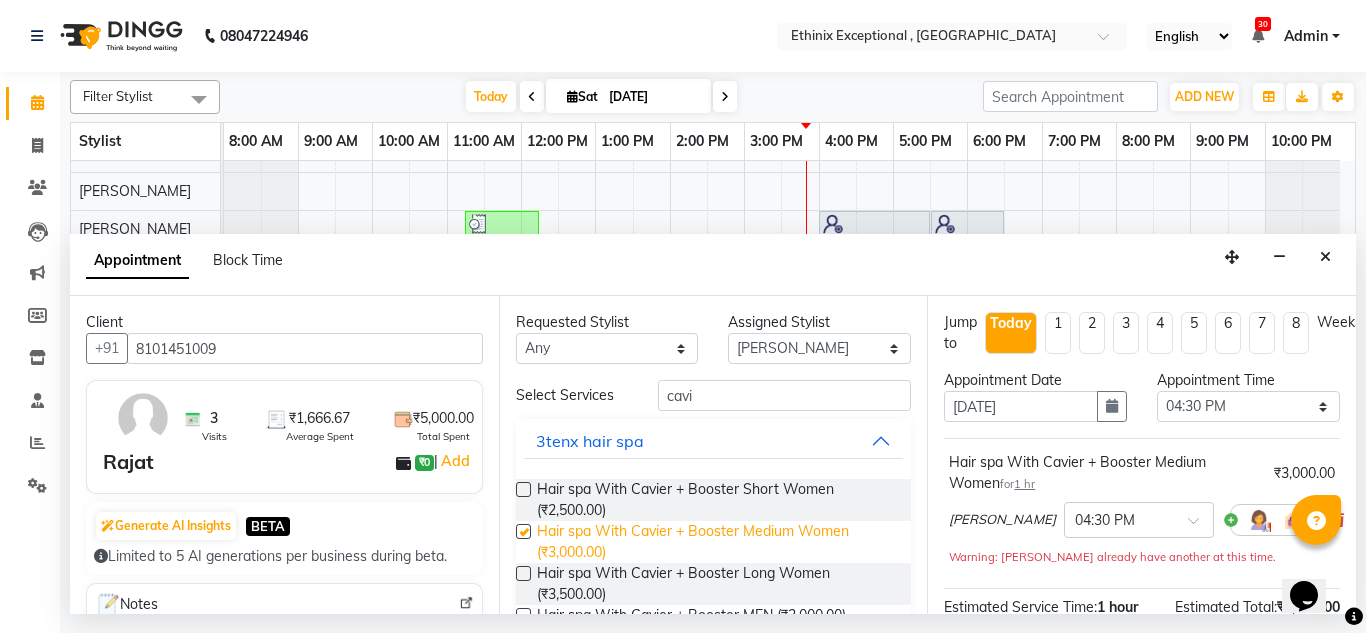 checkbox on "false" 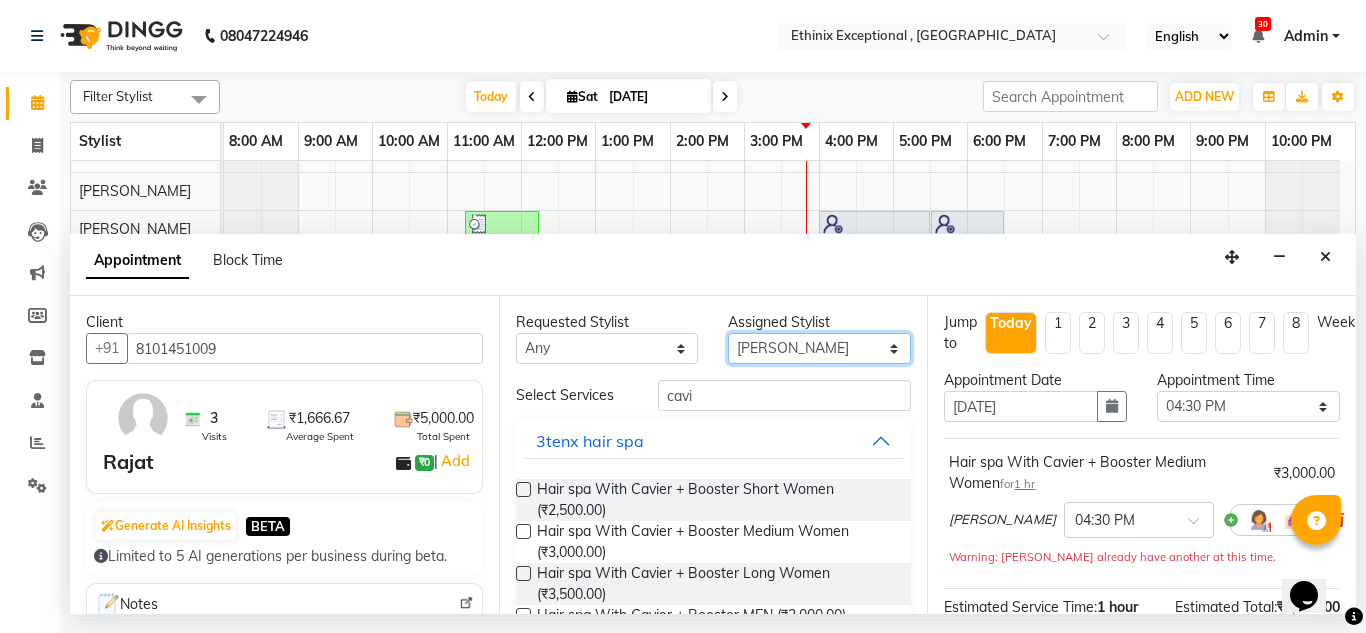 click on "Select Amoi [PERSON_NAME] [PERSON_NAME] [PERSON_NAME] [PERSON_NAME]  [PERSON_NAME] [PERSON_NAME] [PERSON_NAME] [PERSON_NAME] Rahul [PERSON_NAME] [PERSON_NAME] [PERSON_NAME] [PERSON_NAME] [PERSON_NAME]" at bounding box center [819, 348] 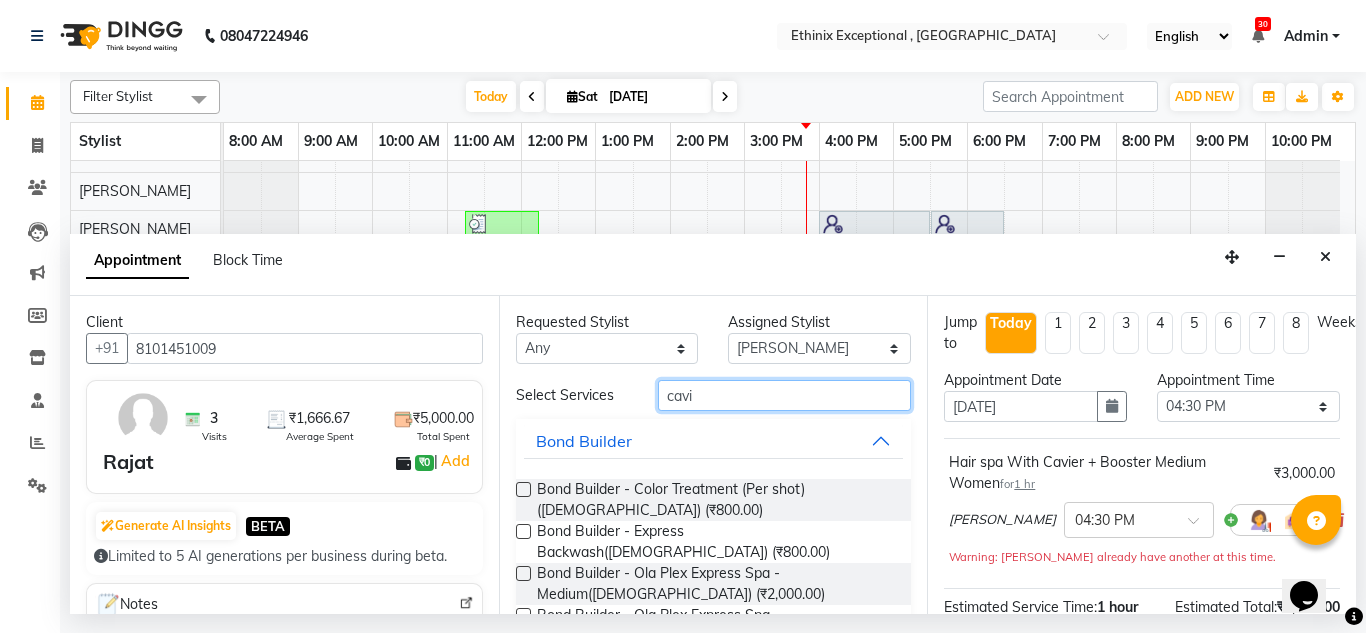 click on "cavi" at bounding box center [785, 395] 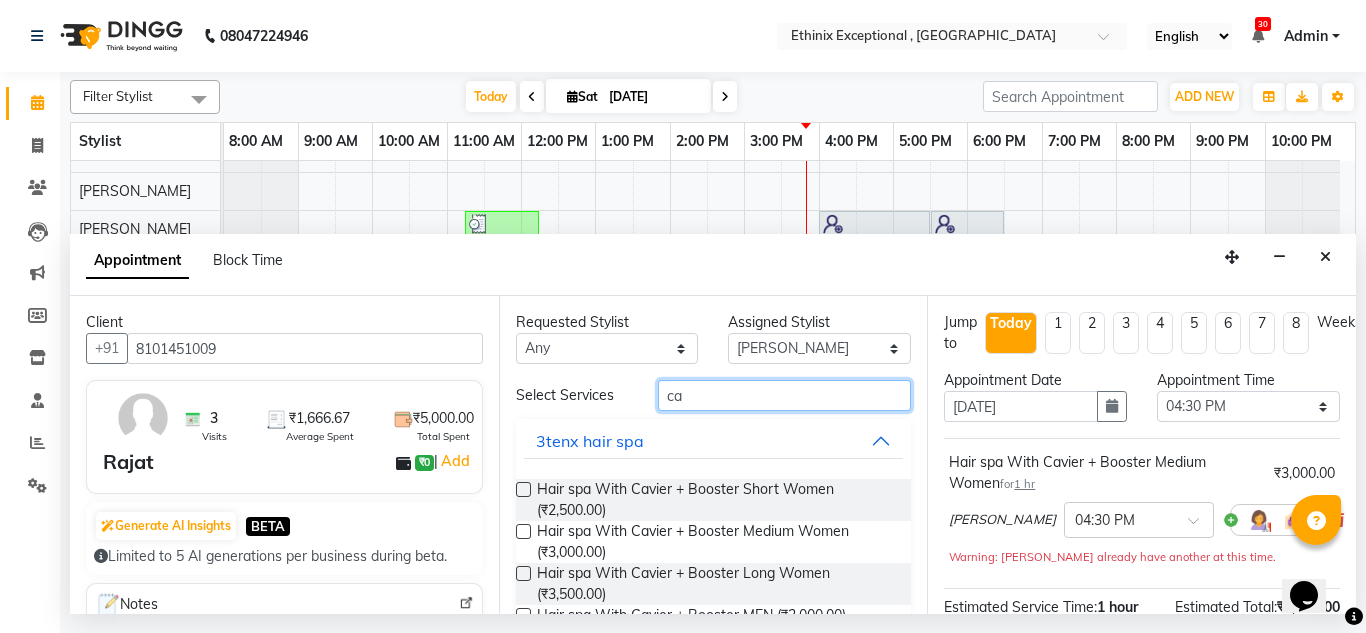 type on "c" 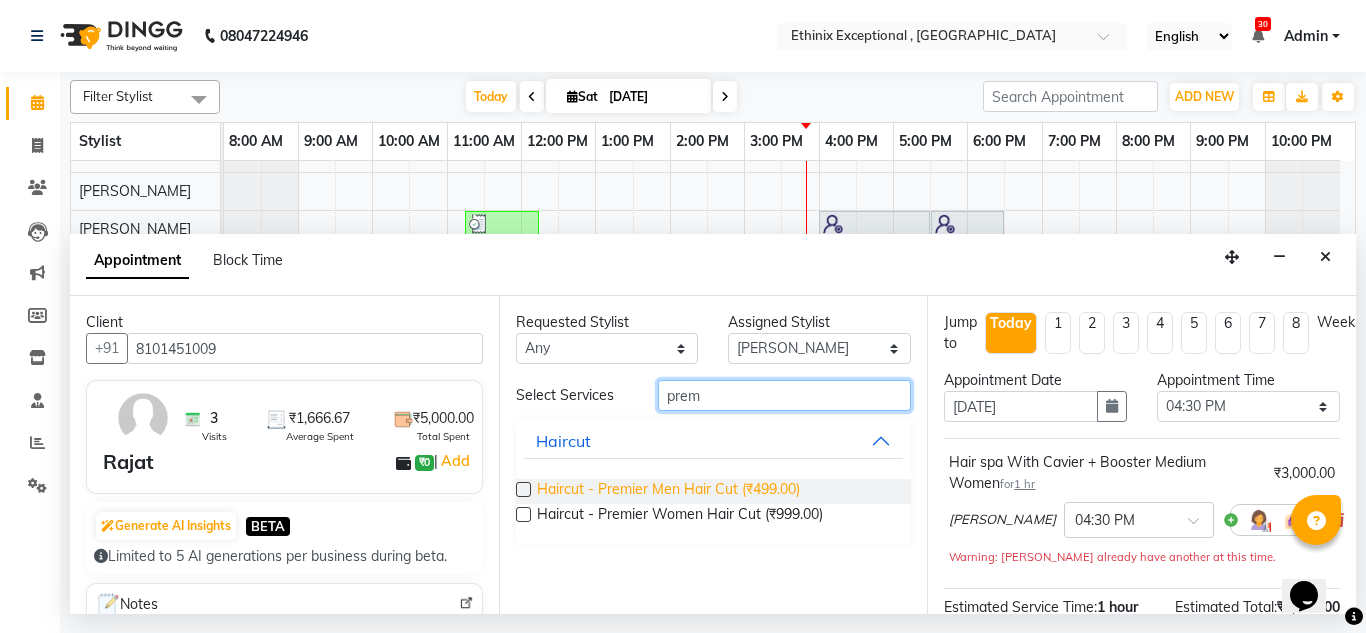 type on "prem" 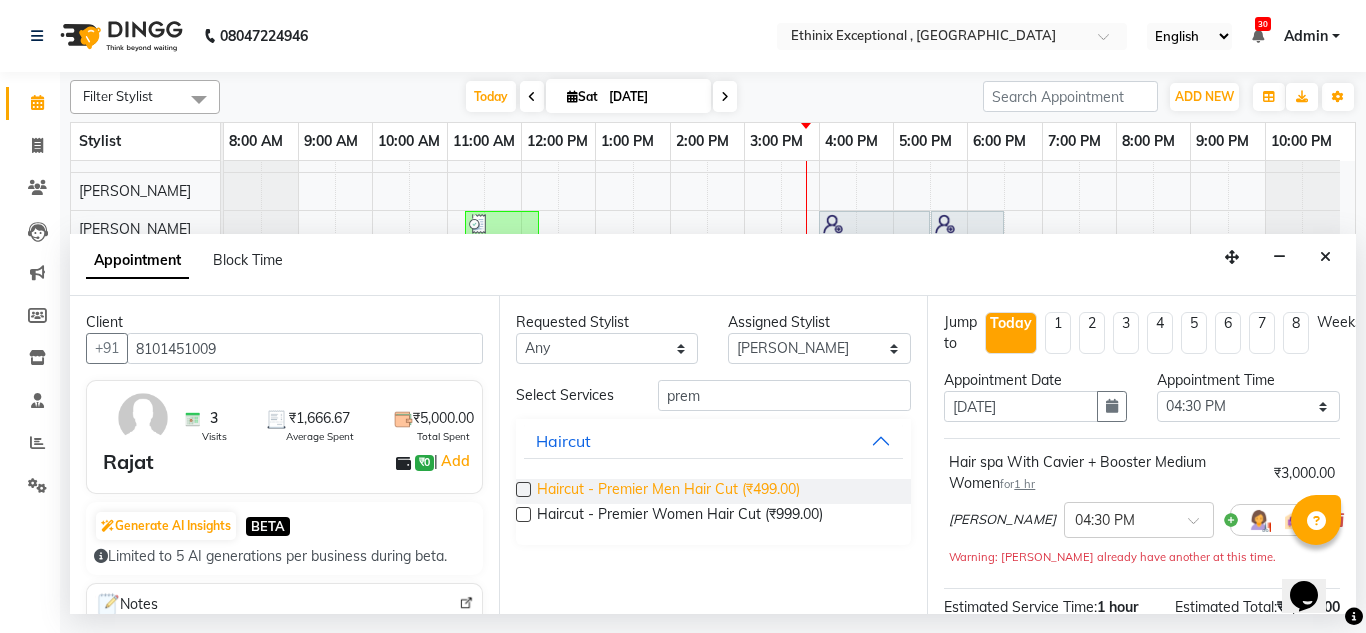 click on "Haircut - Premier Men Hair Cut  (₹499.00)" at bounding box center (668, 491) 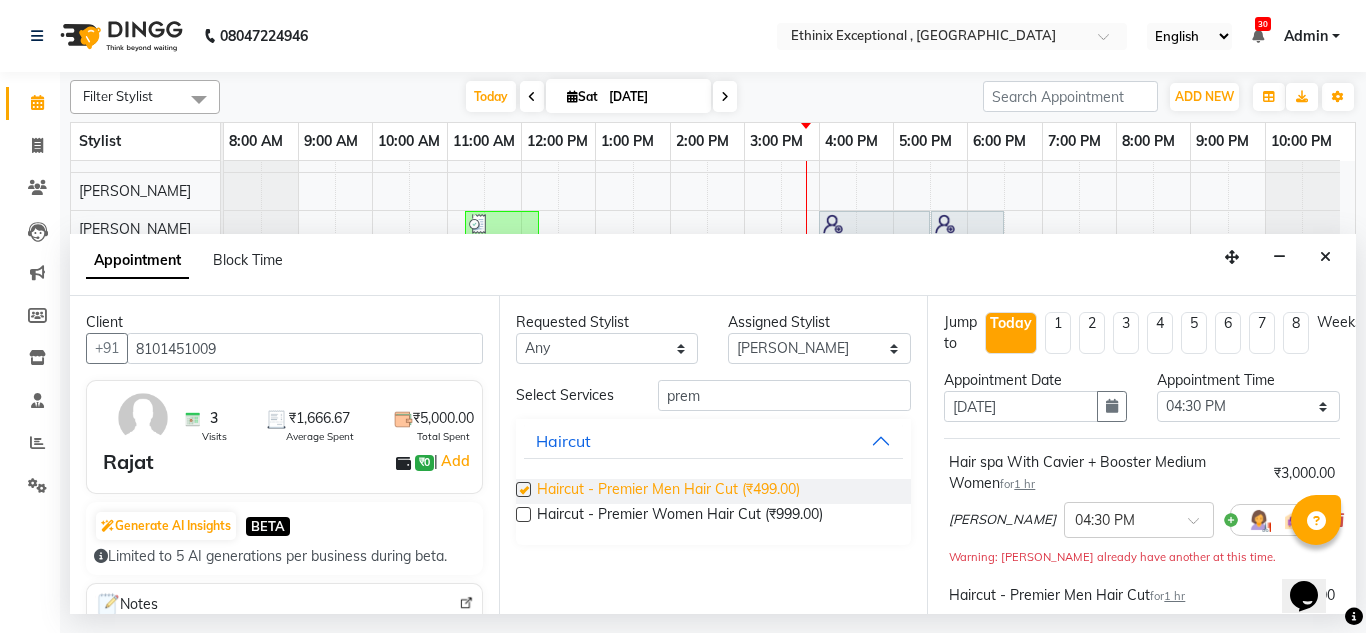 checkbox on "false" 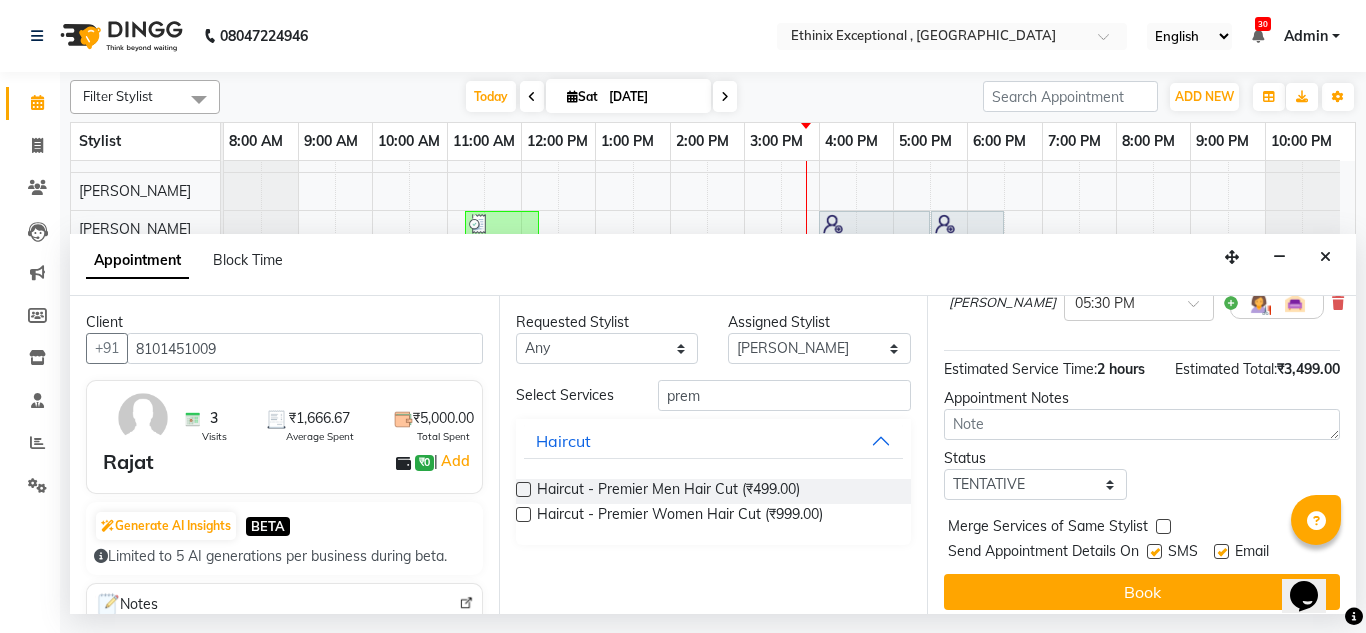 scroll, scrollTop: 330, scrollLeft: 0, axis: vertical 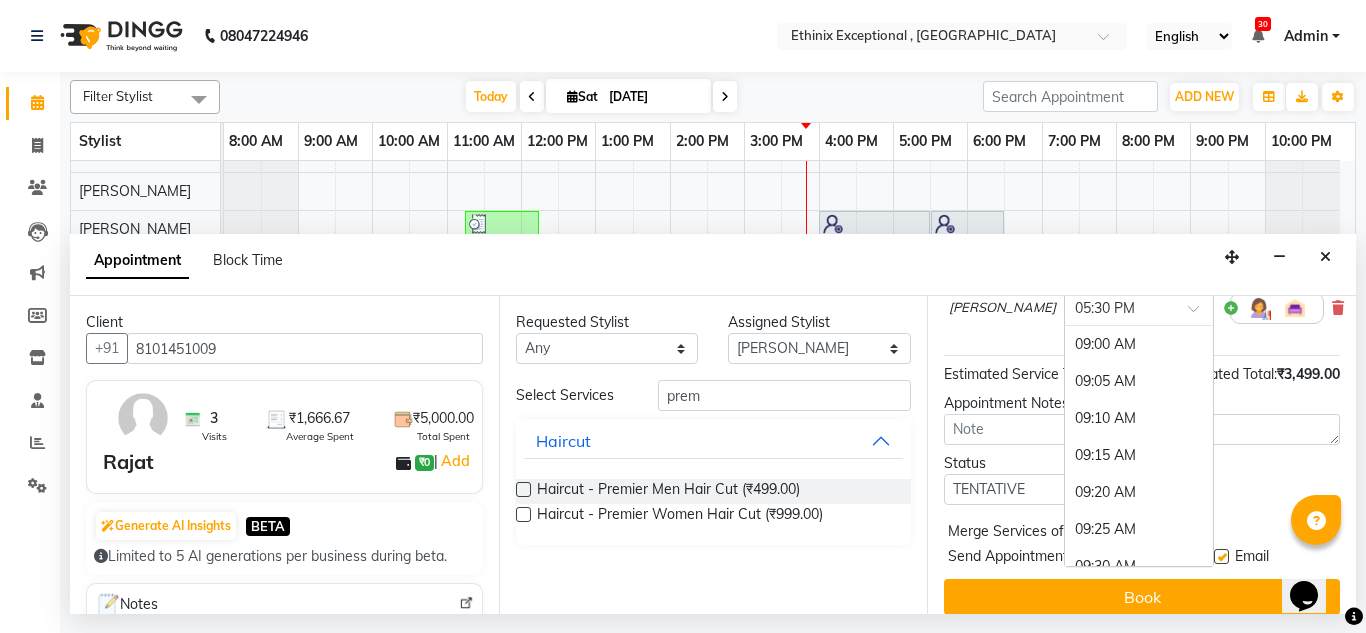 click at bounding box center (1119, 306) 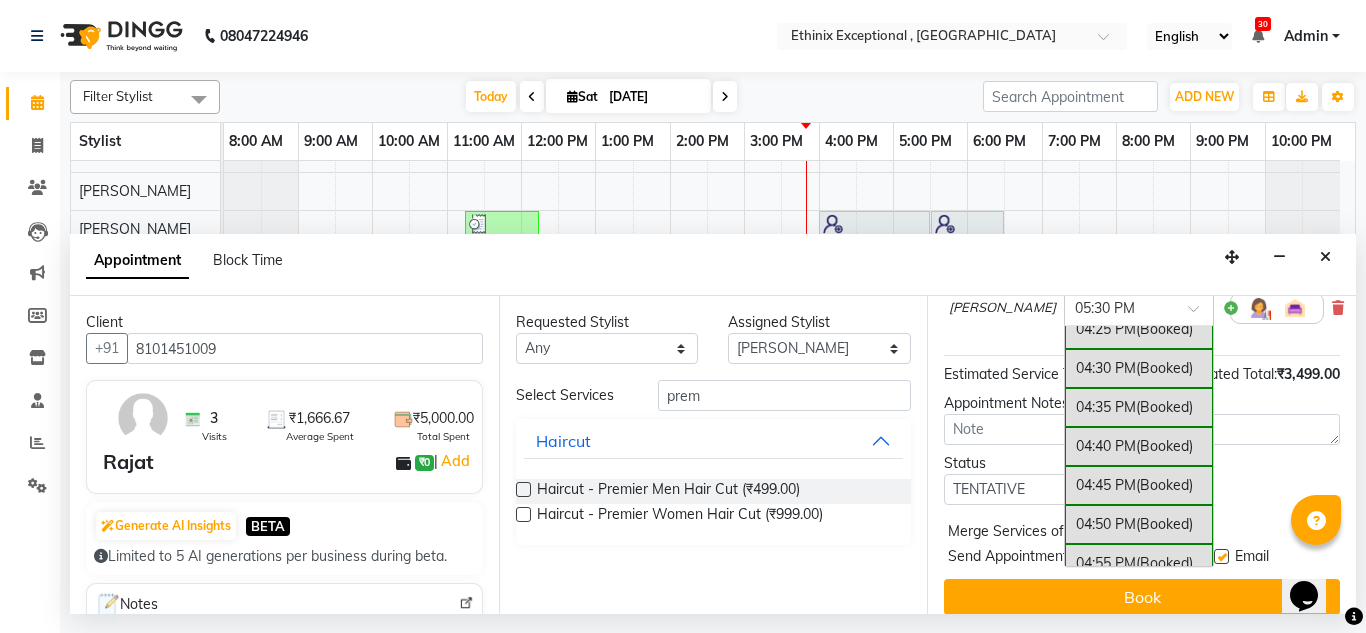 scroll, scrollTop: 3408, scrollLeft: 0, axis: vertical 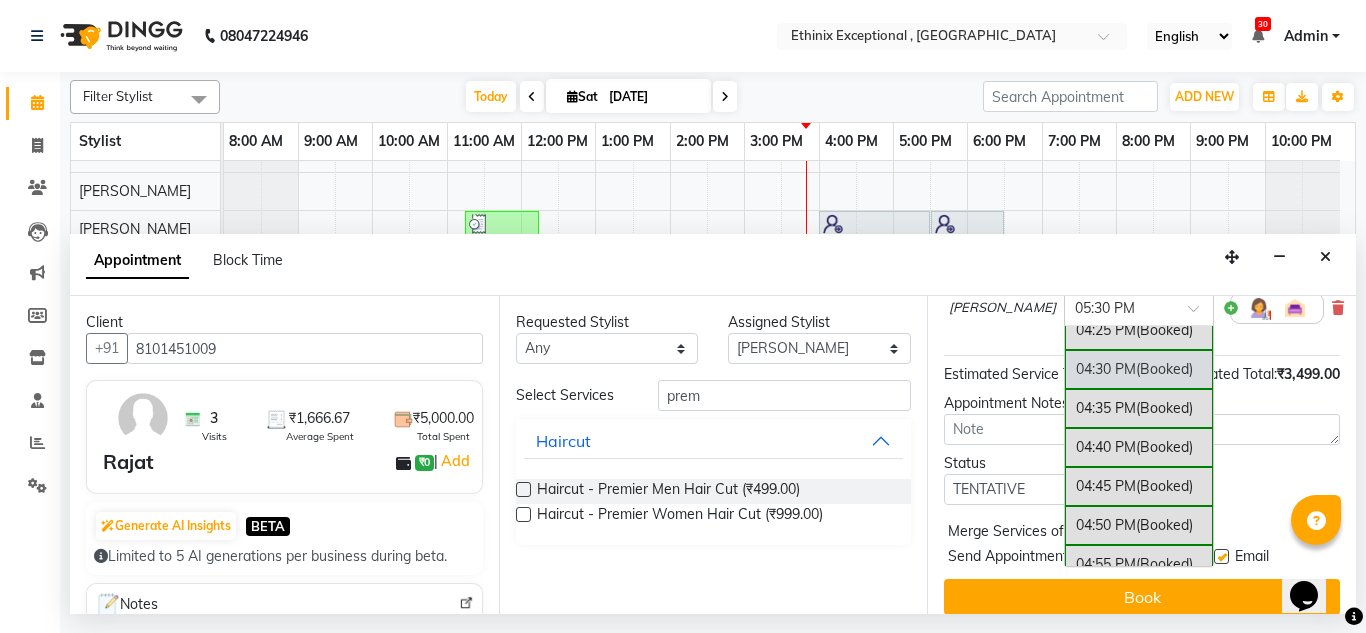 click on "04:30 PM   (Booked)" at bounding box center [1139, 369] 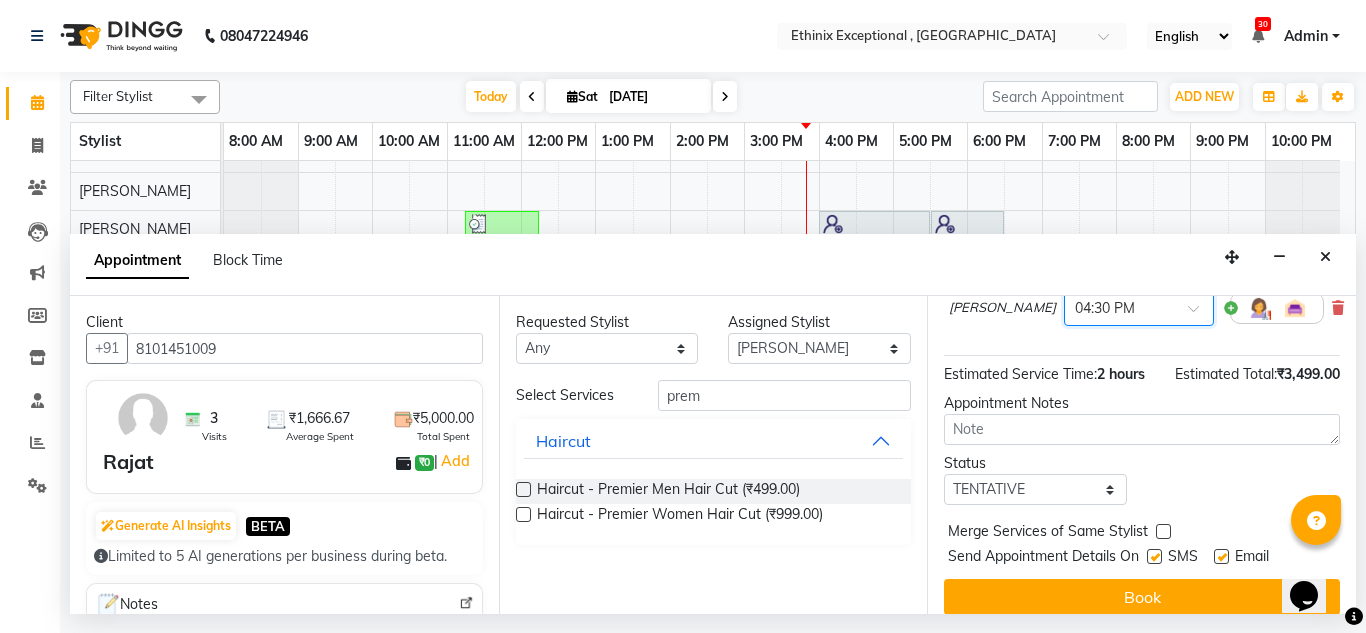 scroll, scrollTop: 398, scrollLeft: 0, axis: vertical 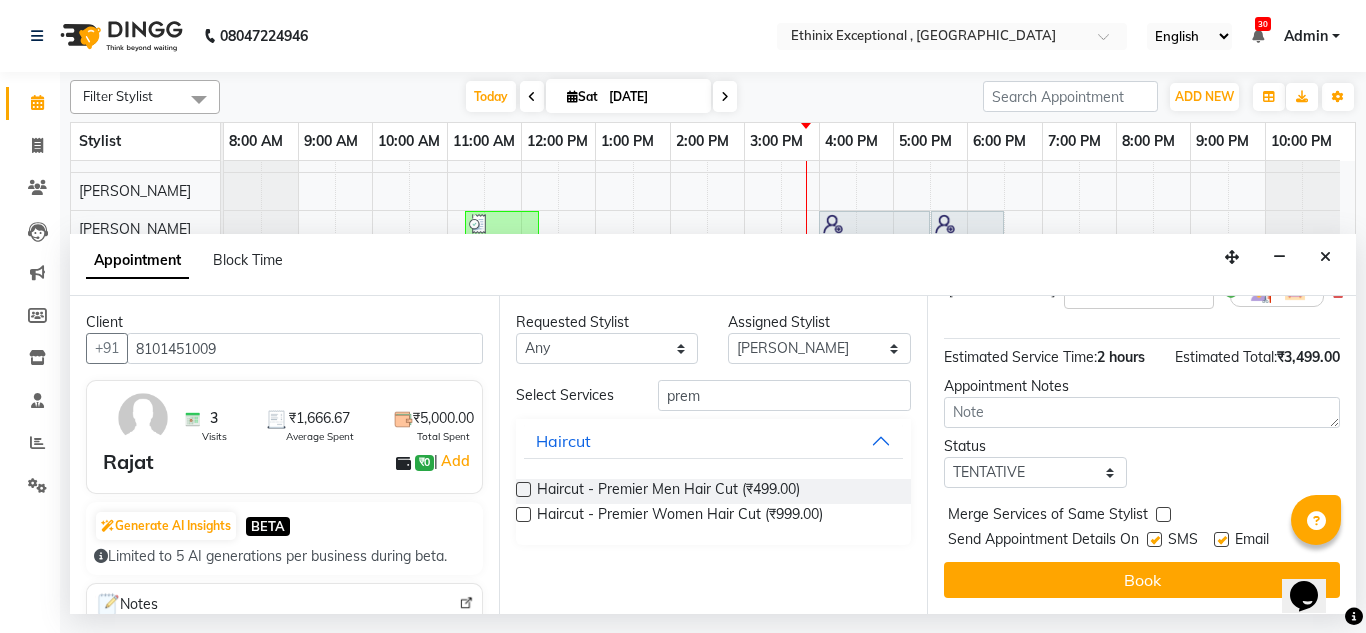 click at bounding box center [1221, 539] 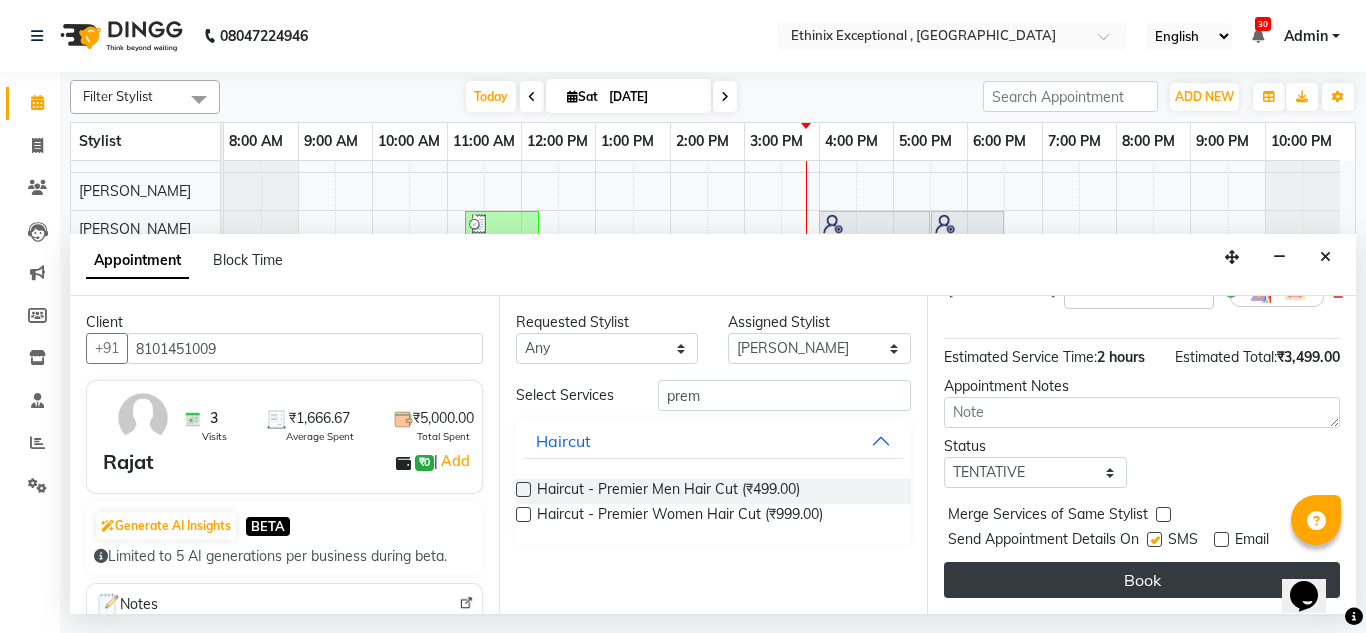 click on "Book" at bounding box center [1142, 580] 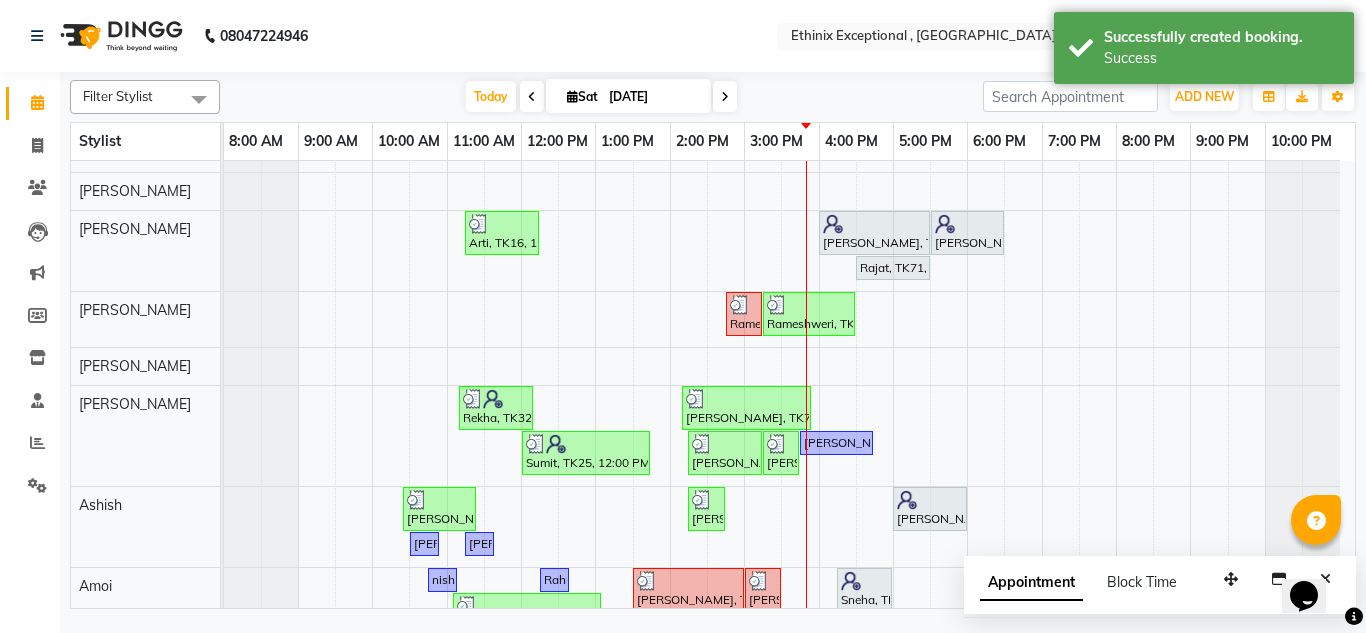 scroll, scrollTop: 450, scrollLeft: 0, axis: vertical 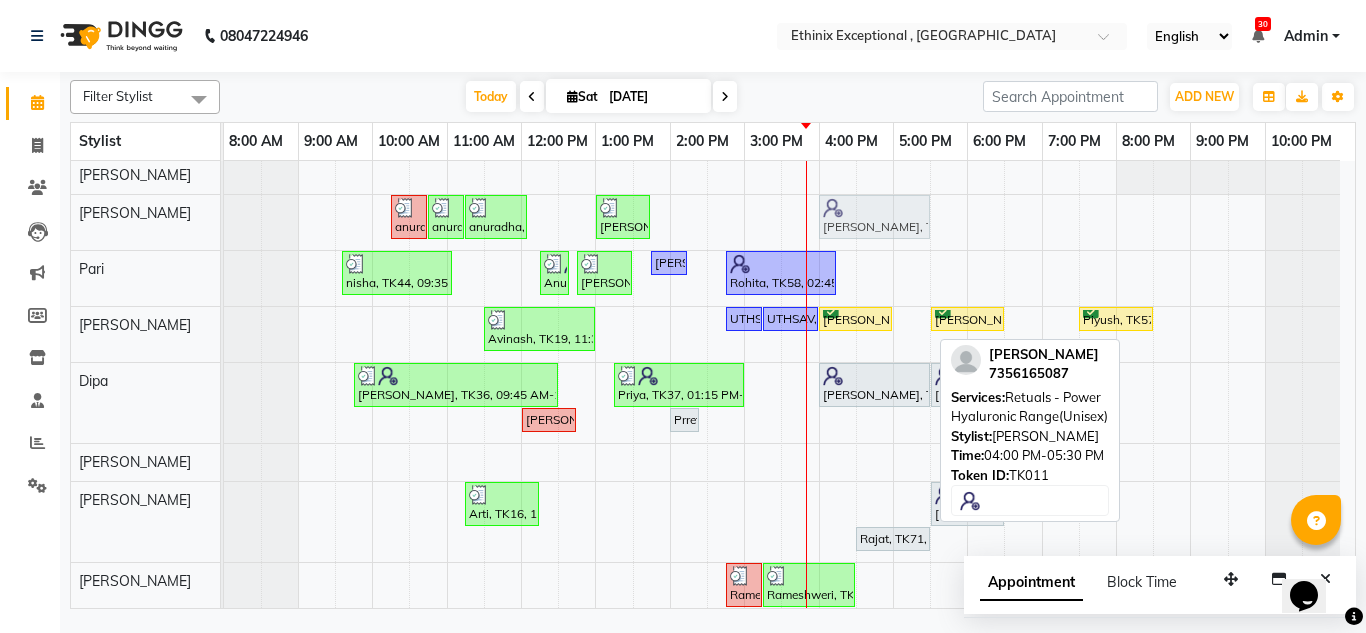 drag, startPoint x: 868, startPoint y: 501, endPoint x: 850, endPoint y: 233, distance: 268.6038 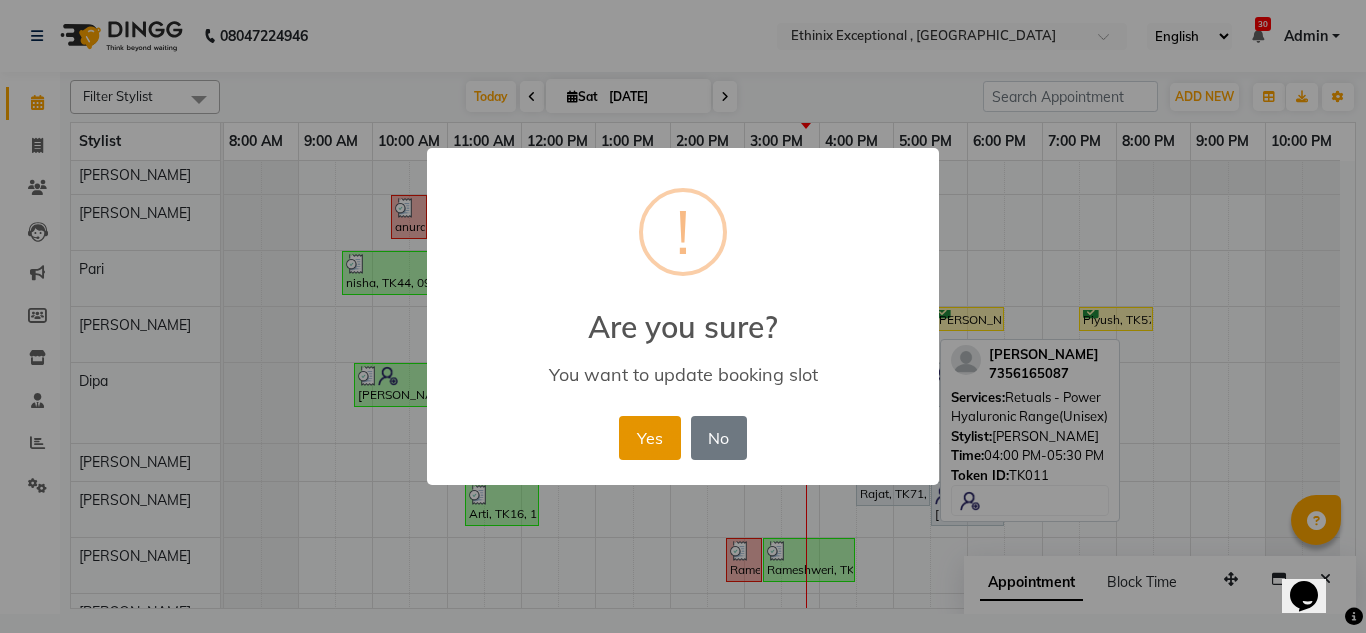 click on "Yes" at bounding box center (649, 438) 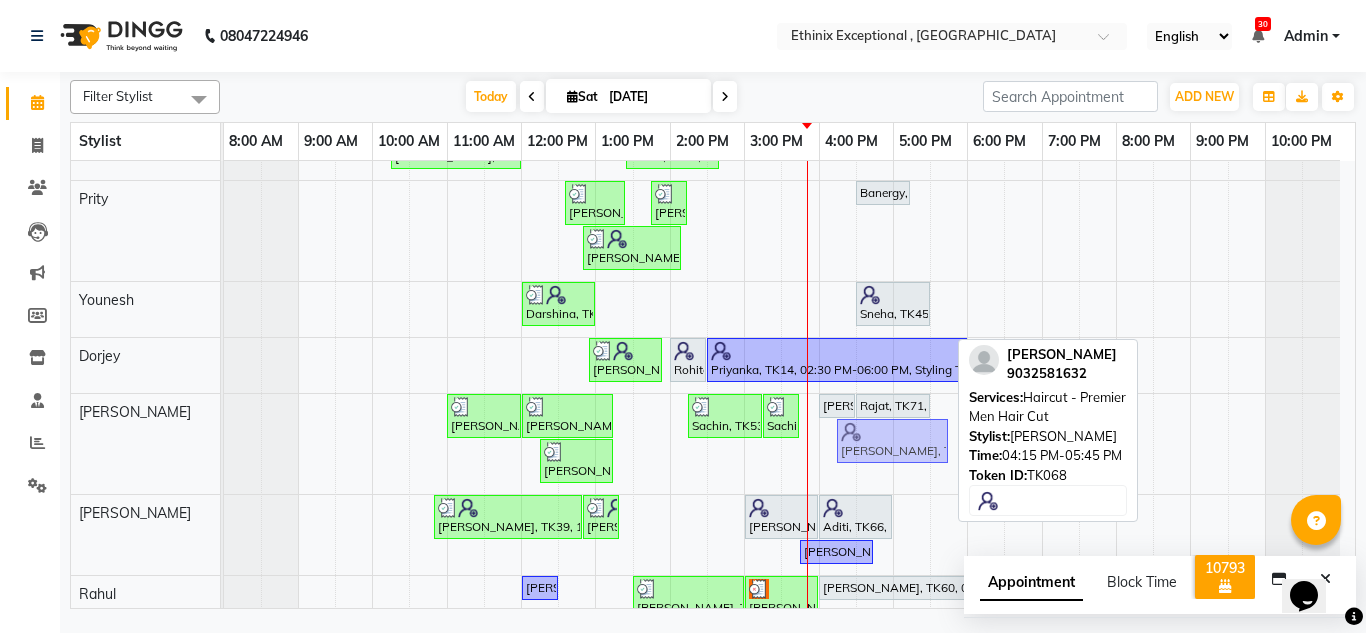 drag, startPoint x: 910, startPoint y: 443, endPoint x: 899, endPoint y: 450, distance: 13.038404 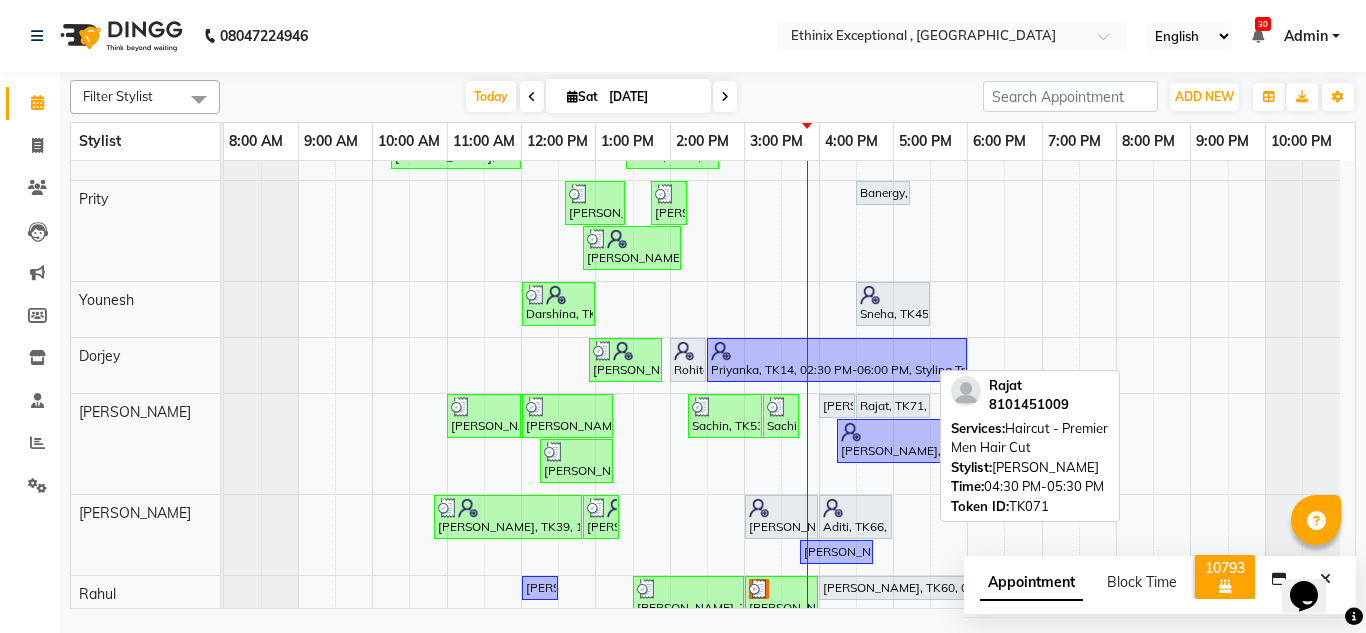 click on "Rajat, TK71, 04:30 PM-05:30 PM, Haircut - Premier Men Hair Cut" at bounding box center [893, 406] 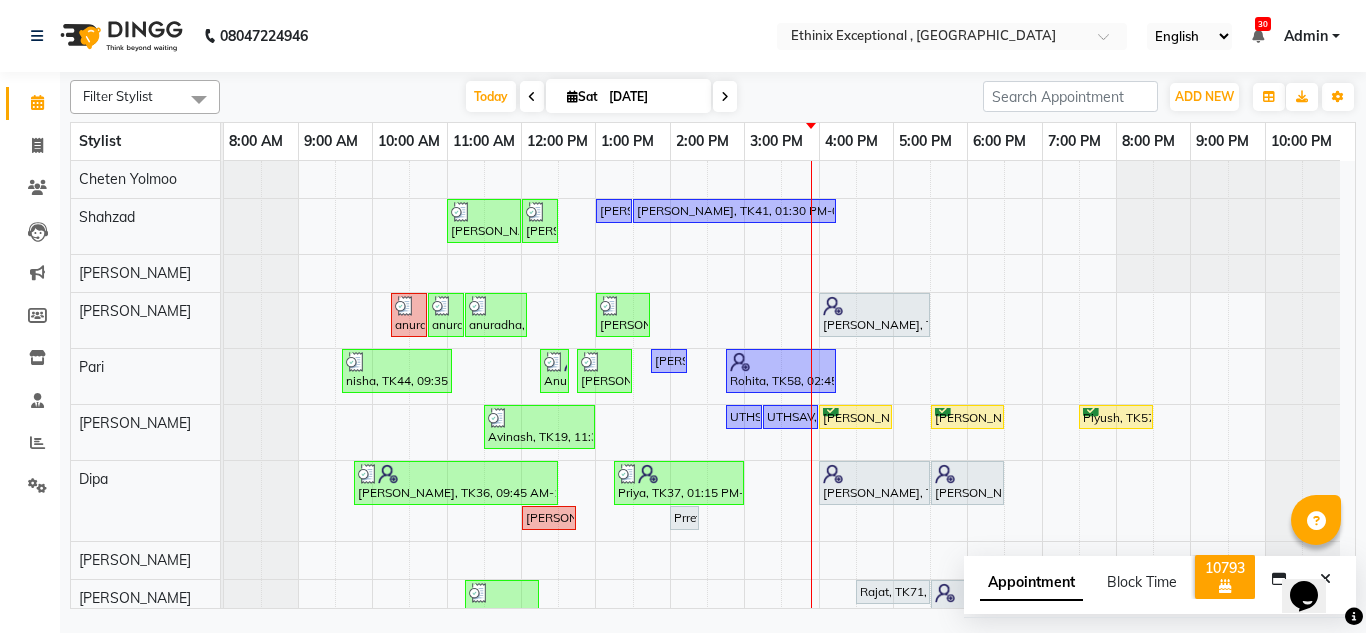 scroll, scrollTop: 284, scrollLeft: 0, axis: vertical 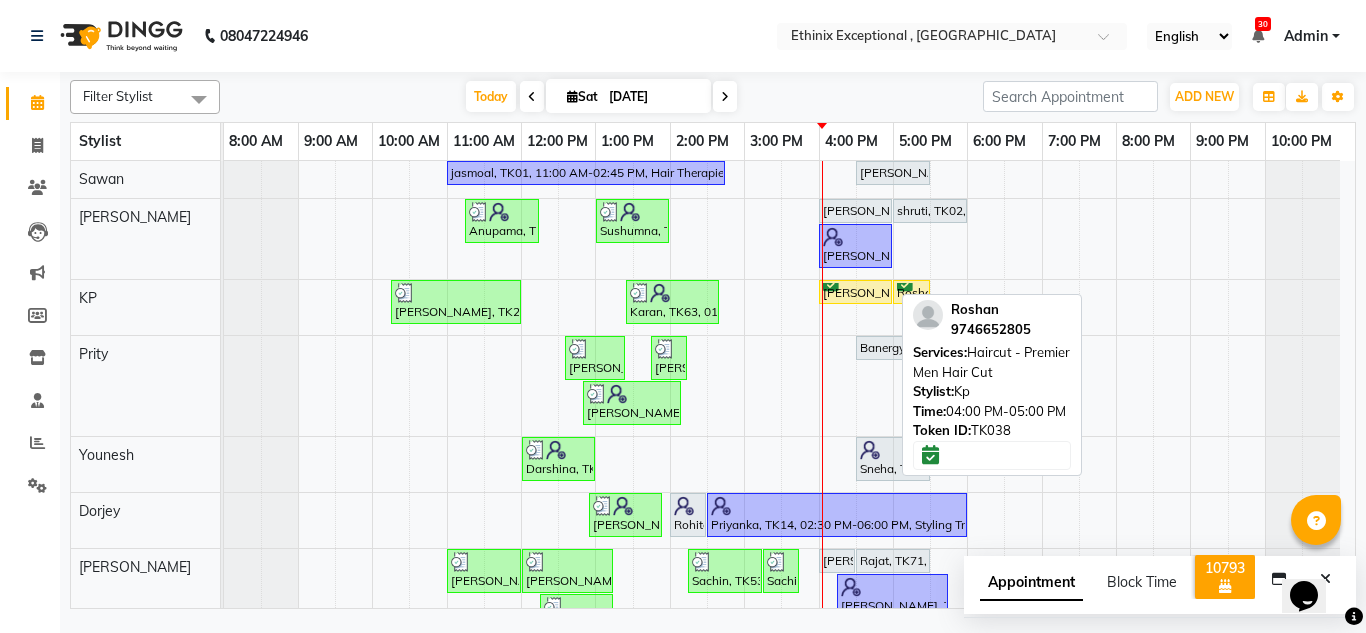click on "[PERSON_NAME], TK38, 04:00 PM-05:00 PM, Haircut - Premier Men Hair Cut" at bounding box center [855, 292] 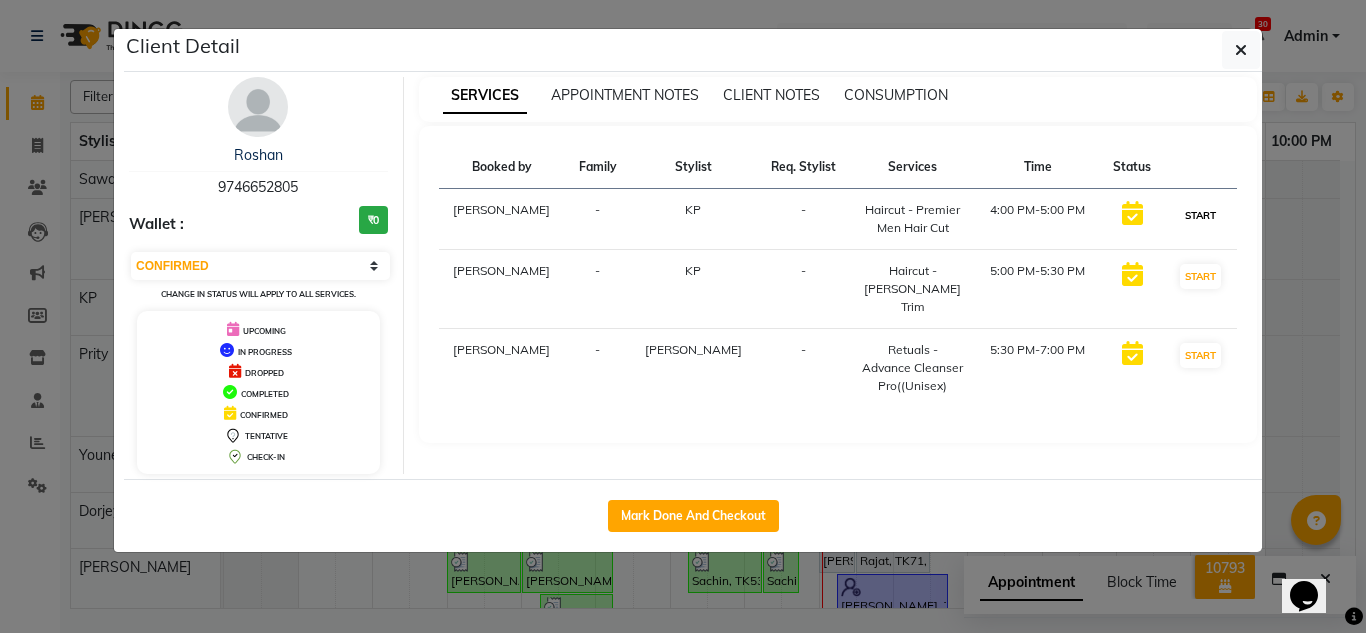 click on "START" at bounding box center [1200, 215] 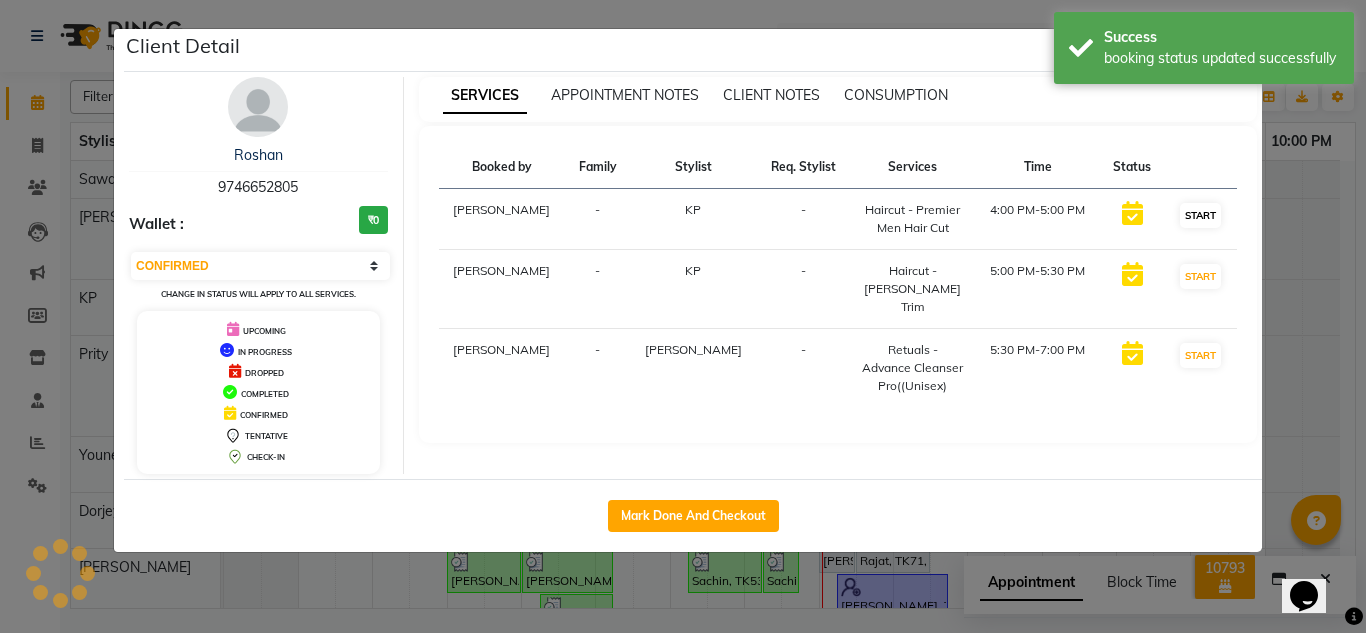 select on "select" 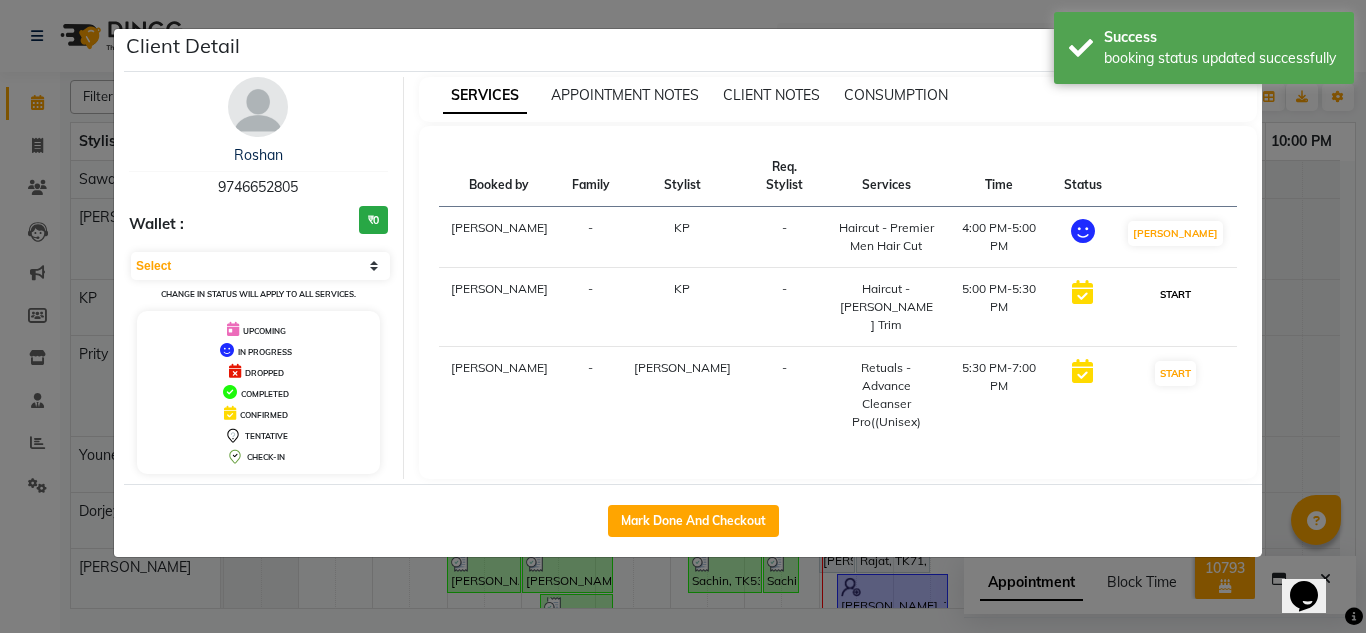 click on "START" at bounding box center [1175, 294] 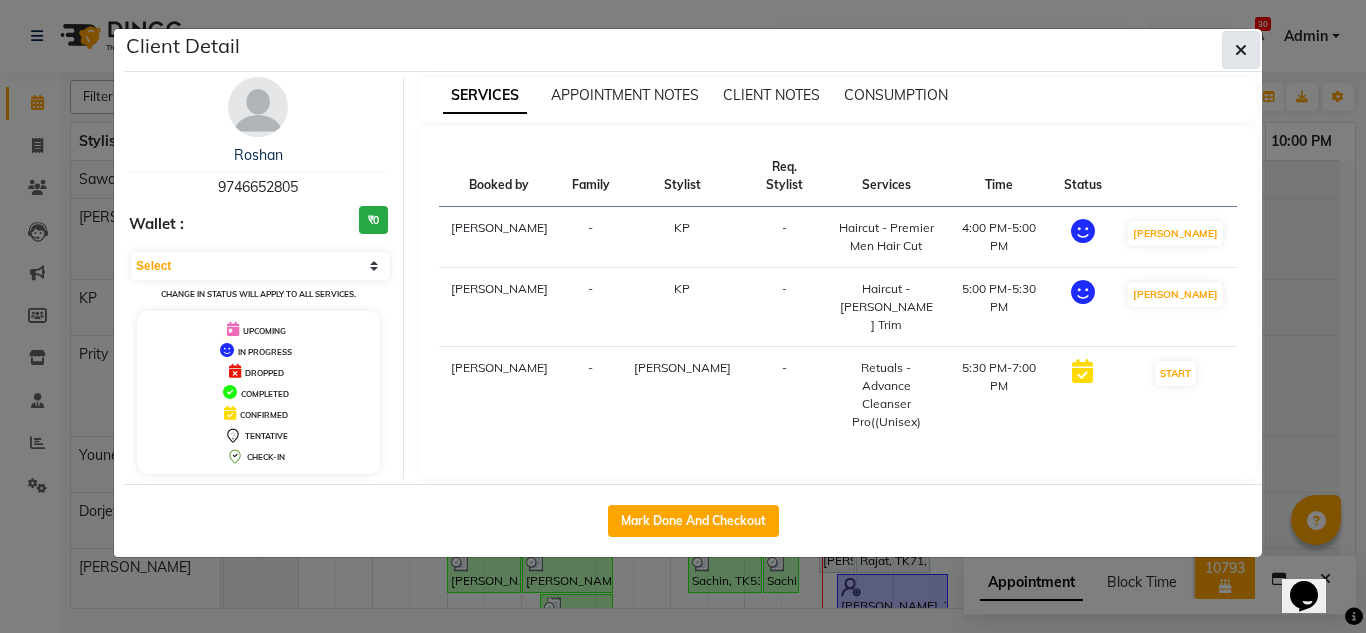 click 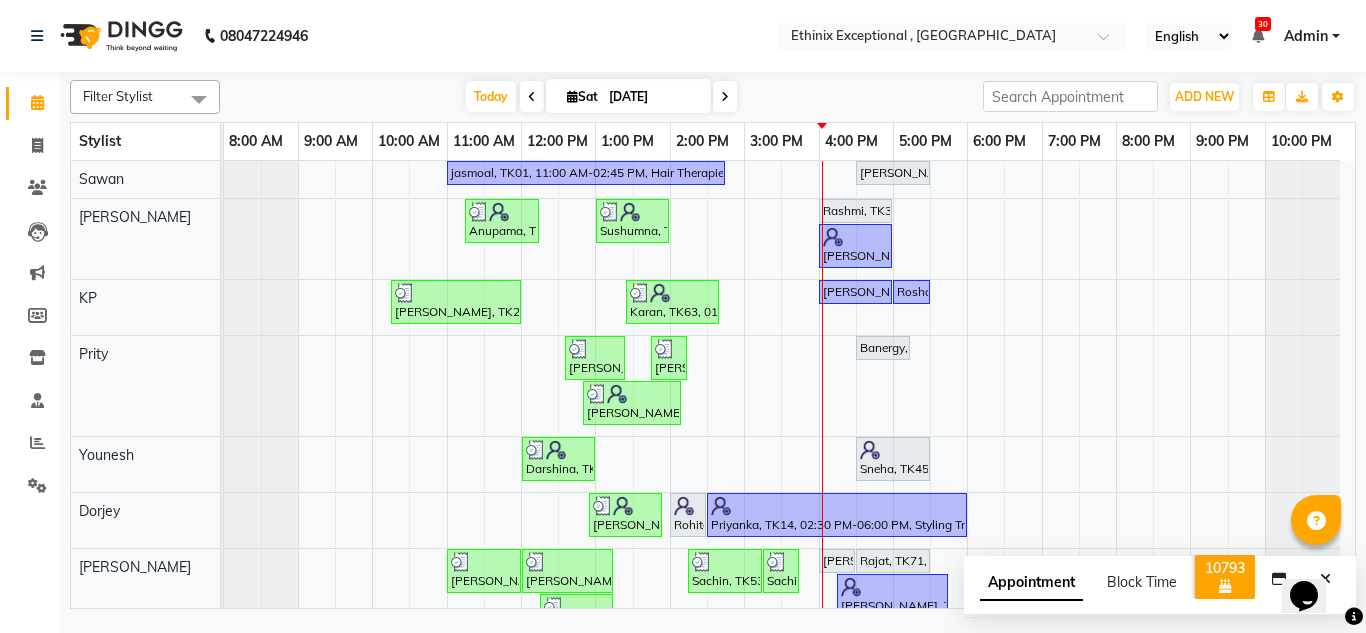 scroll, scrollTop: 663, scrollLeft: 0, axis: vertical 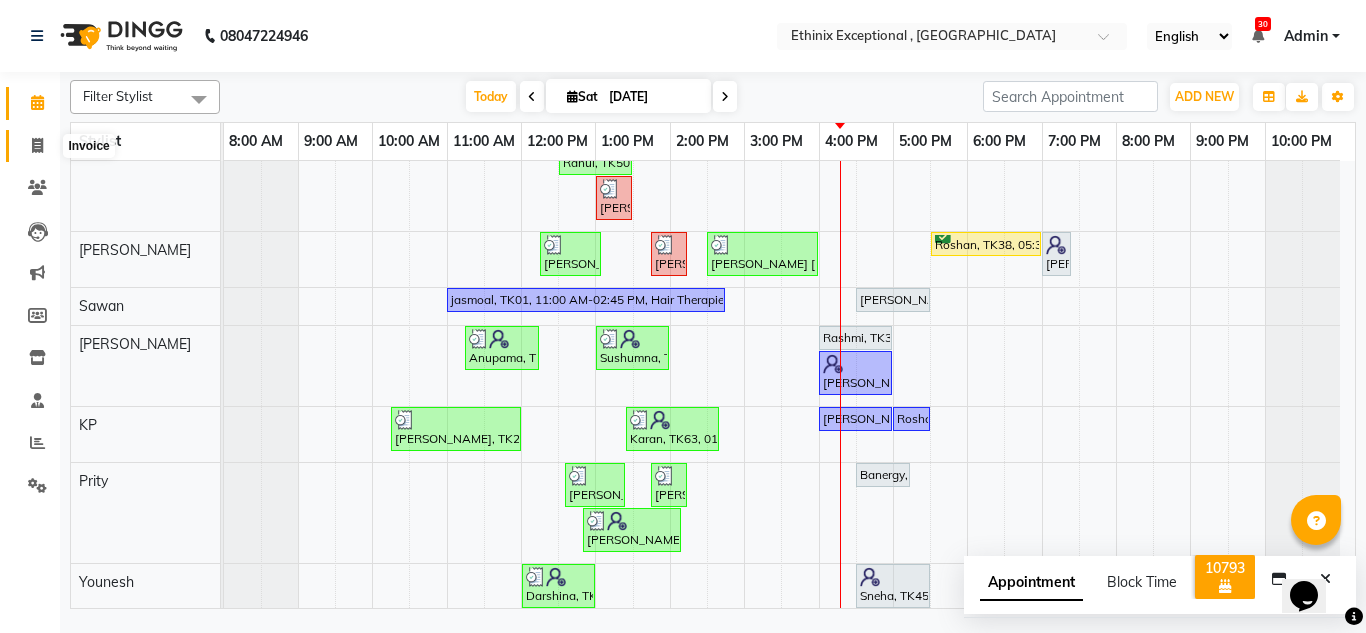 click 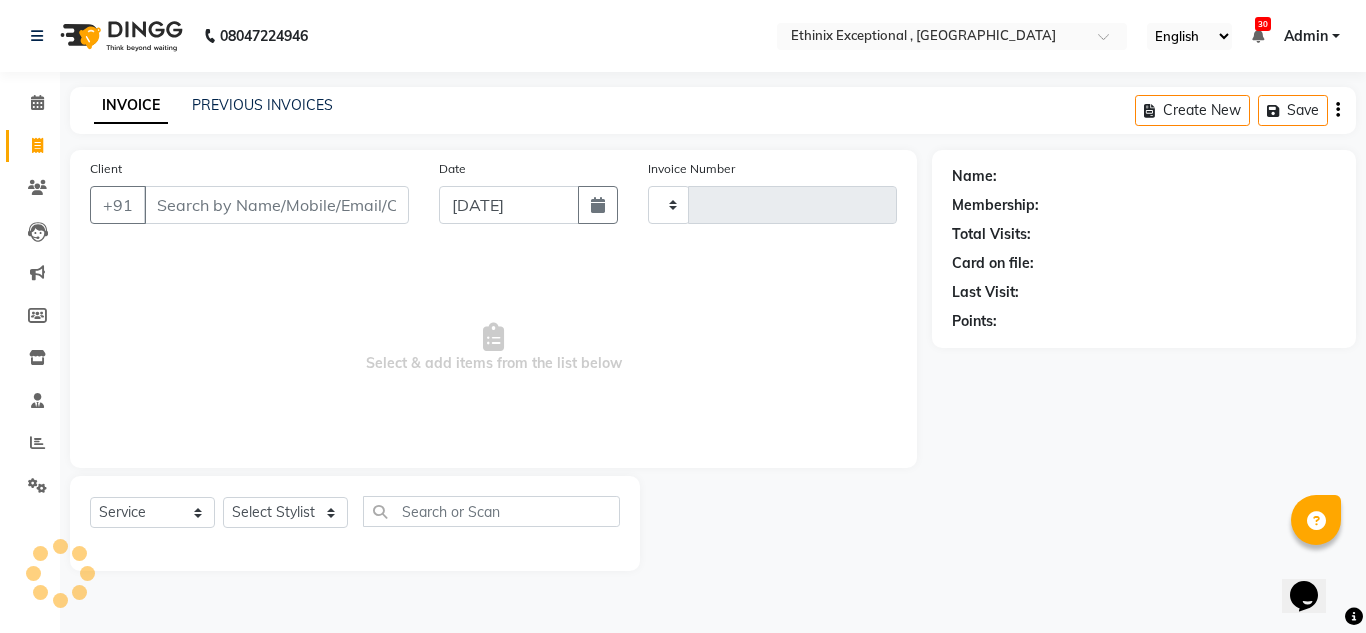 type on "6093" 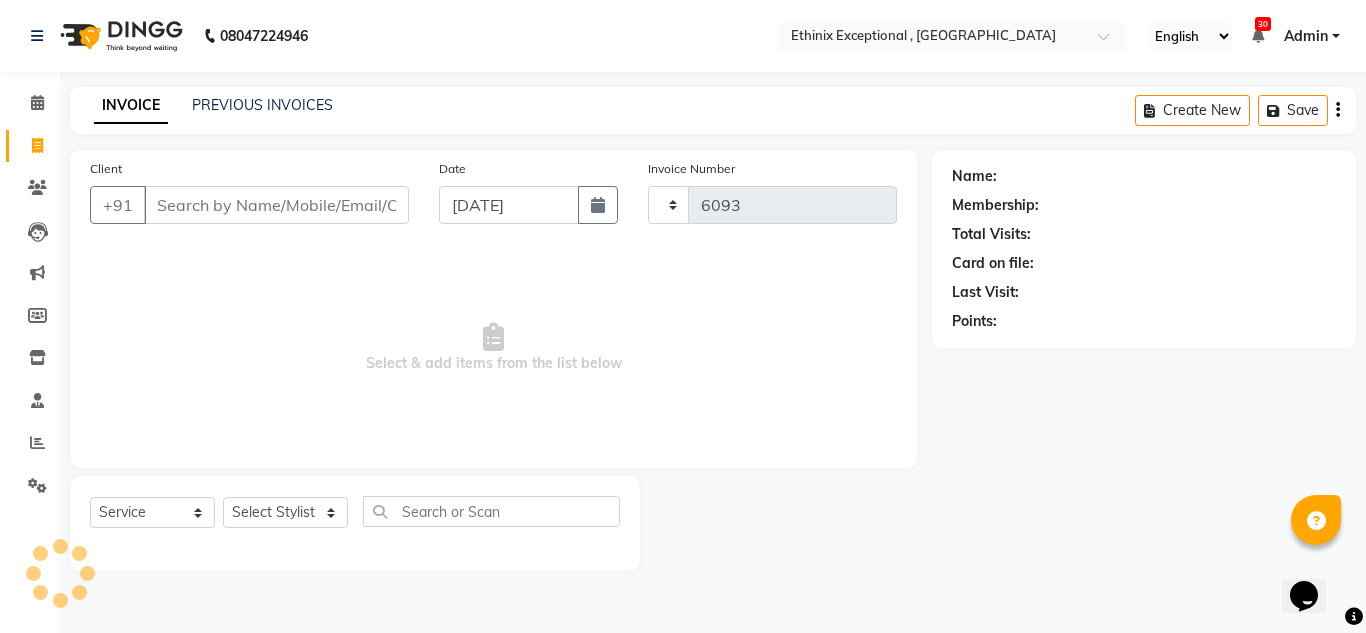 select on "3625" 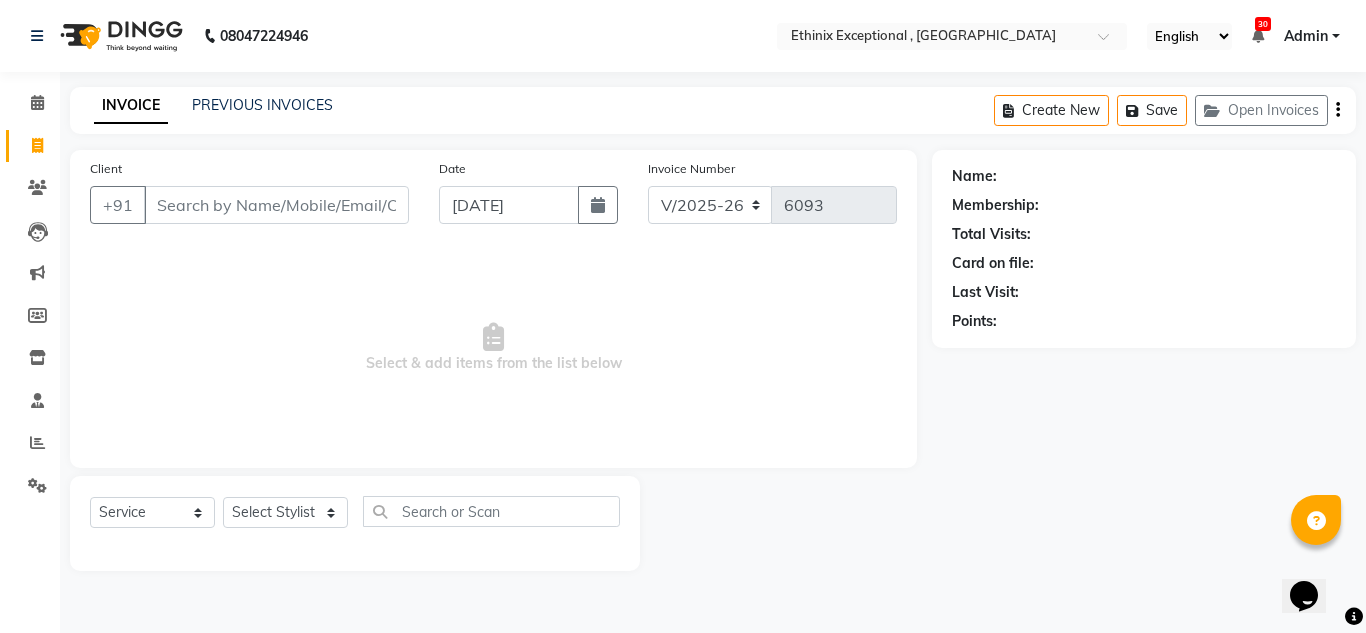 click on "INVOICE PREVIOUS INVOICES Create New   Save   Open Invoices" 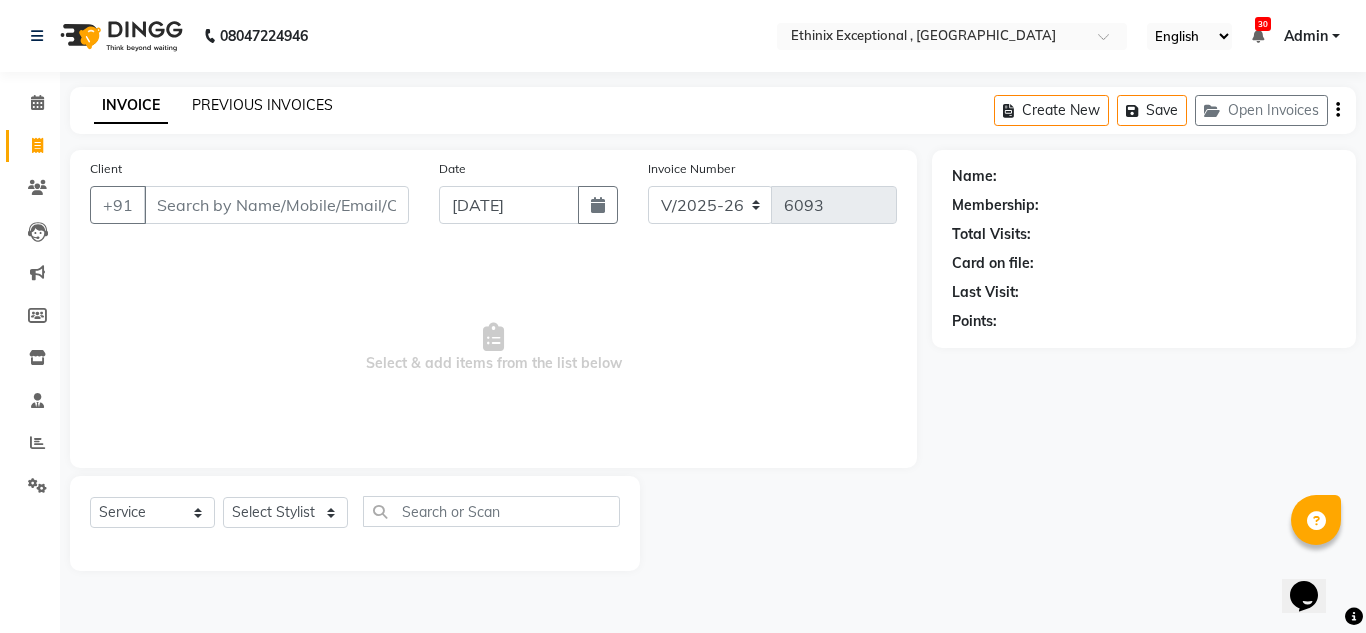 click on "PREVIOUS INVOICES" 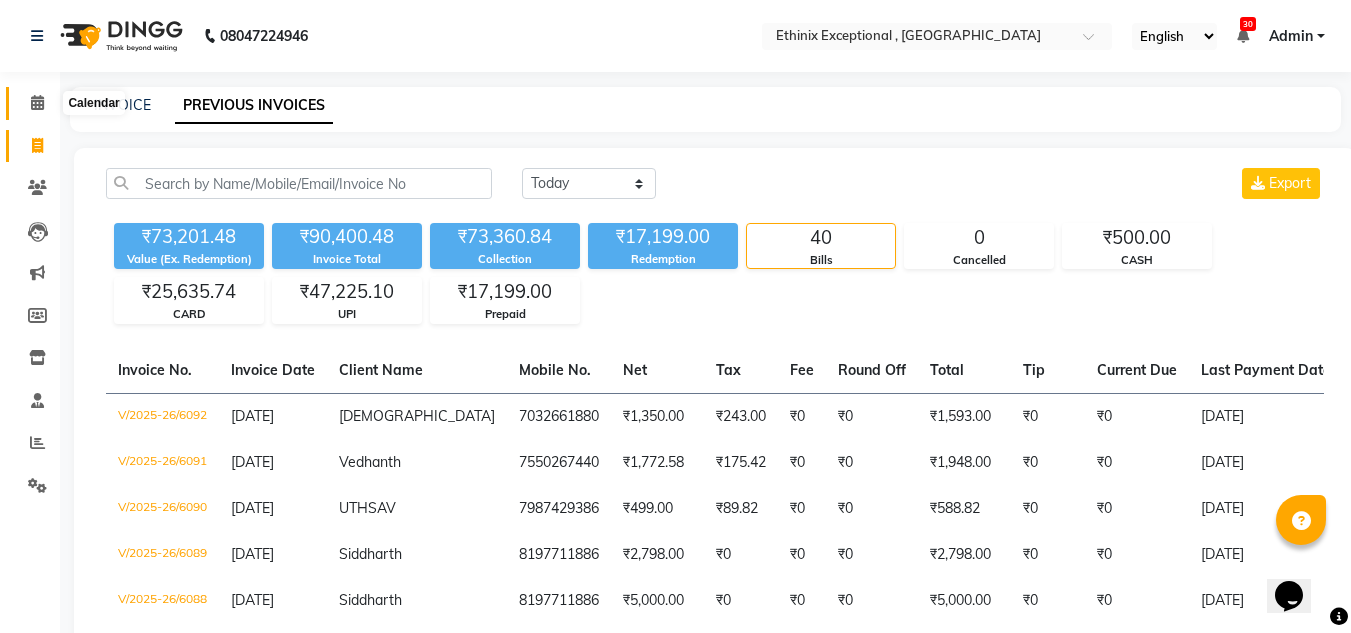 click 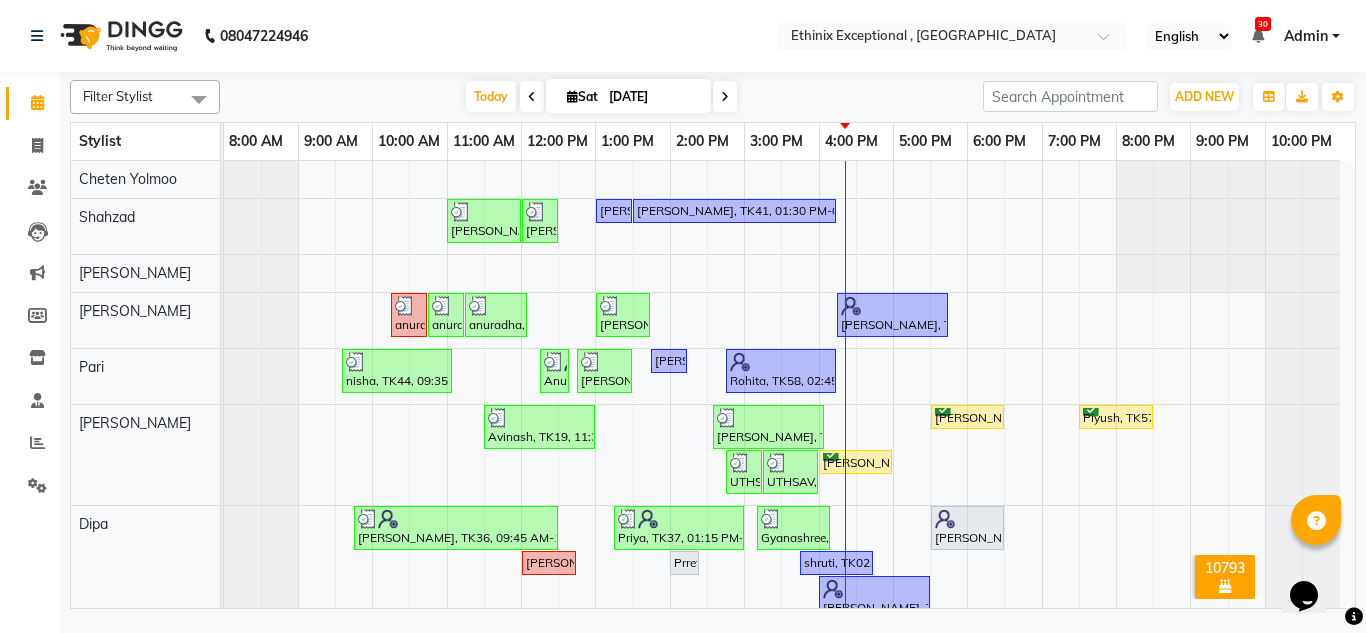 scroll, scrollTop: 106, scrollLeft: 0, axis: vertical 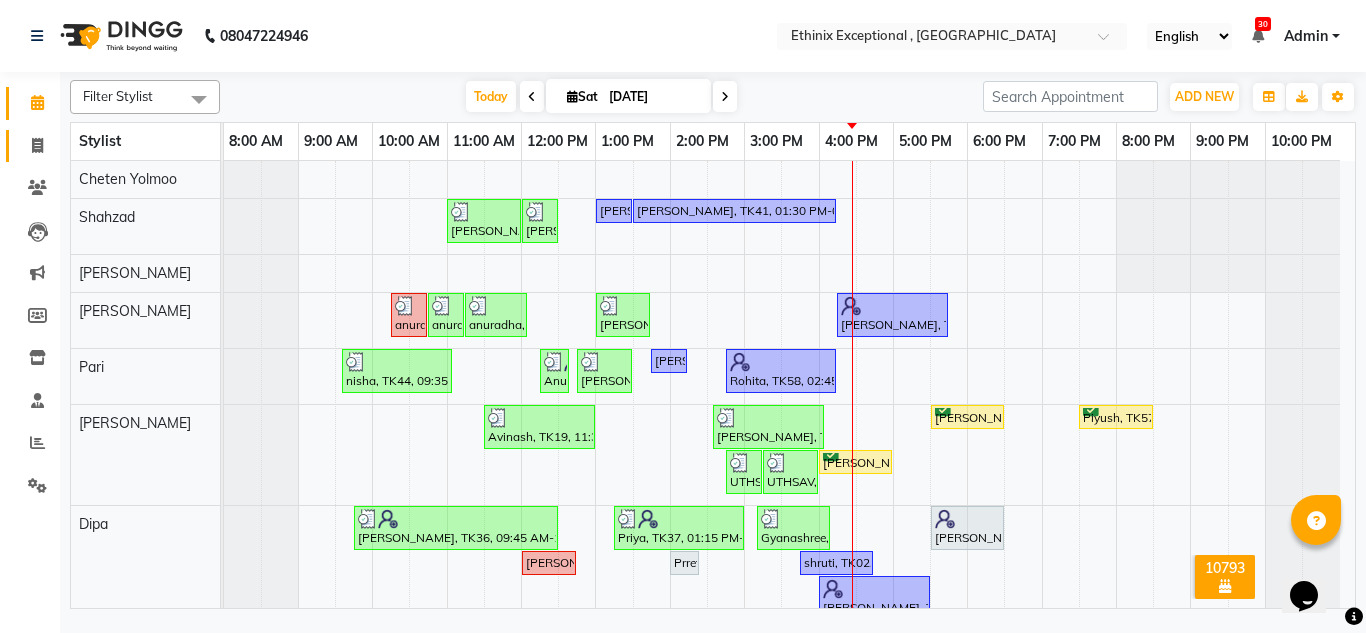 click on "Invoice" 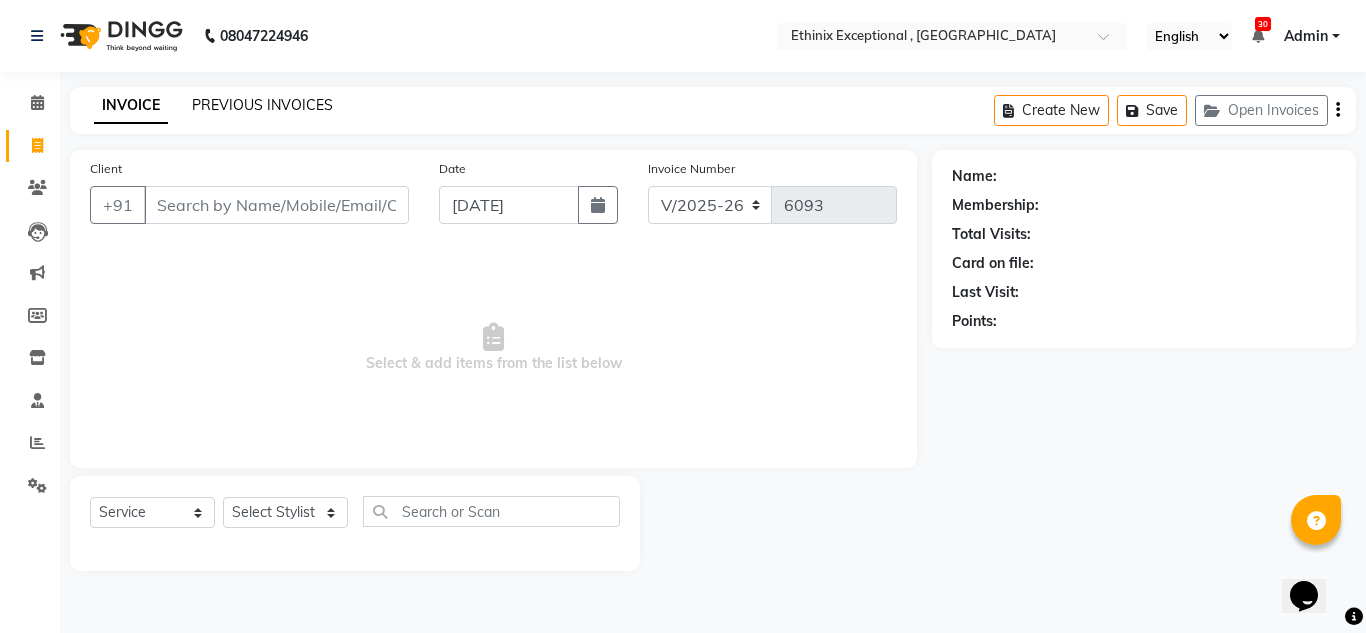 click on "PREVIOUS INVOICES" 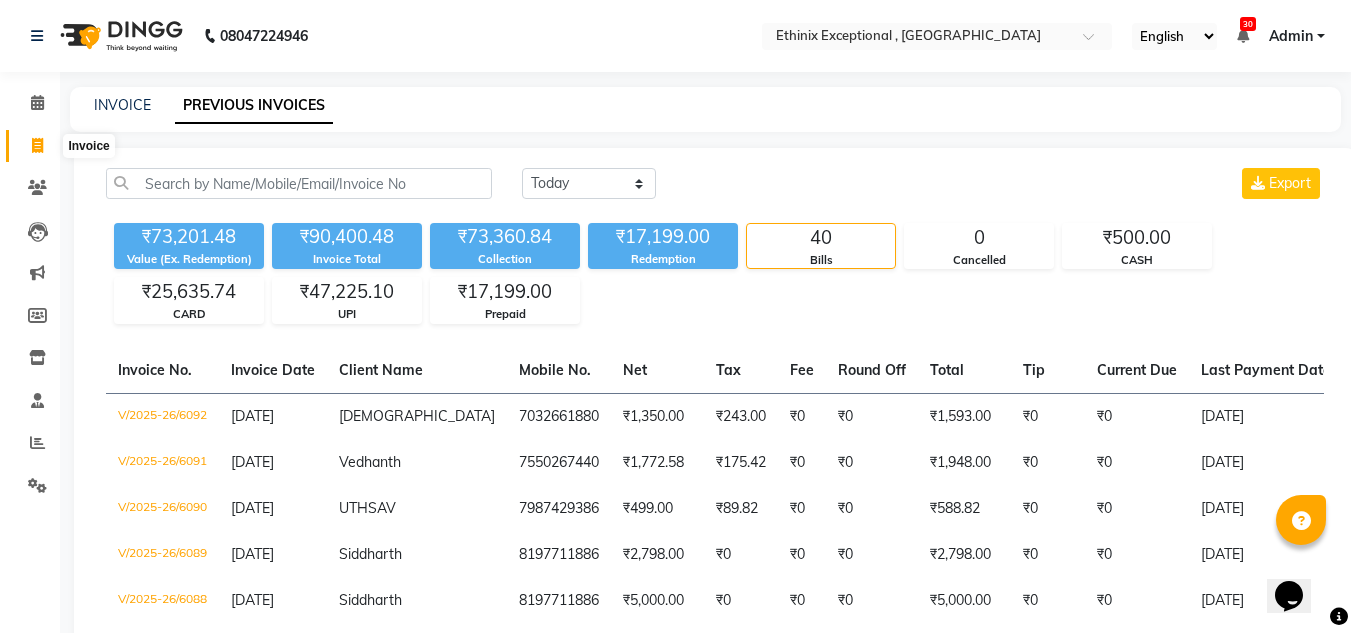 click 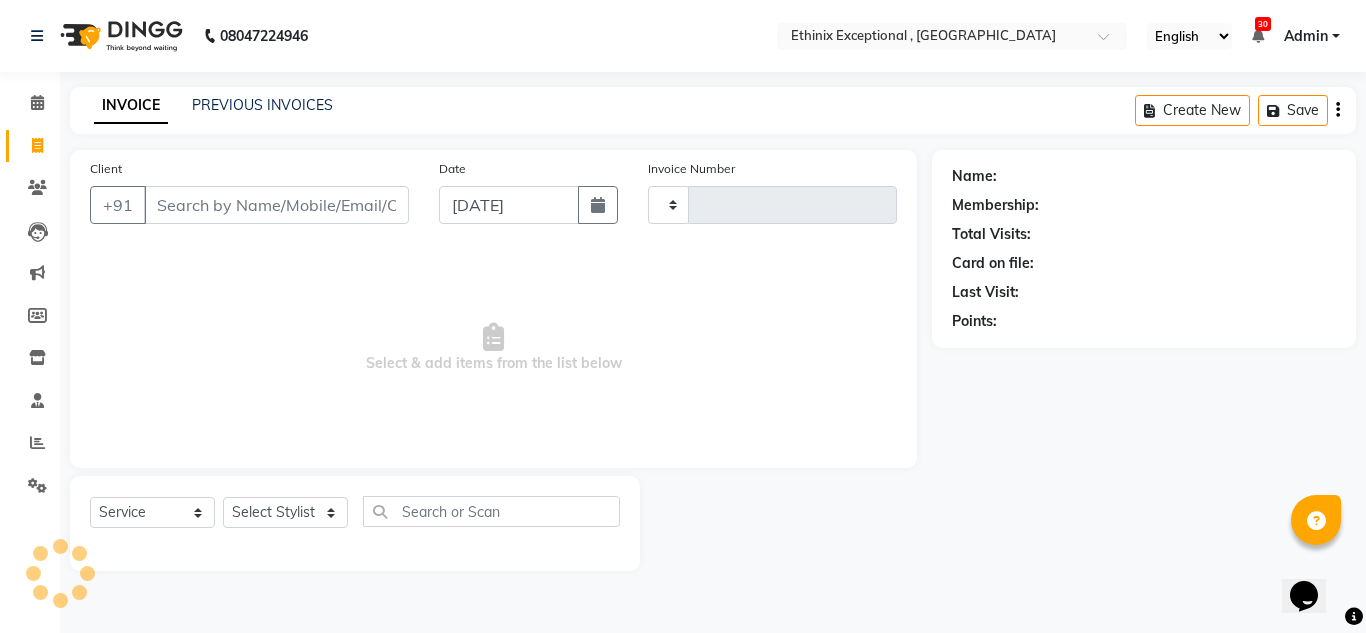 type on "6093" 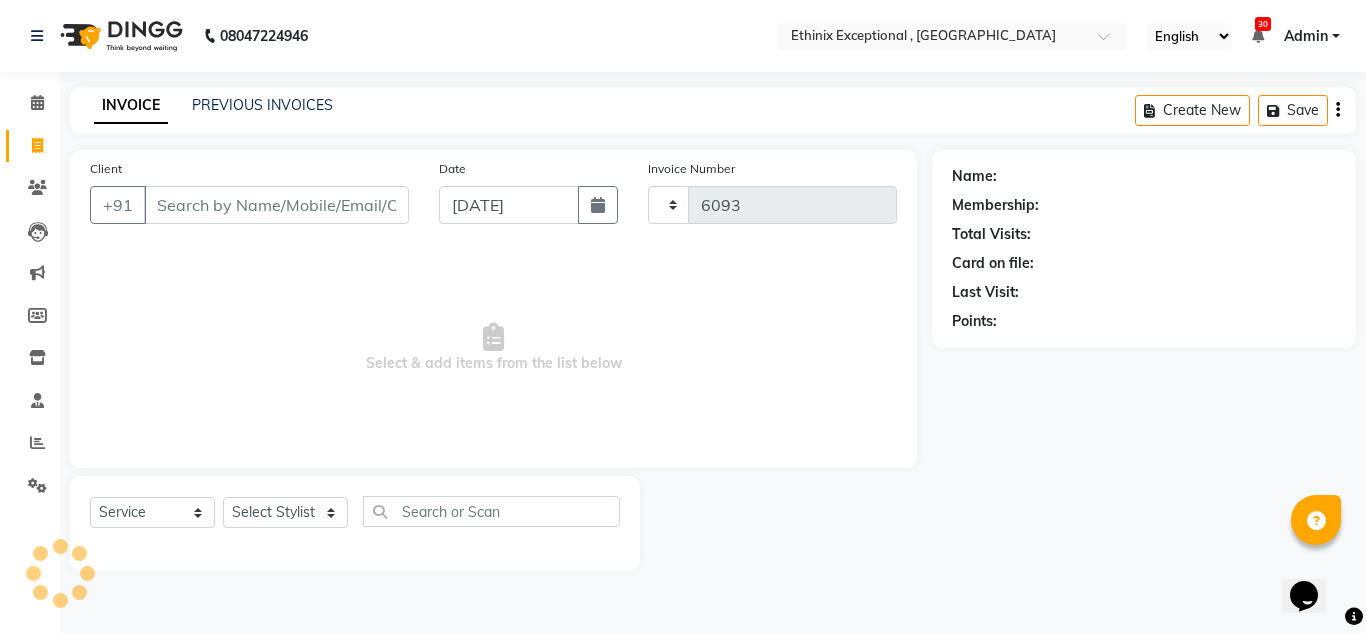 select on "3625" 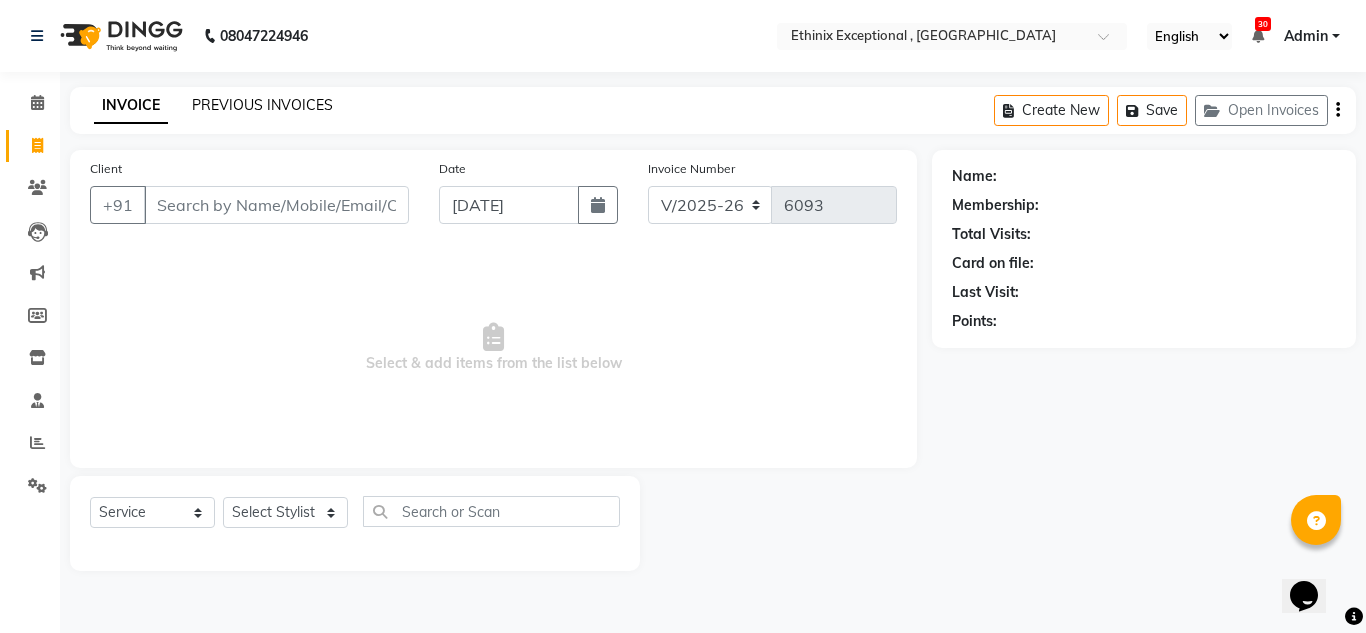 click on "PREVIOUS INVOICES" 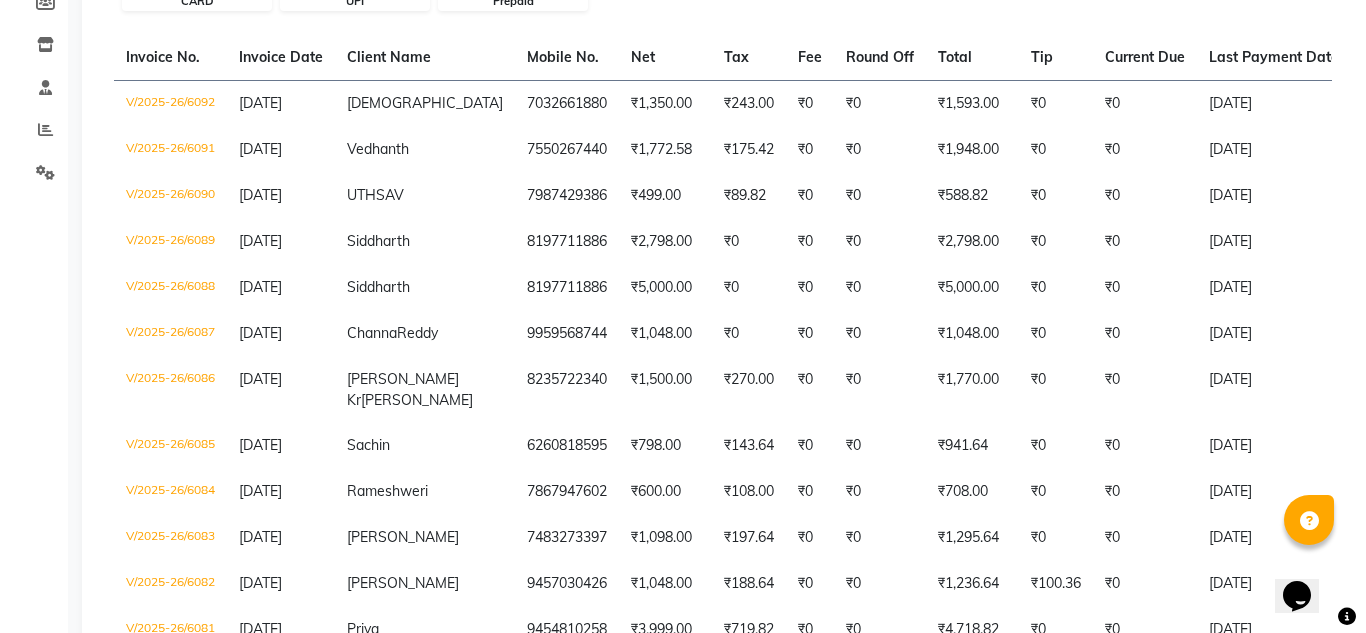 scroll, scrollTop: 0, scrollLeft: 0, axis: both 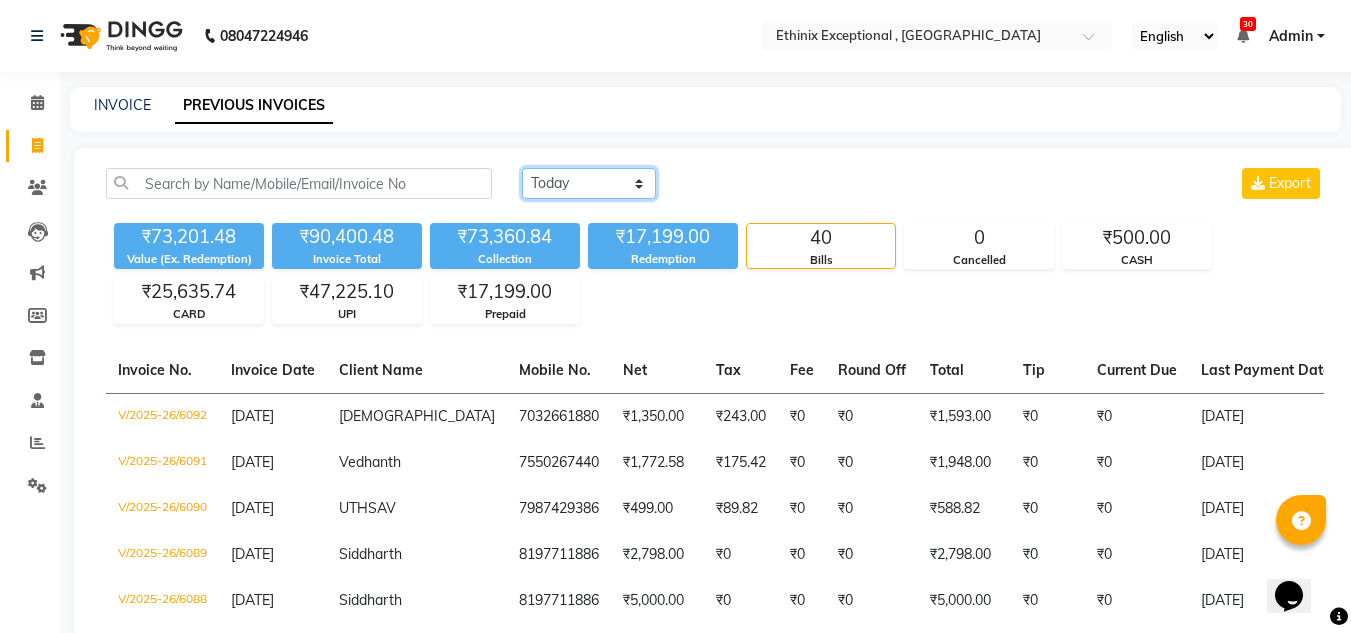 click on "[DATE] [DATE] Custom Range" 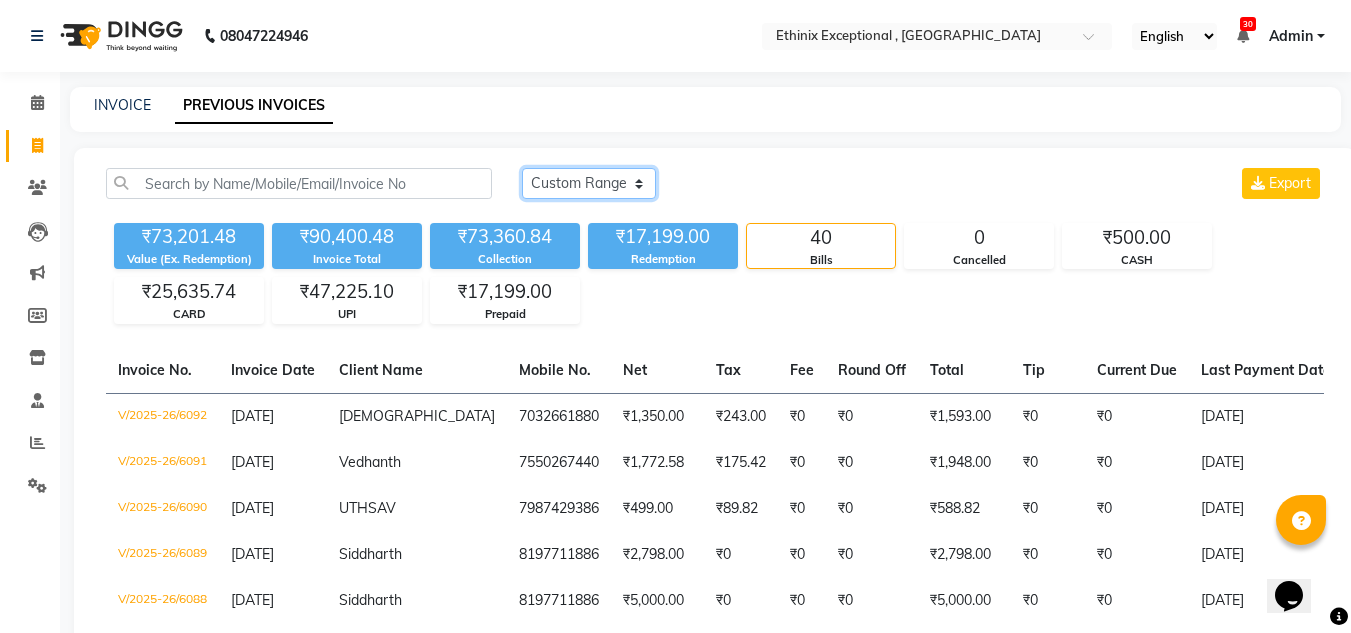 click on "[DATE] [DATE] Custom Range" 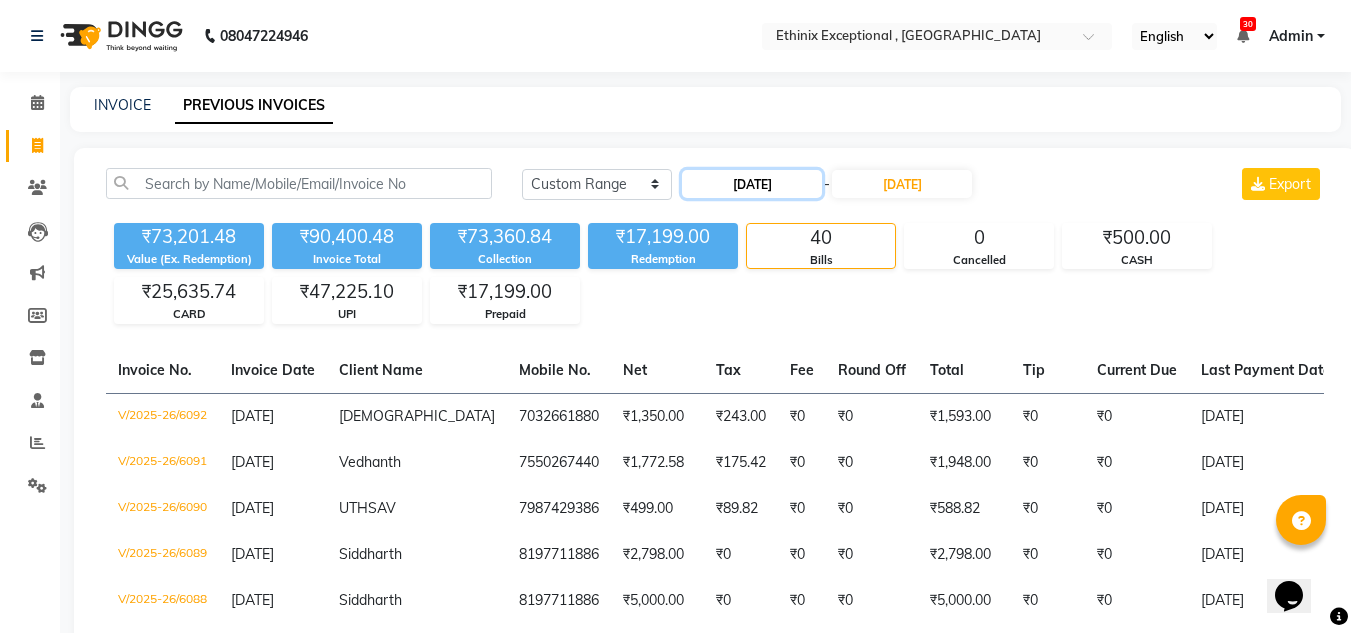 click on "[DATE]" 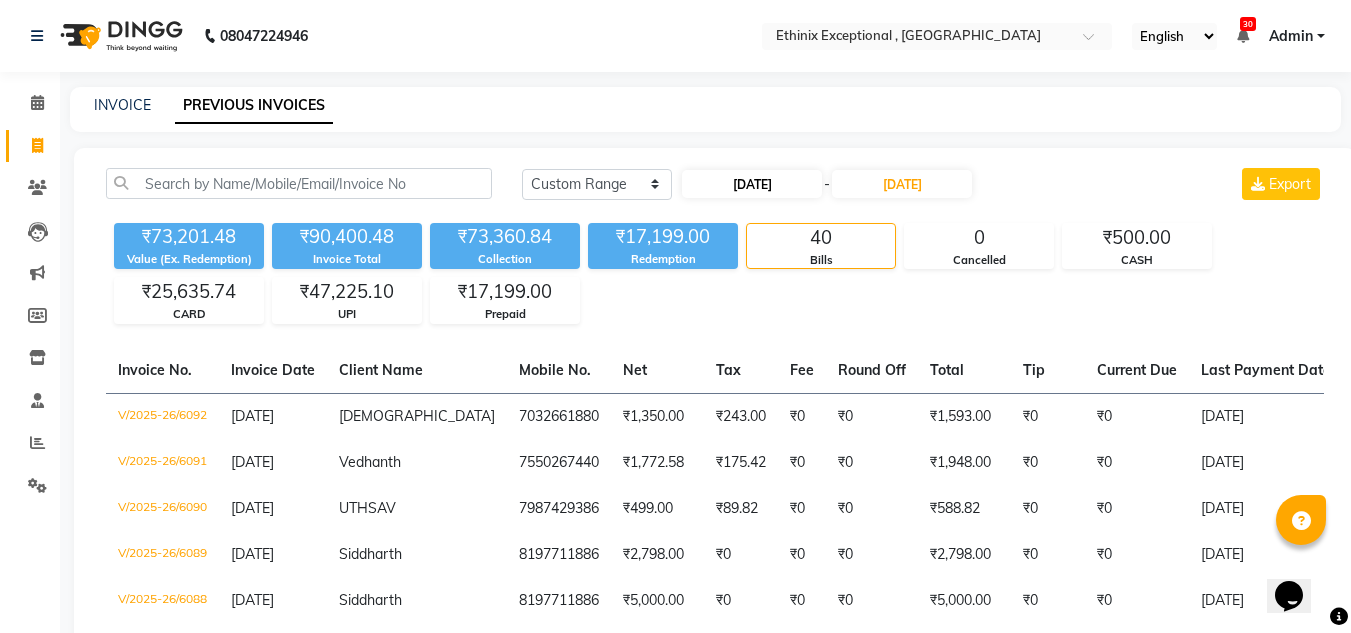 select on "7" 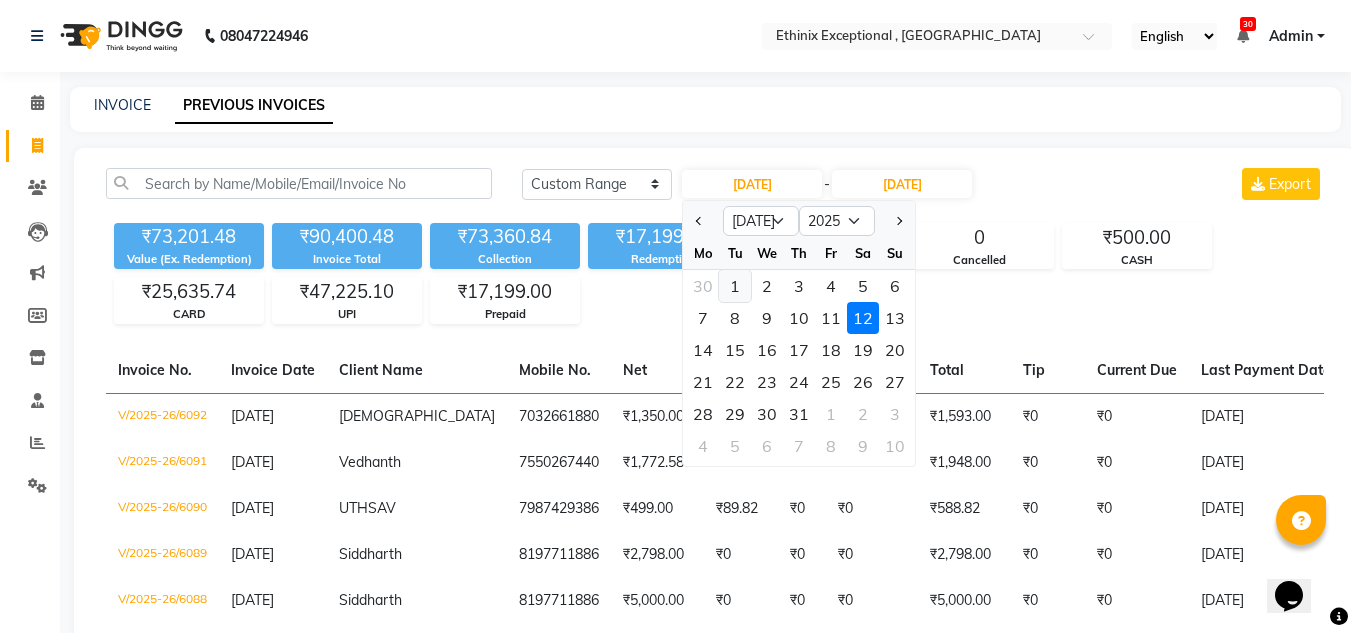 click on "1" 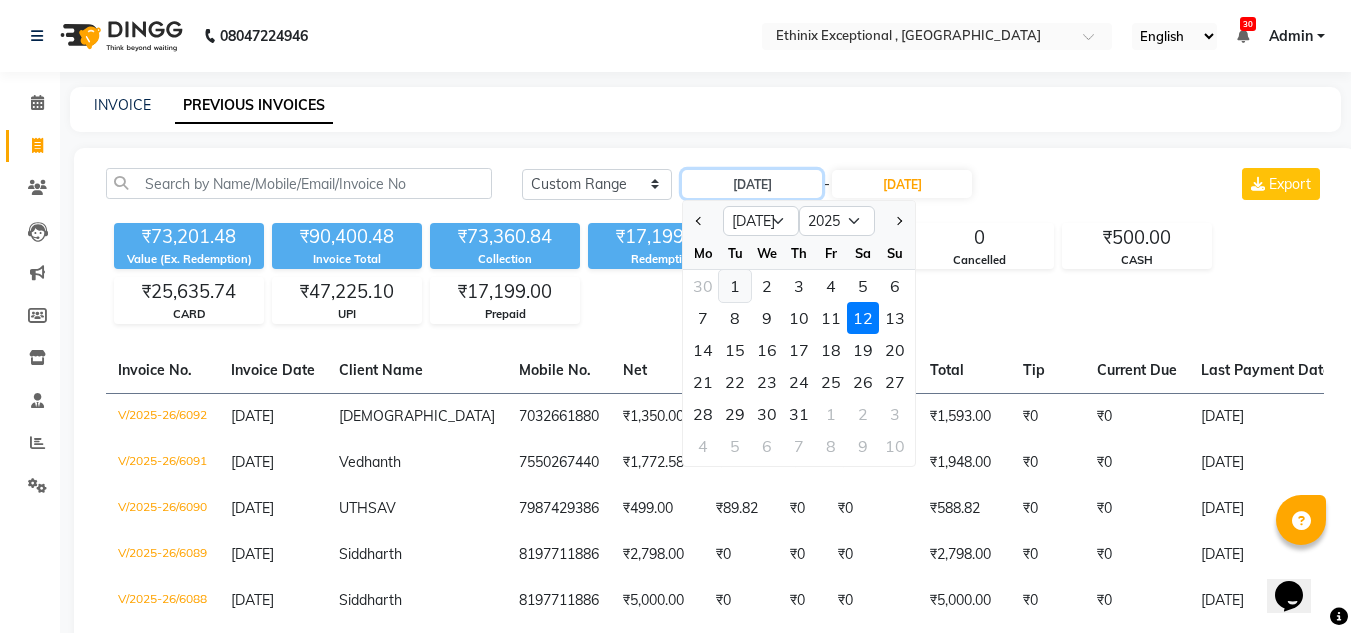 type on "01-07-2025" 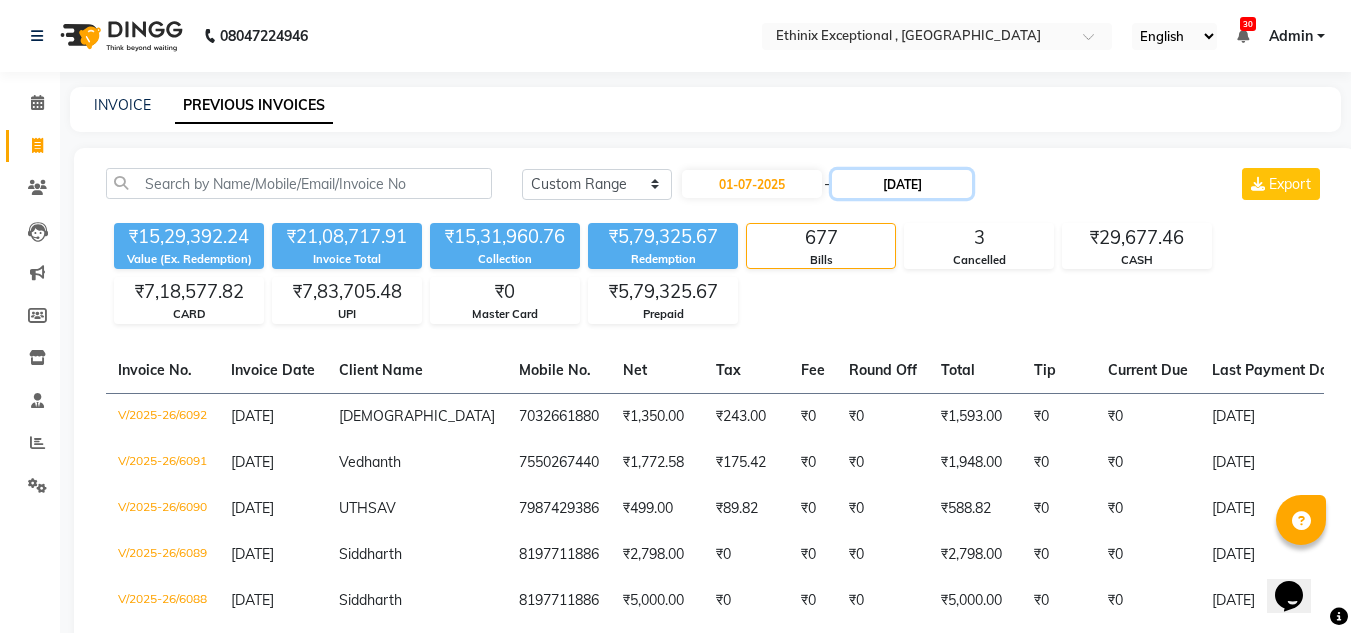 click on "[DATE]" 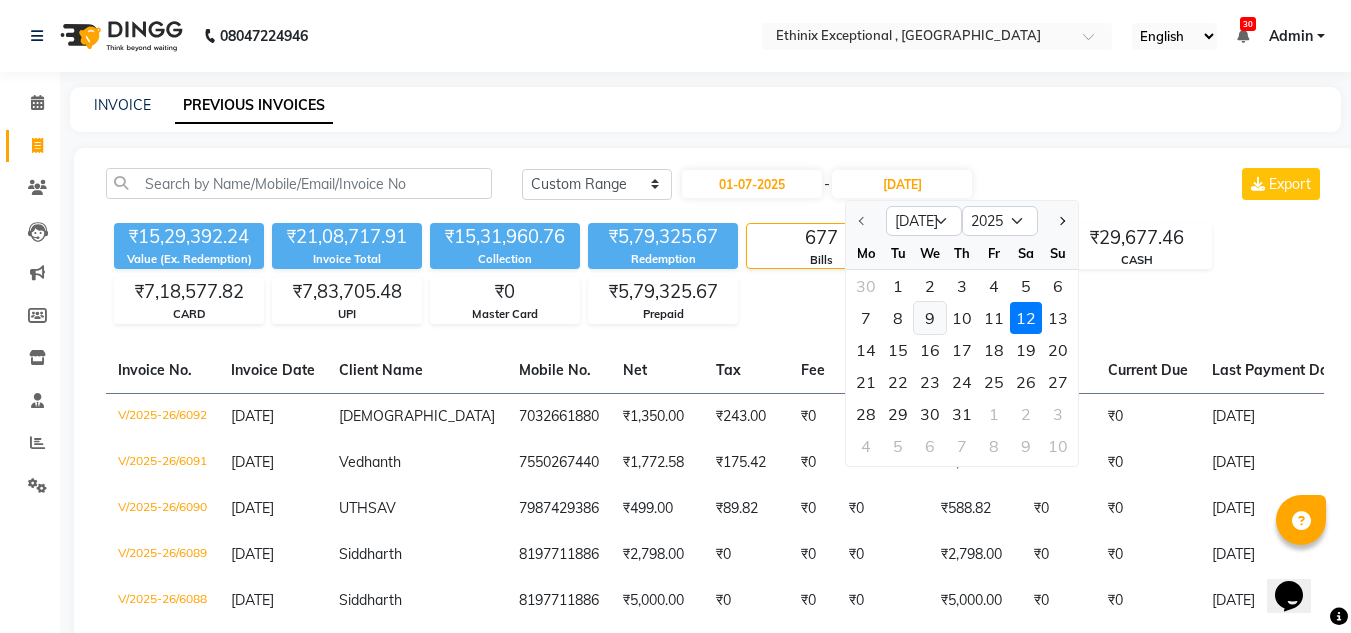 click on "9" 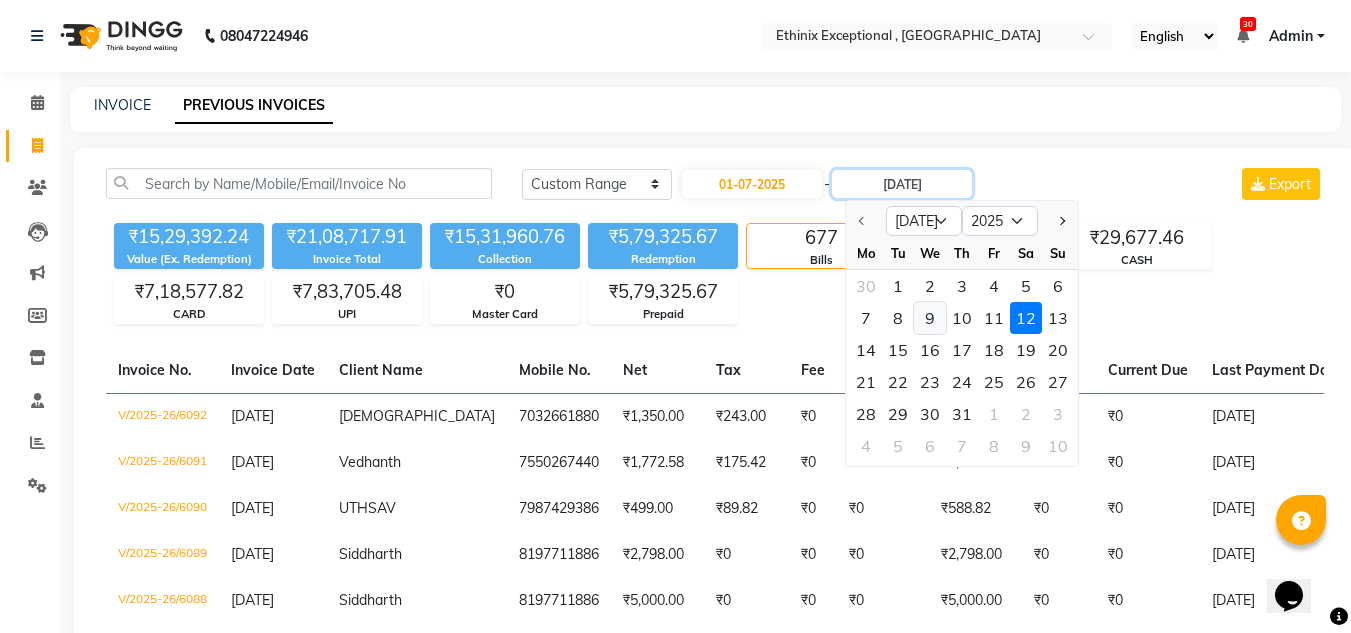 type on "[DATE]" 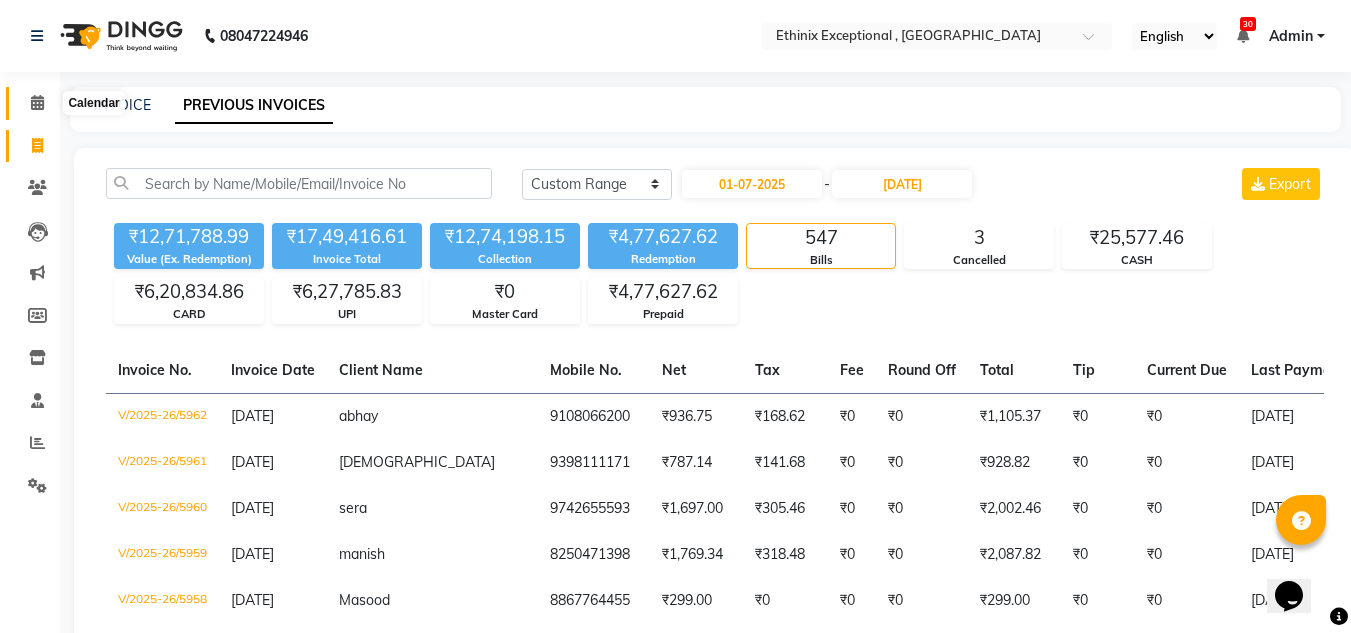 click 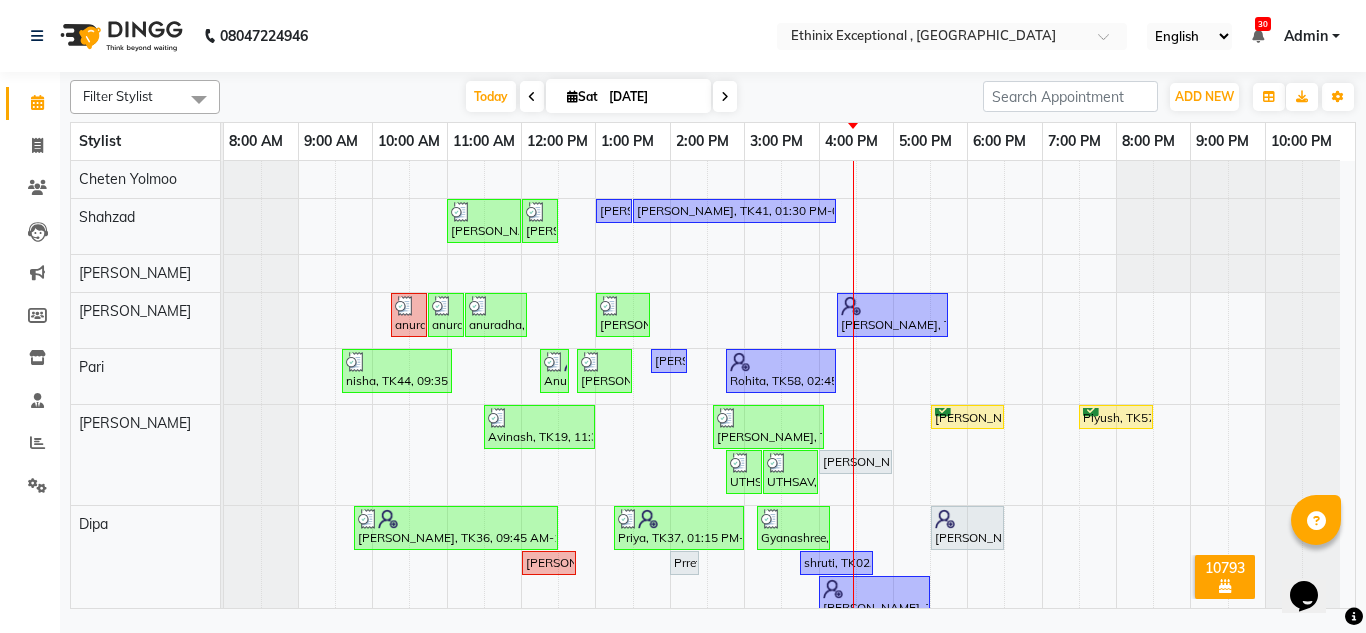 scroll, scrollTop: 190, scrollLeft: 0, axis: vertical 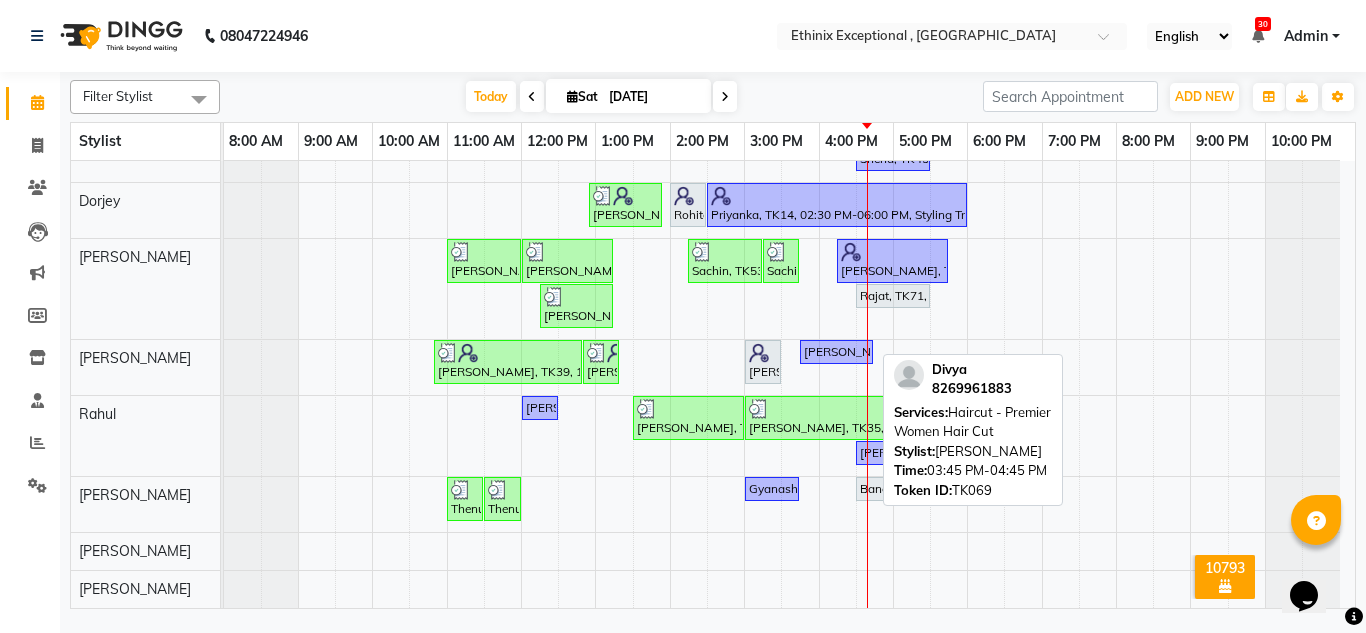 click on "[PERSON_NAME], TK69, 03:45 PM-04:45 PM, Haircut - Premier Women Hair Cut" at bounding box center [836, 352] 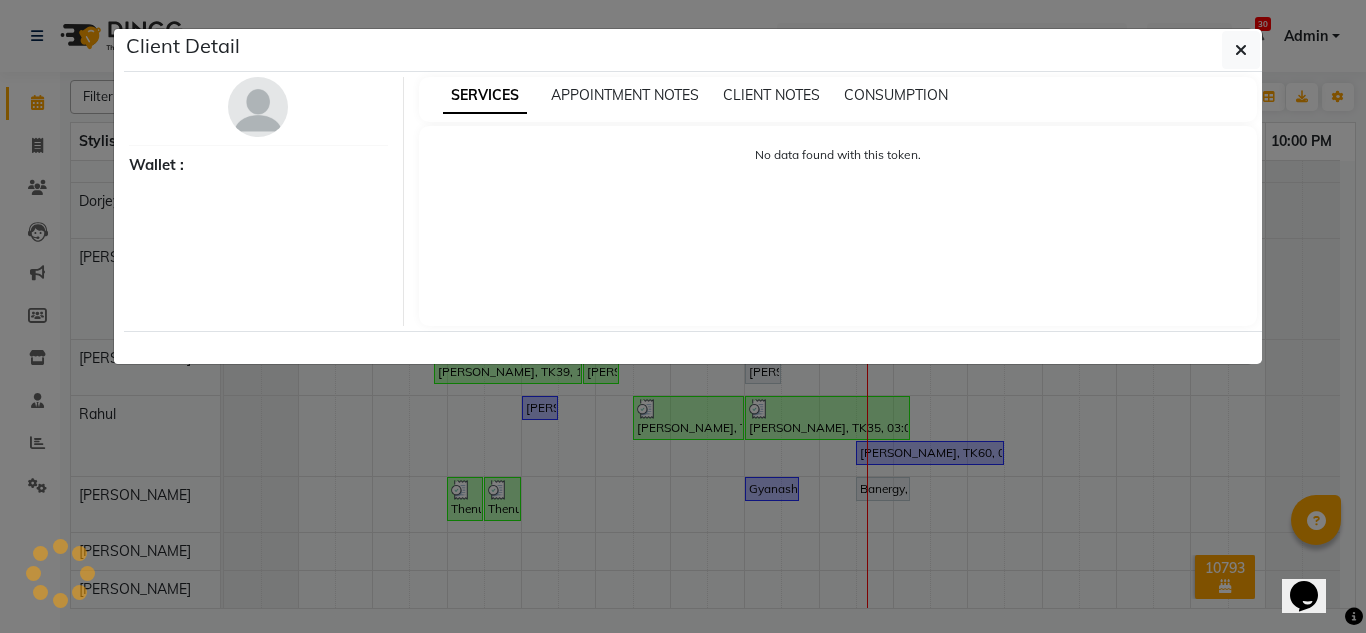 select on "1" 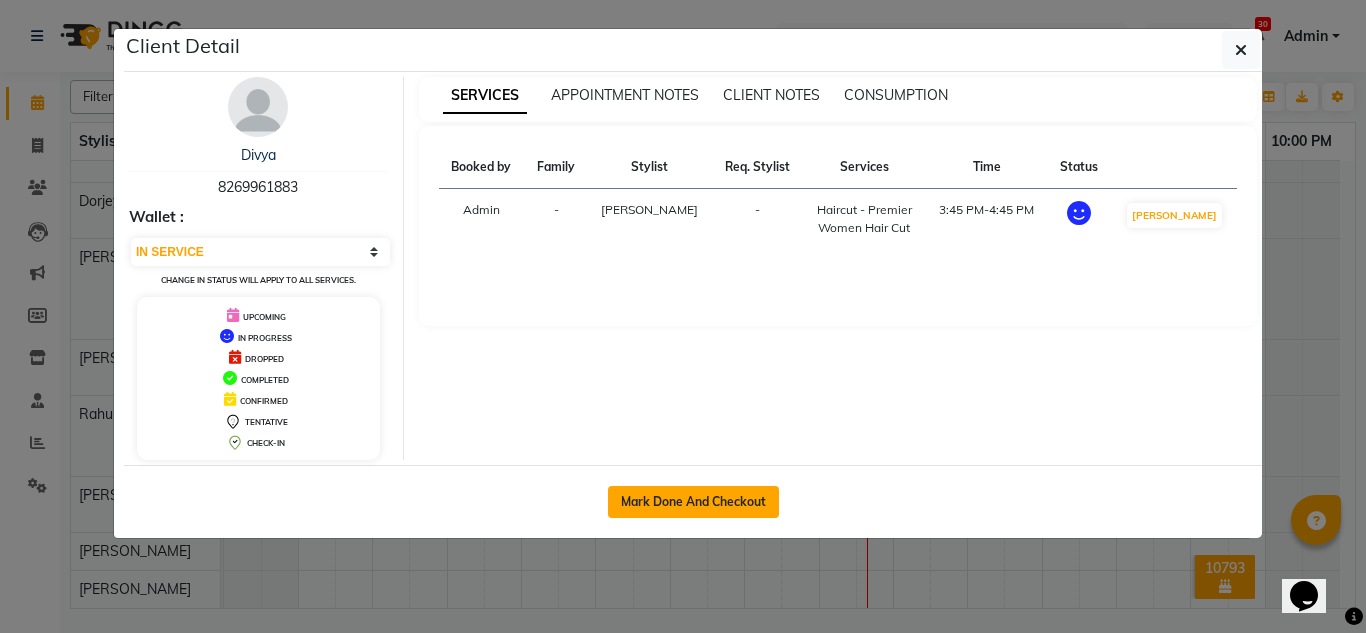 click on "Mark Done And Checkout" 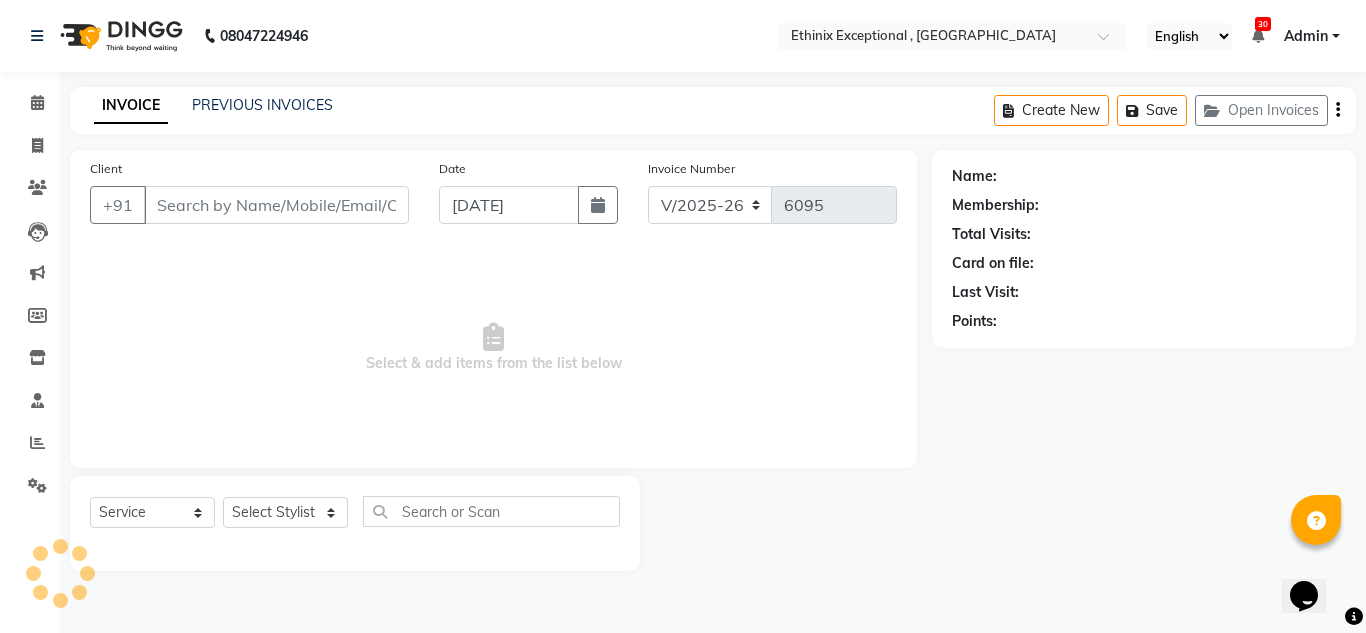 select on "3" 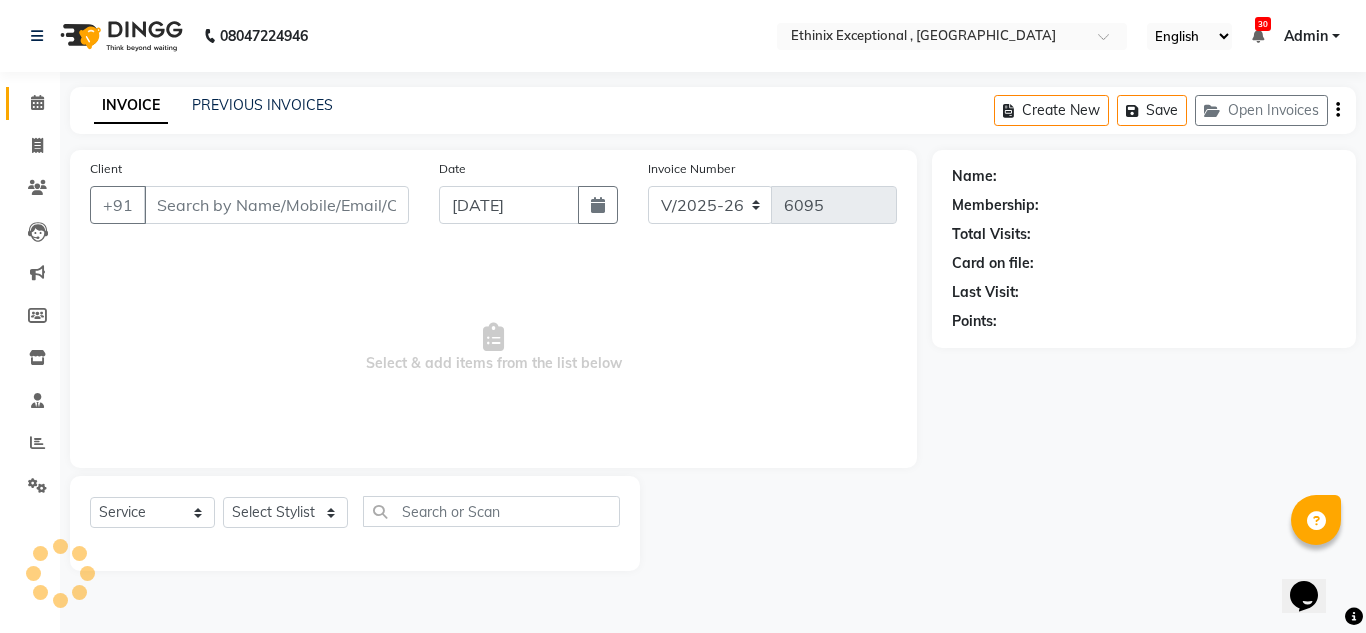 type on "8269961883" 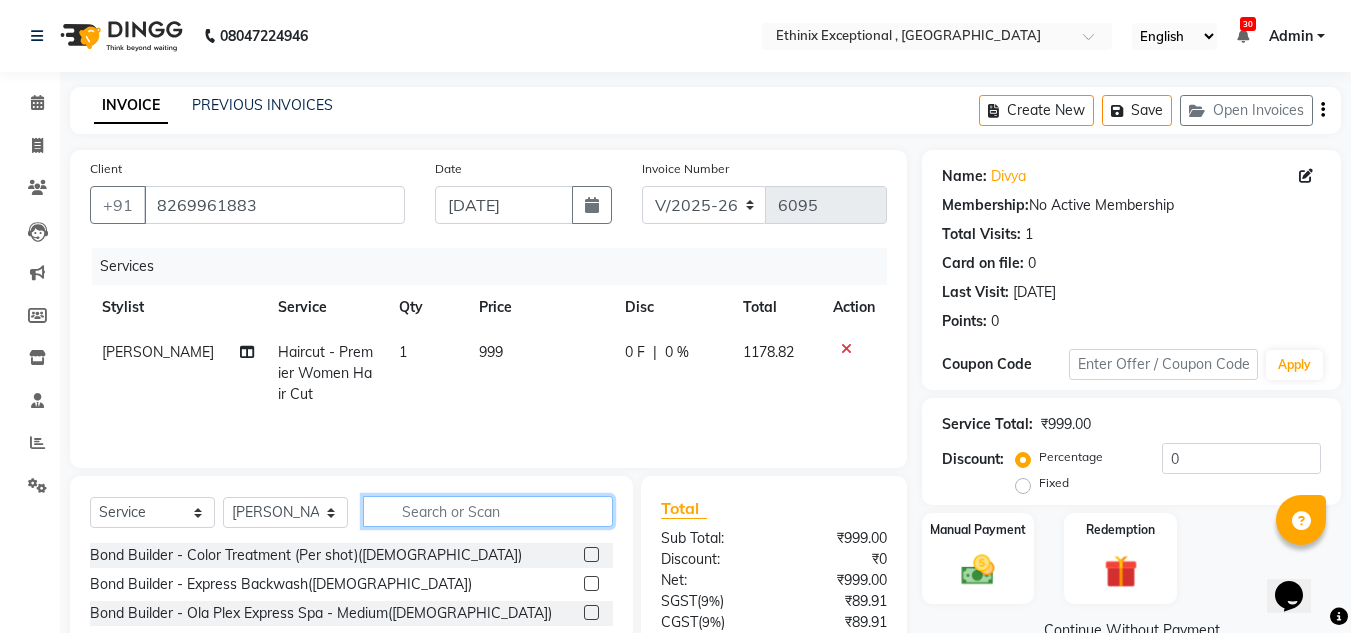 click 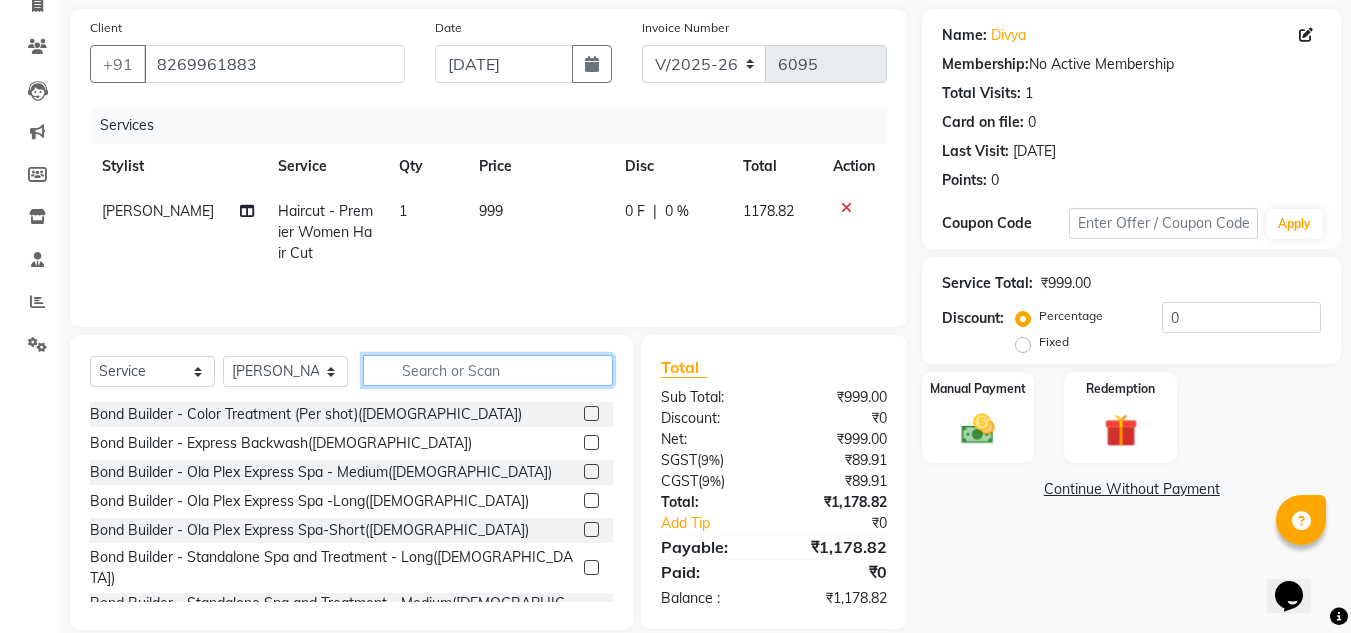 scroll, scrollTop: 168, scrollLeft: 0, axis: vertical 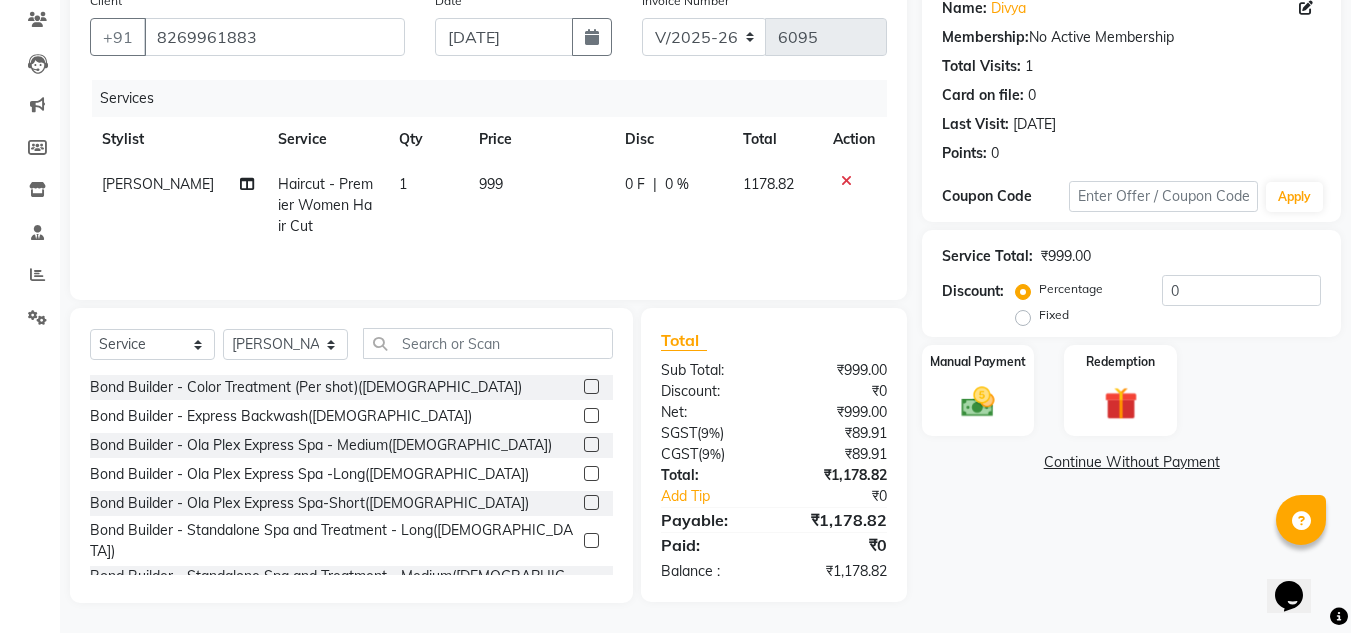 click on "Fixed" 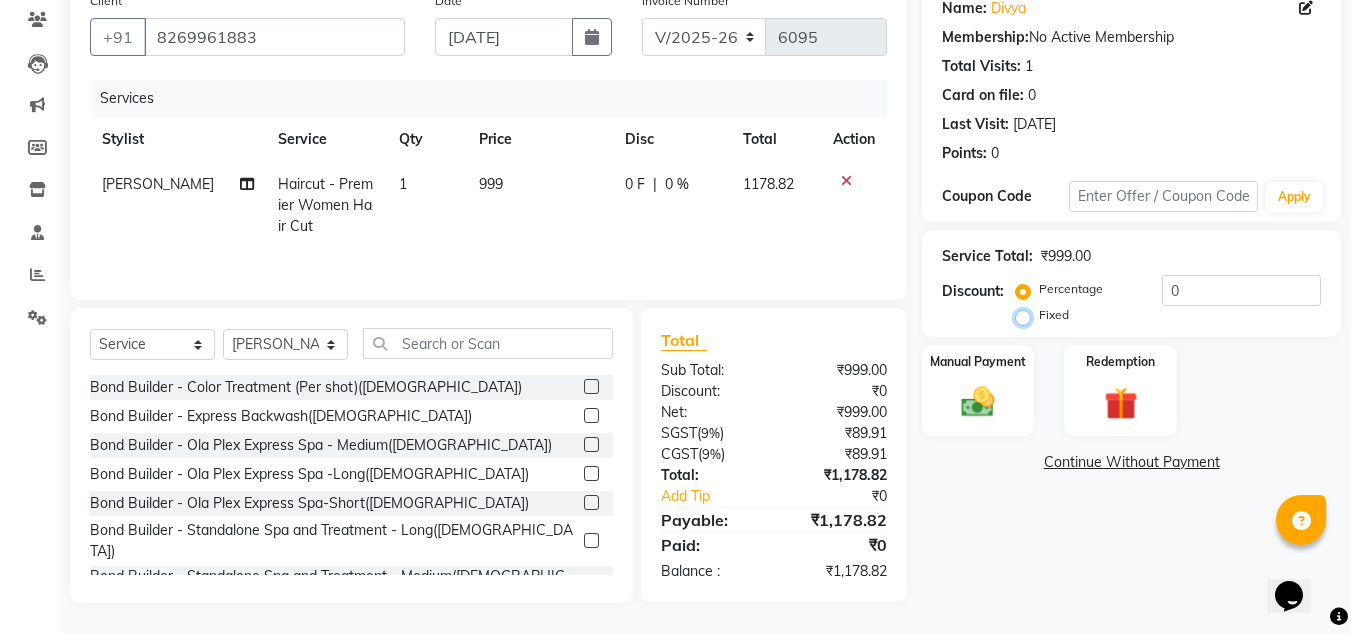 click on "Fixed" at bounding box center (1027, 315) 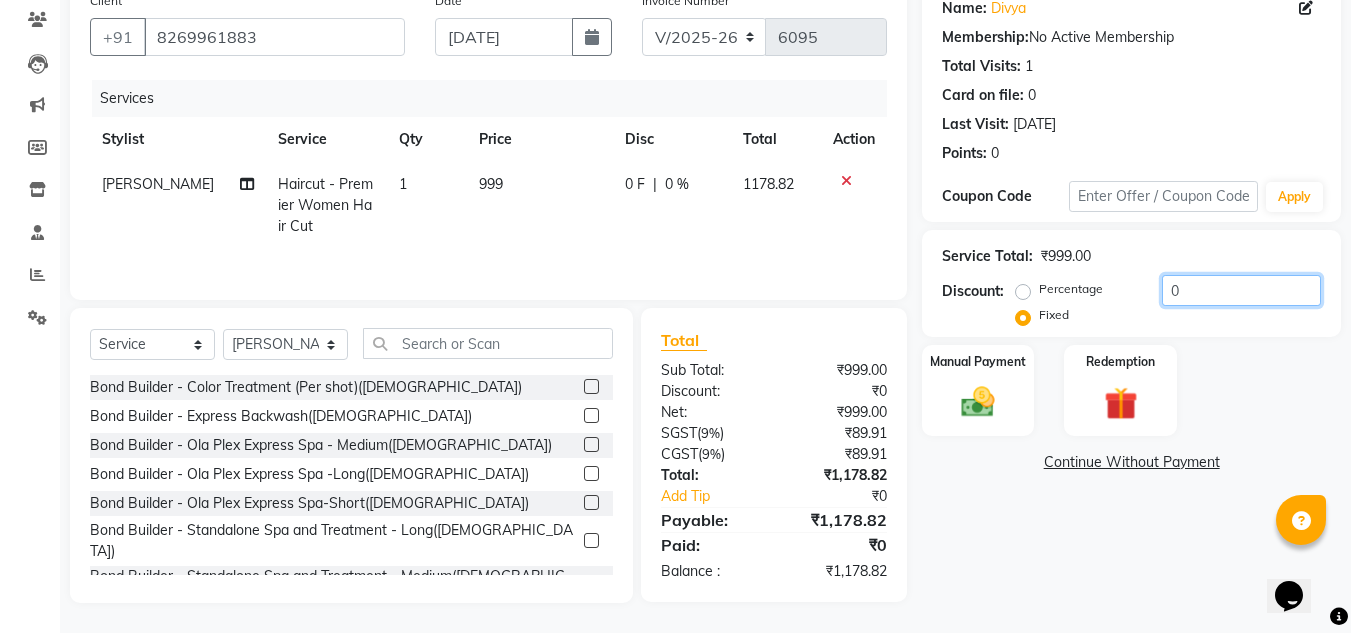 click on "0" 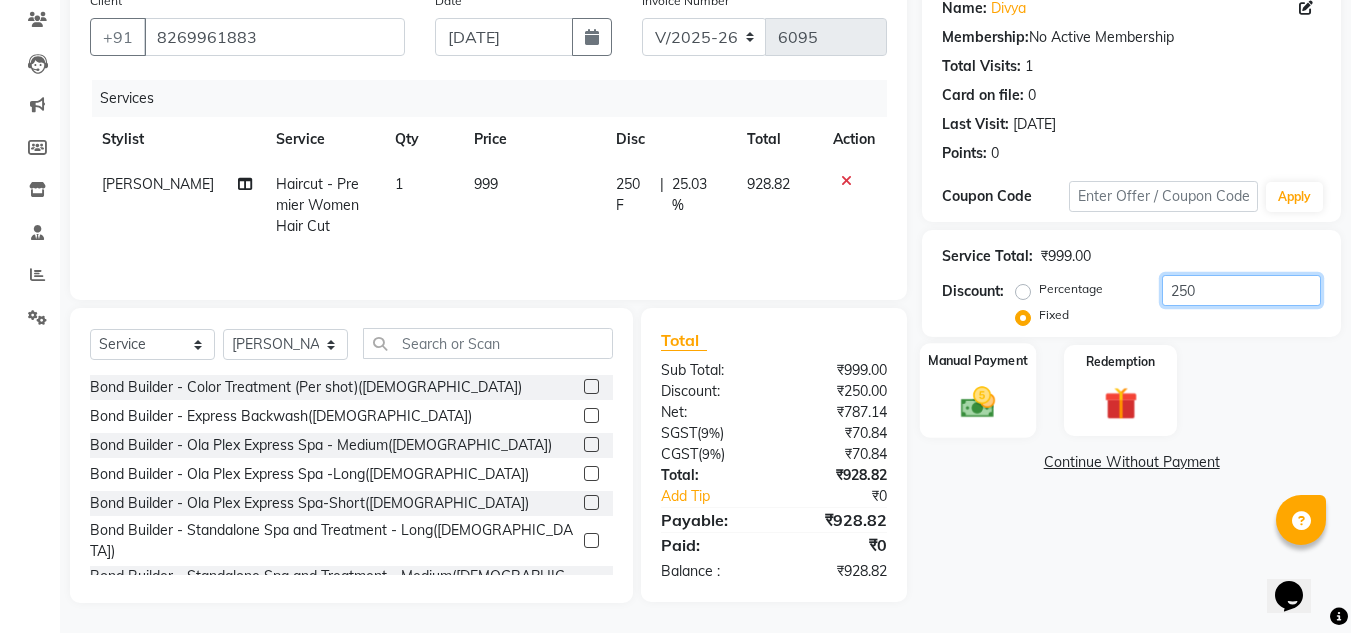 type on "250" 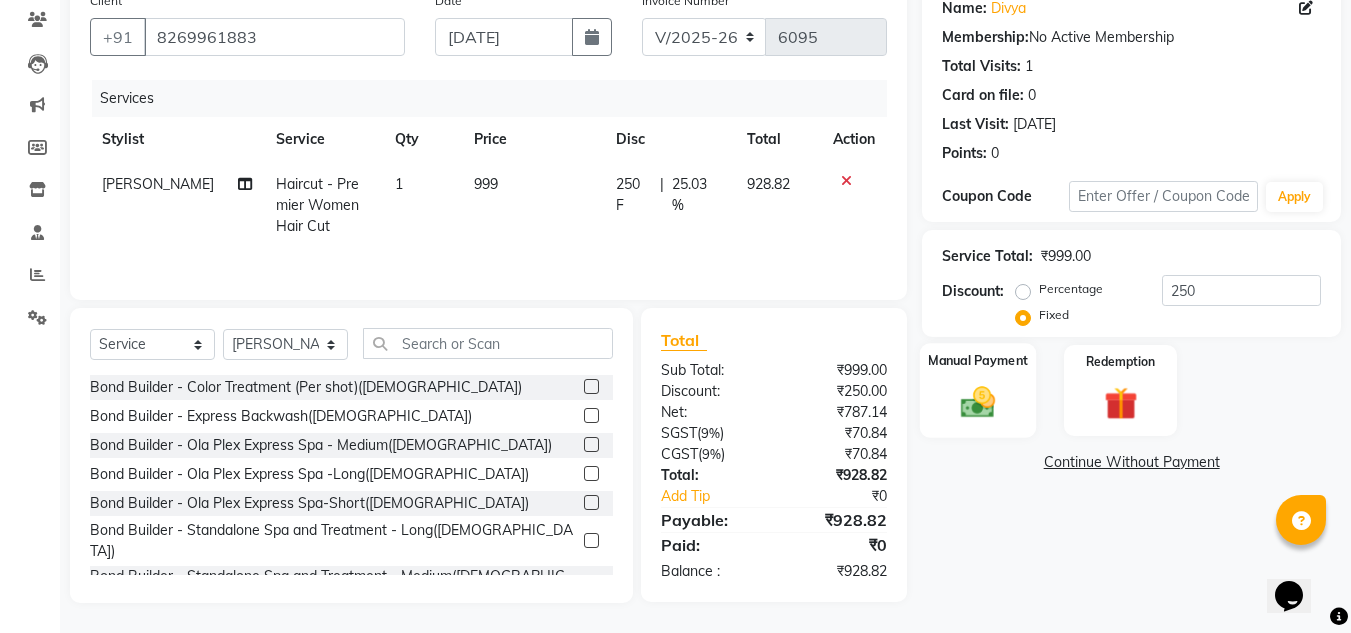 click on "Manual Payment" 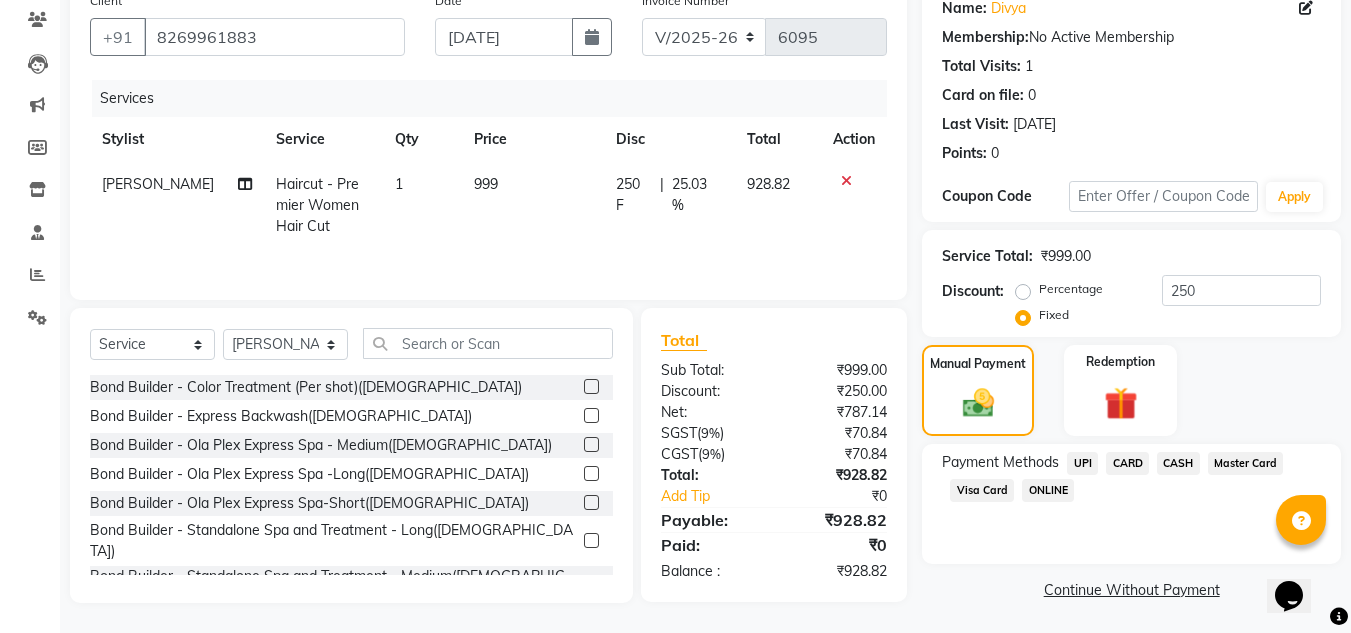click on "UPI" 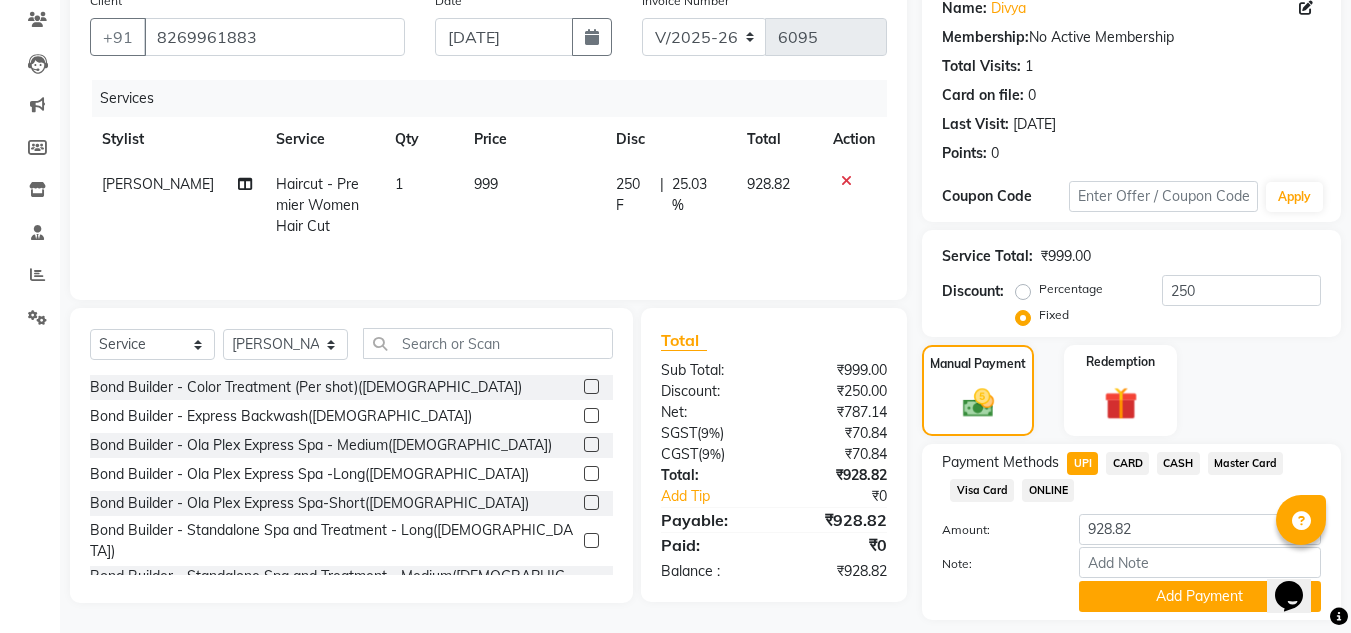 scroll, scrollTop: 226, scrollLeft: 0, axis: vertical 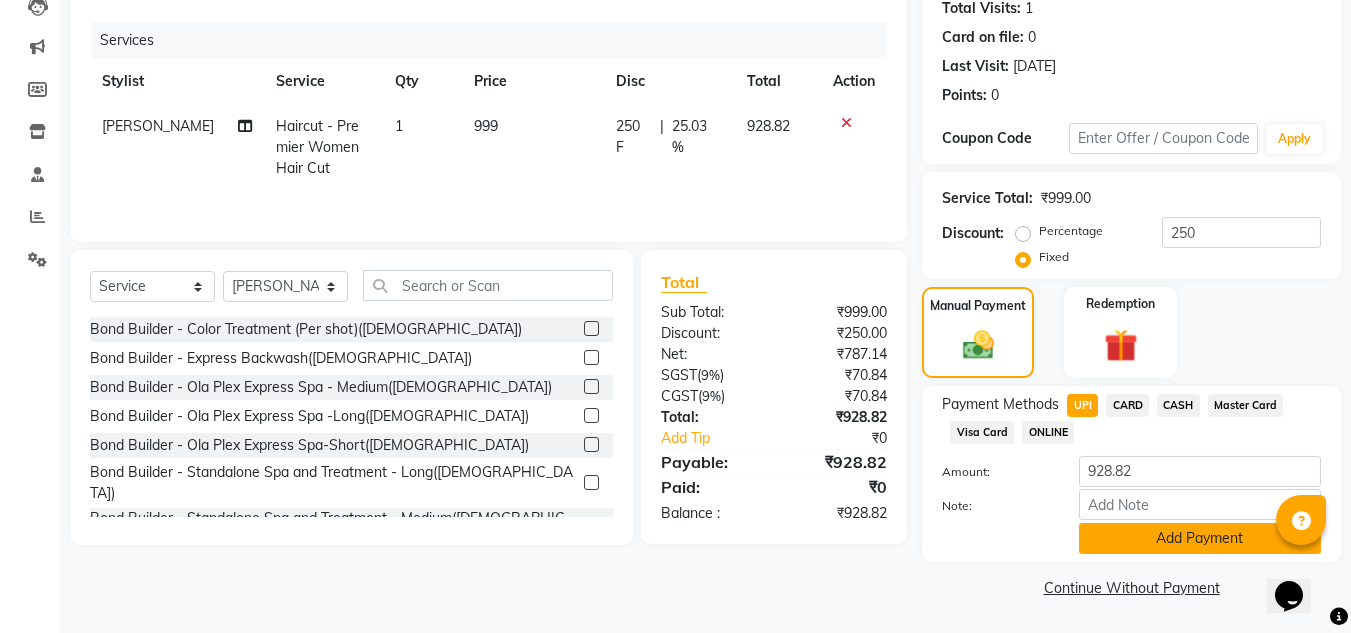 click on "Add Payment" 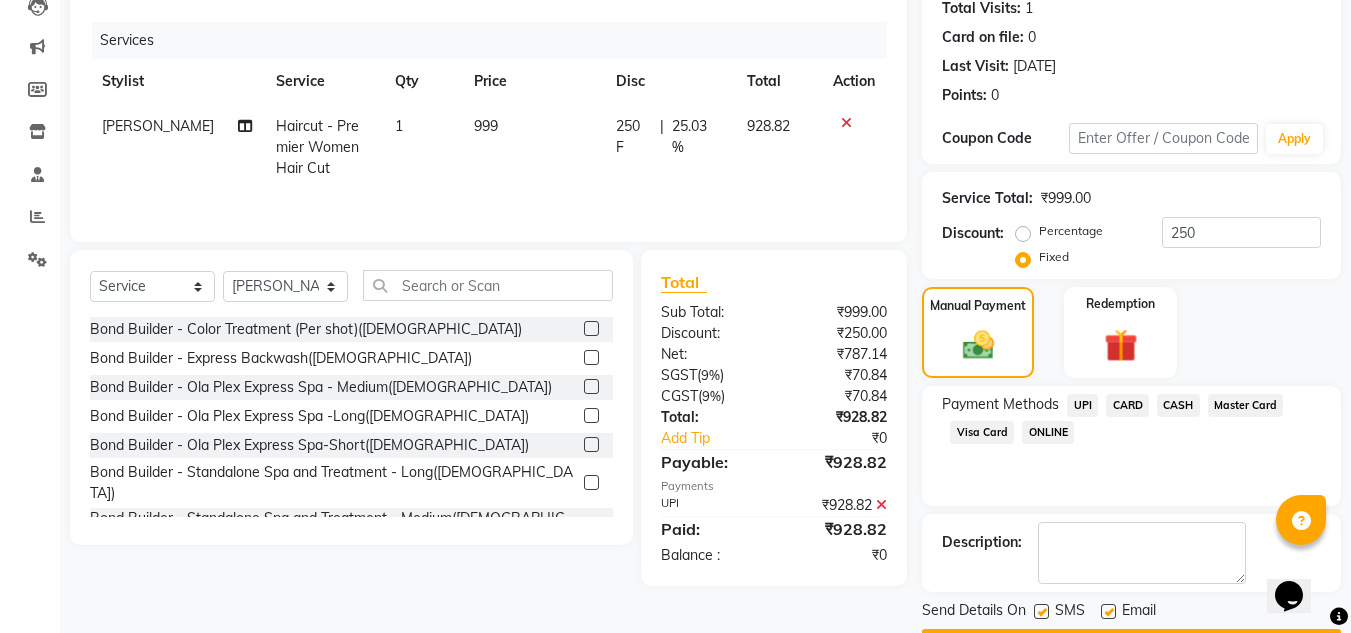 scroll, scrollTop: 283, scrollLeft: 0, axis: vertical 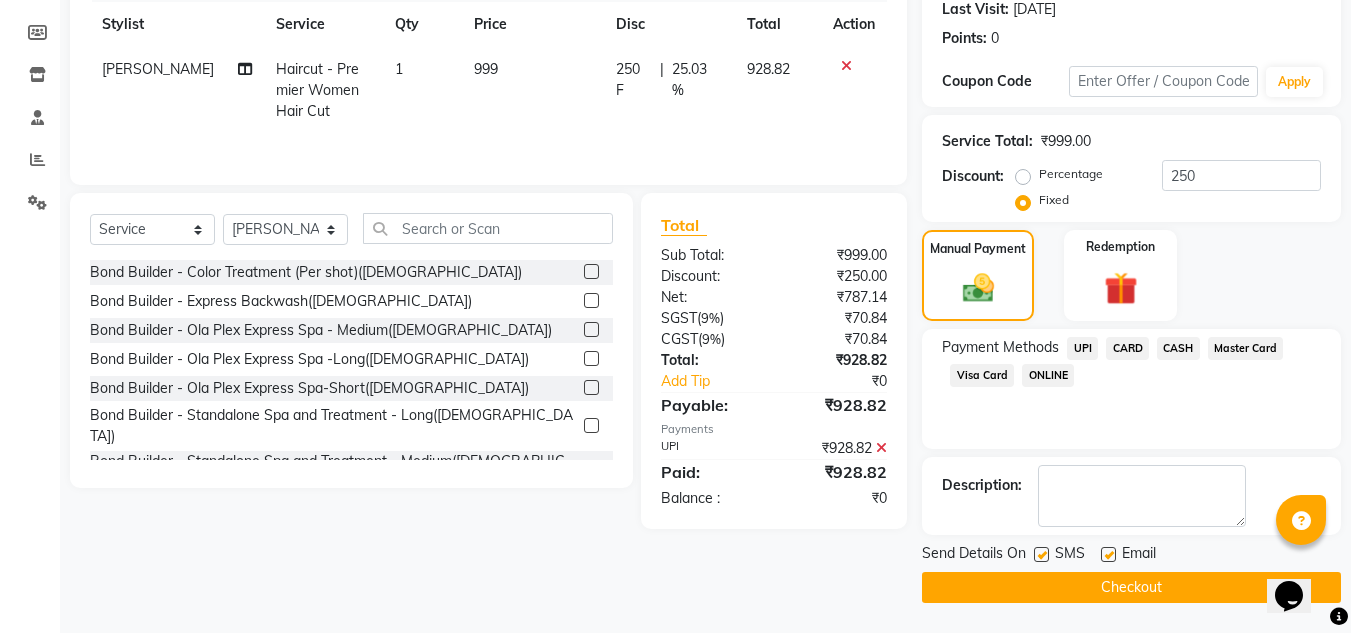 click on "Checkout" 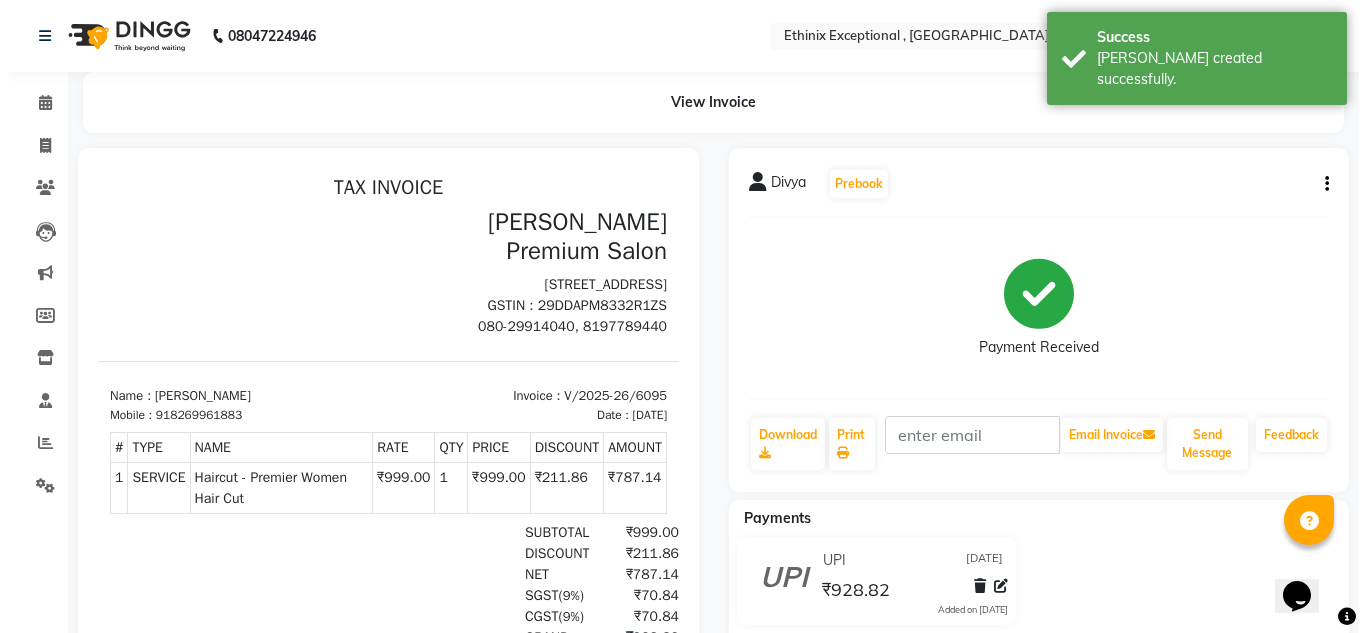 scroll, scrollTop: 0, scrollLeft: 0, axis: both 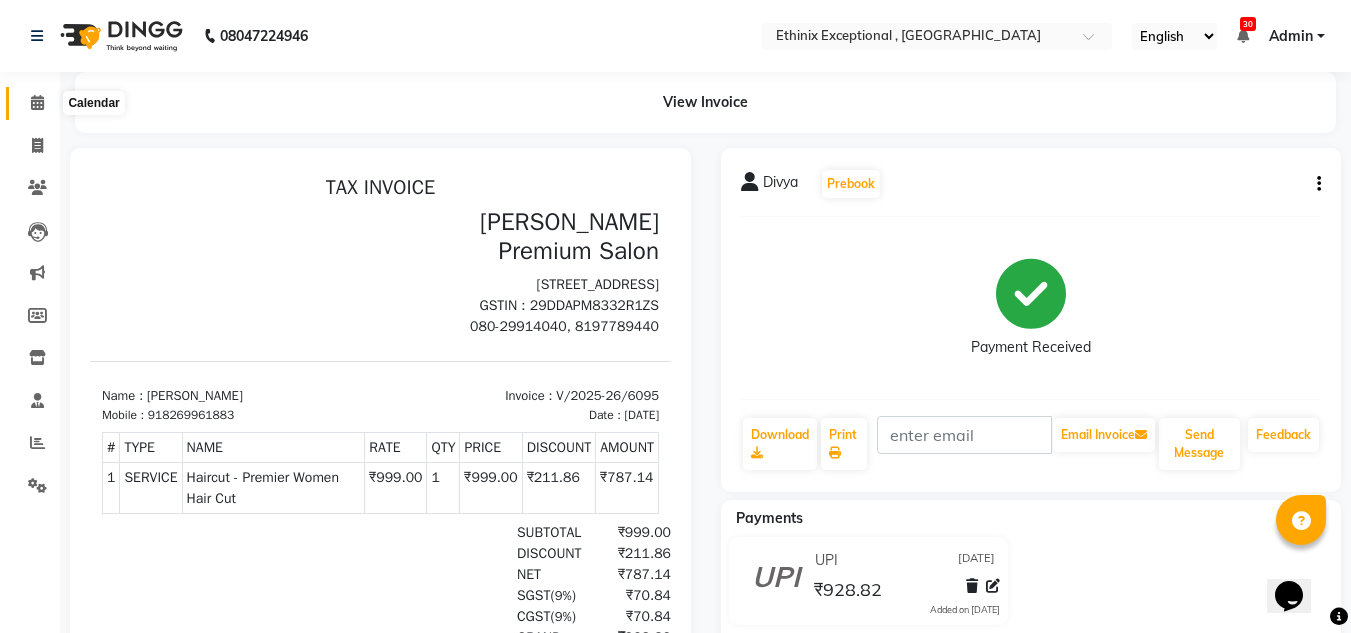 click 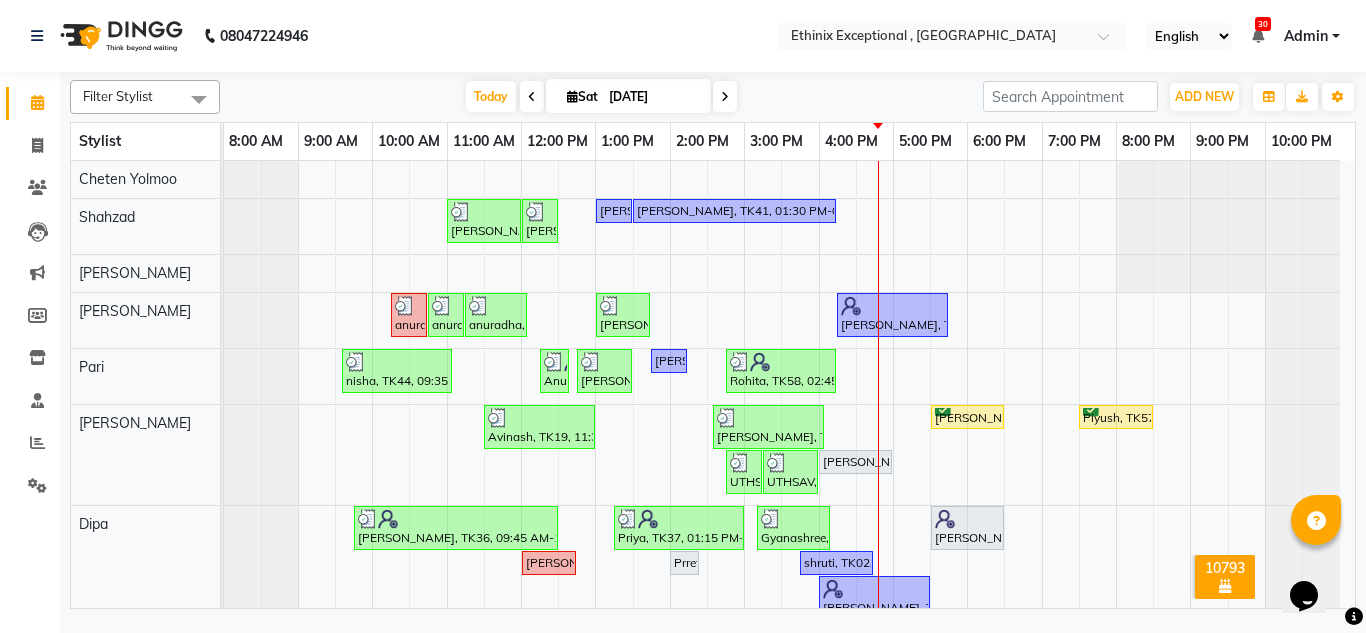 scroll, scrollTop: 104, scrollLeft: 0, axis: vertical 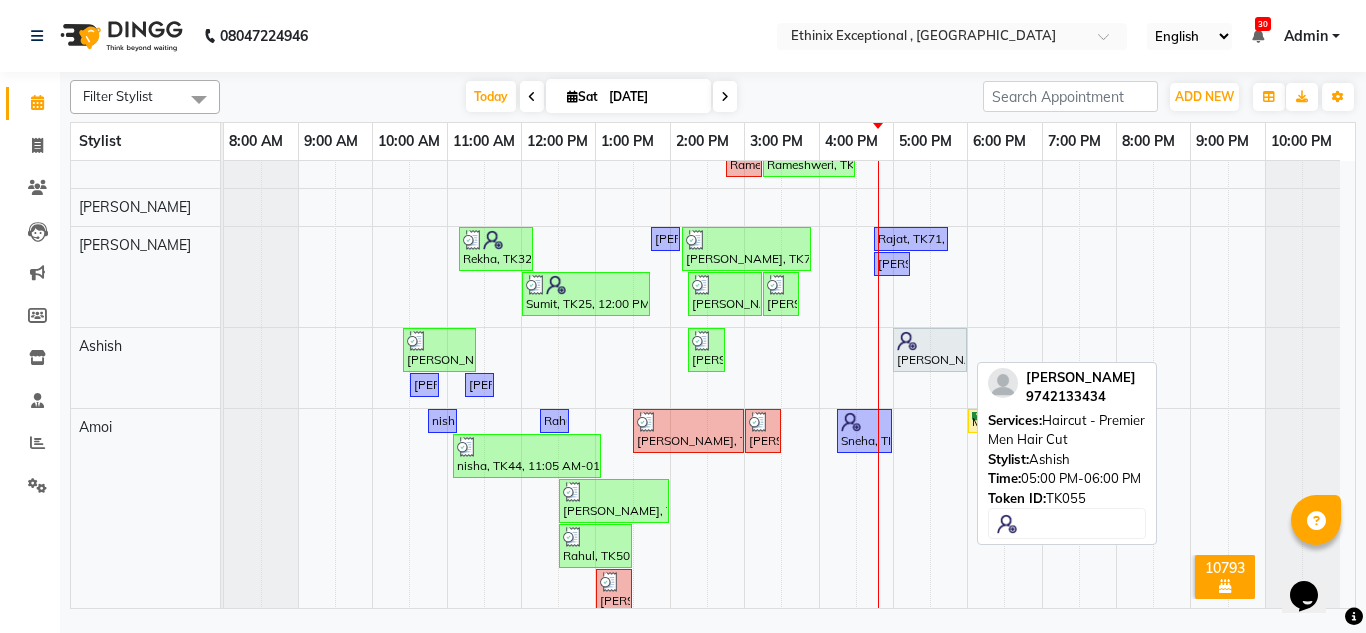click at bounding box center (907, 341) 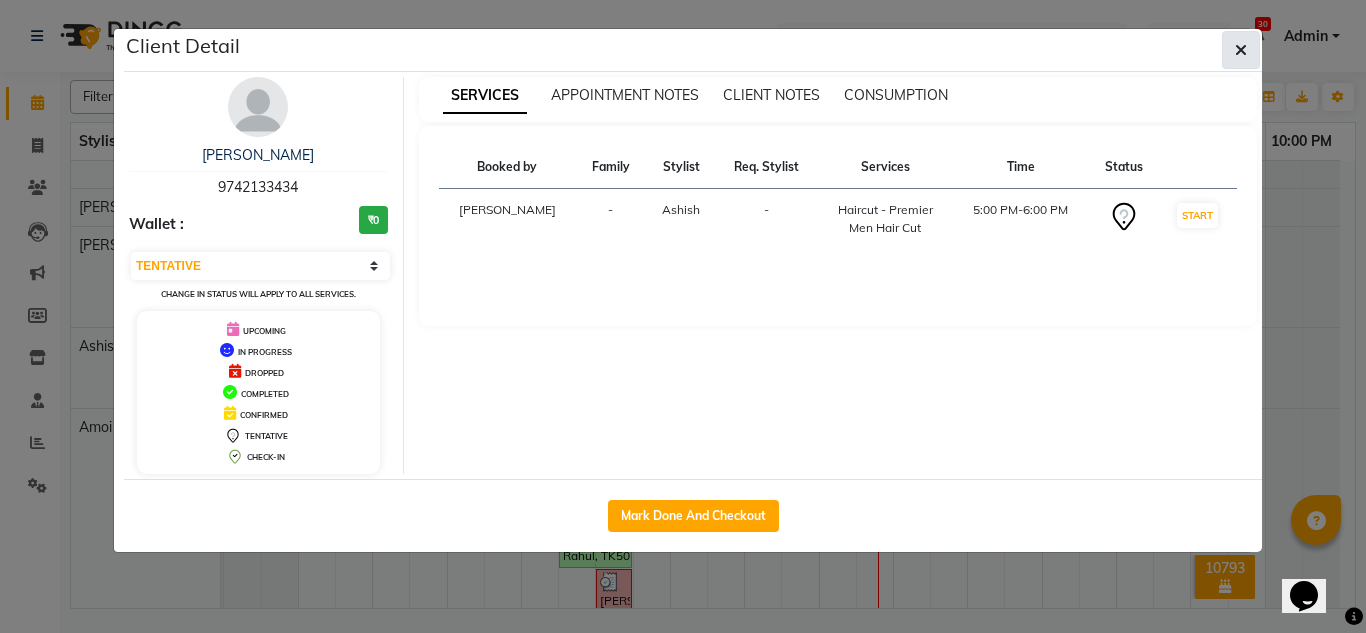 click 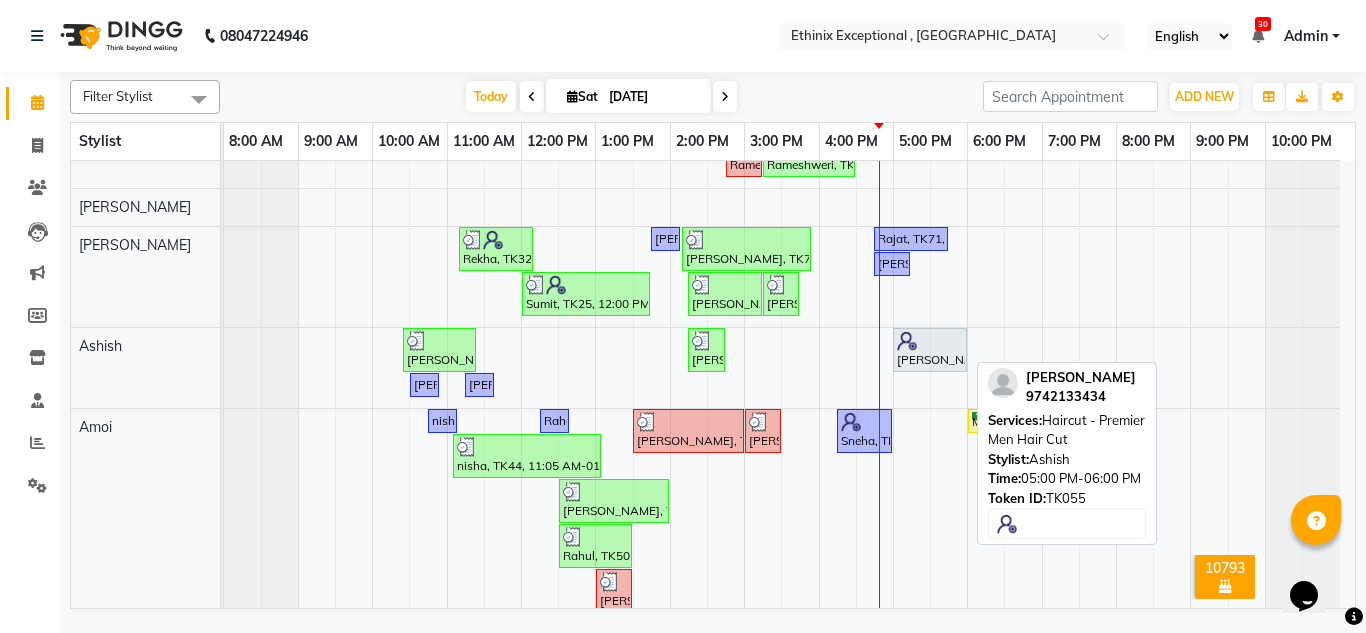 scroll, scrollTop: 610, scrollLeft: 0, axis: vertical 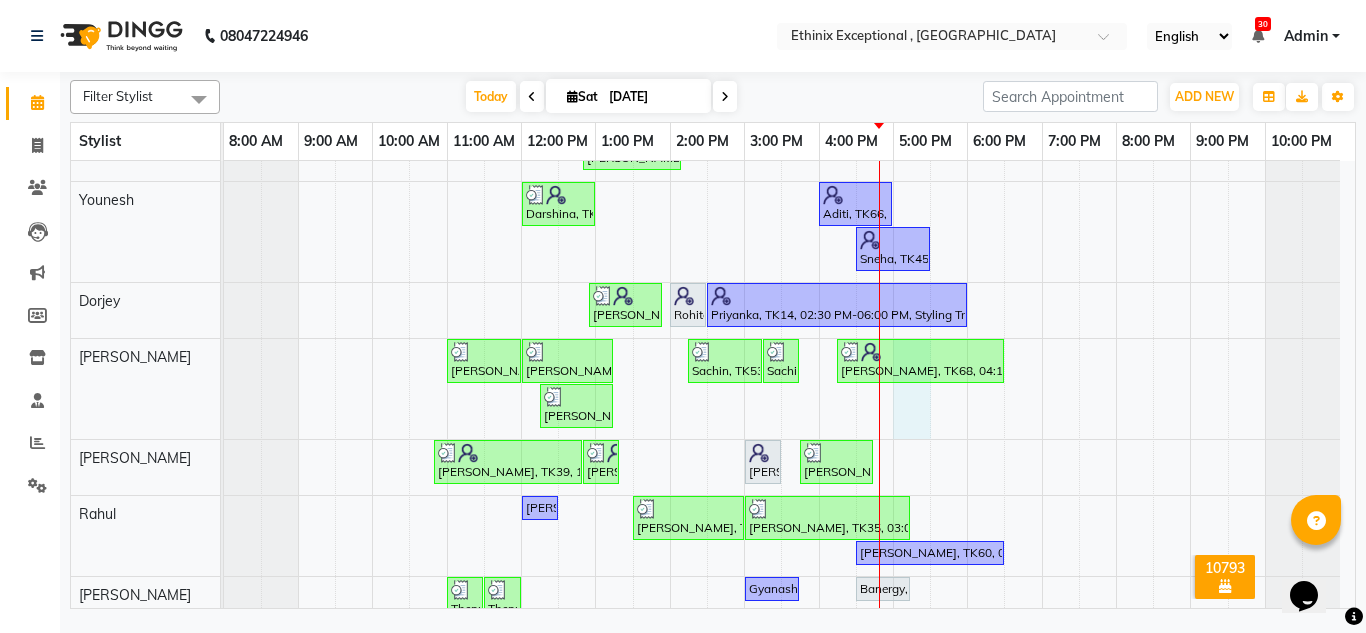 click on "Rajad, TK04, 11:00 AM-12:00 PM, Haircut - Top Tier Men Hair Cut     Rajad, TK04, 12:00 PM-12:30 PM, Haircut - [PERSON_NAME] Trim    [PERSON_NAME], TK41, 01:00 PM-01:30 PM, Hair Therapies - [MEDICAL_DATA] Treatment Women    [PERSON_NAME], TK41, 01:30 PM-04:15 PM, Hair Colour - Global Coloring - Medium([DEMOGRAPHIC_DATA])     anuradha, TK03, 10:15 AM-10:45 AM, Waxing - Blouse Line([DEMOGRAPHIC_DATA])     anuradha, TK03, 10:45 AM-11:15 AM, Waxing - Full Arms([DEMOGRAPHIC_DATA])     anuradha, TK03, 11:15 AM-12:05 PM, Waxing - Full Arms([DEMOGRAPHIC_DATA]),Waxing - Full Legs([DEMOGRAPHIC_DATA]),Waxing - Under Arms [DEMOGRAPHIC_DATA]([DEMOGRAPHIC_DATA])     [PERSON_NAME], TK21, 01:00 PM-01:45 PM, Waxing - Half Legs([DEMOGRAPHIC_DATA]),Threading- Upper Lips     [PERSON_NAME], TK11, 04:15 PM-05:45 PM, Retuals - Power Hyaluronic Range(Unisex)     nisha, TK44, 09:35 AM-11:05 AM, Retuals - Essential Line Clean Up(Unisex)     Anupama, TK12, 12:15 PM-12:30 PM, Threading - Eye Brows     [PERSON_NAME], TK51, 12:45 PM-01:30 PM, Threading - Eye Brows,Threading- Upper Lips,Threading- Fore Head" at bounding box center (789, -281) 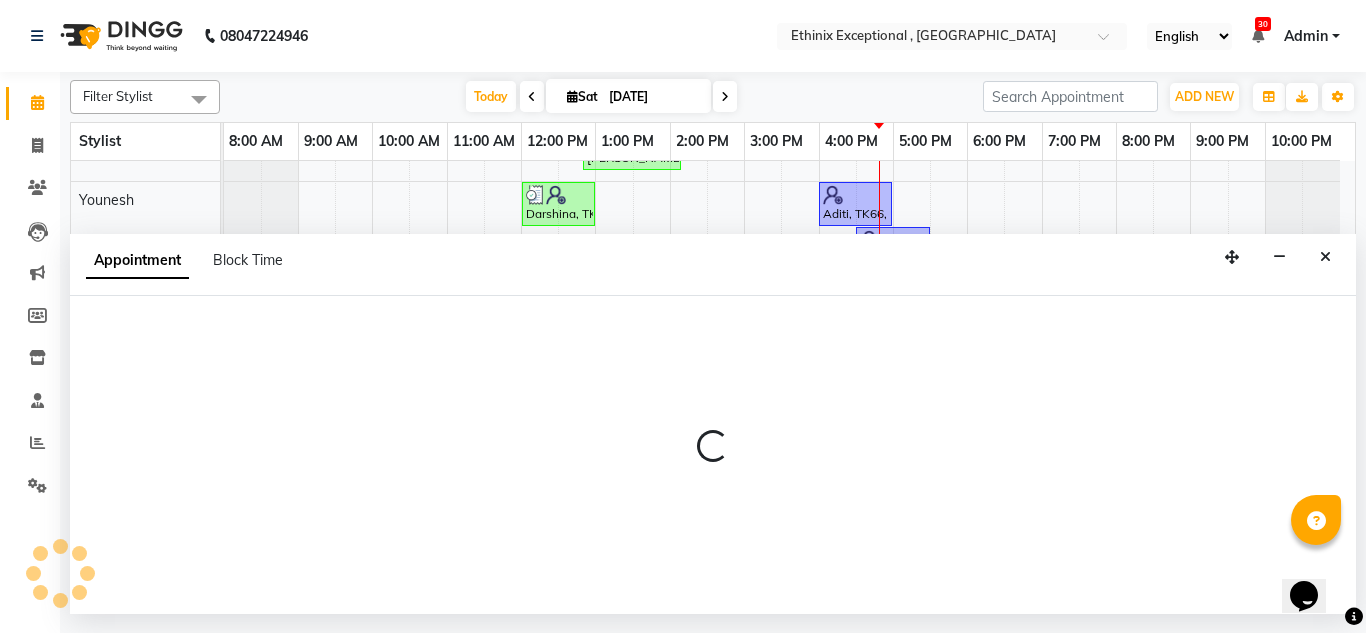 select on "80003" 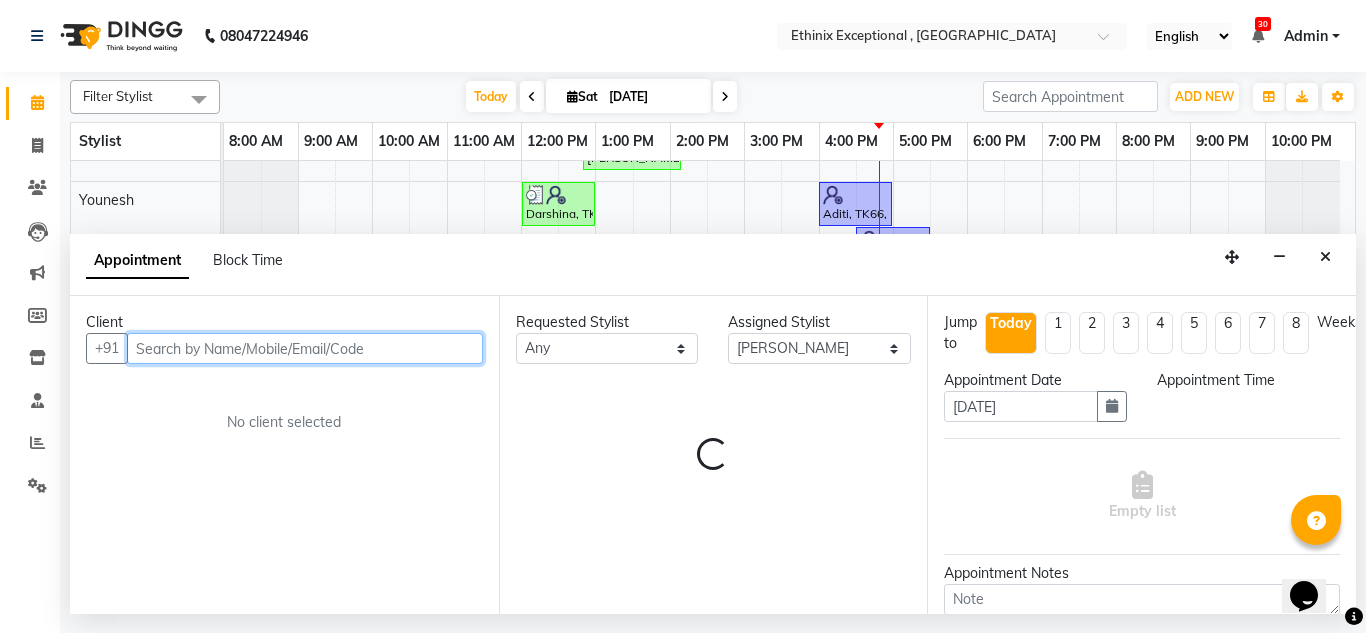 select on "1020" 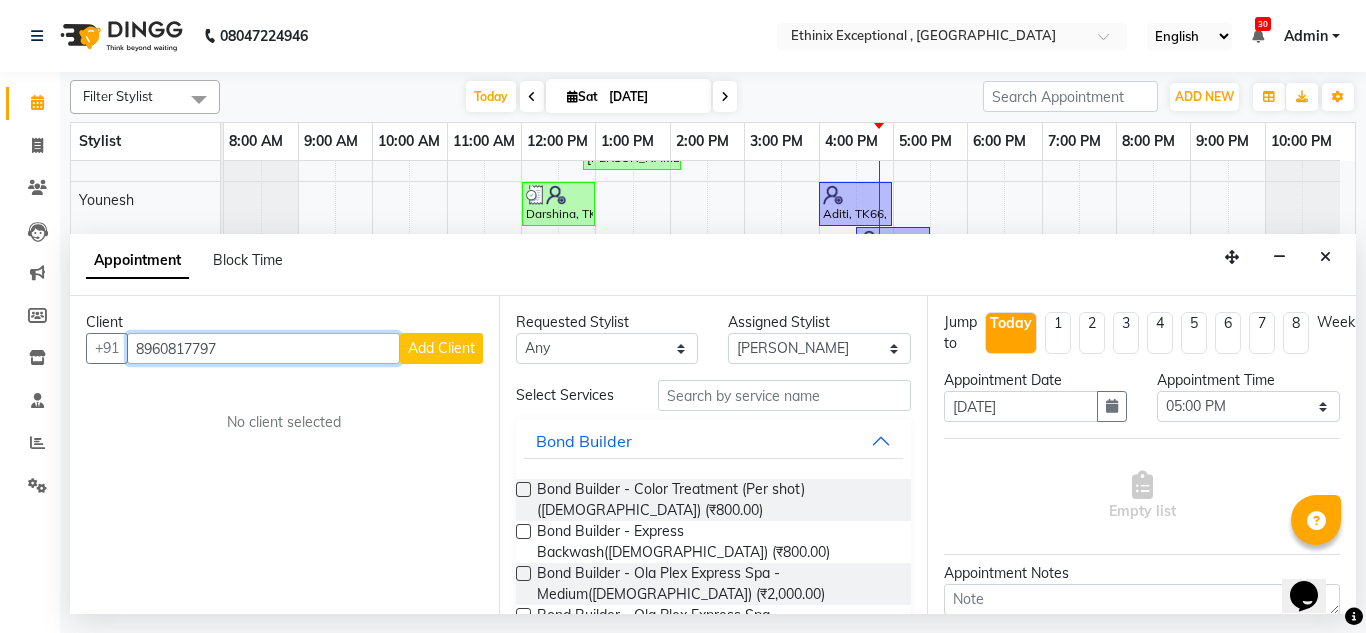 type on "8960817797" 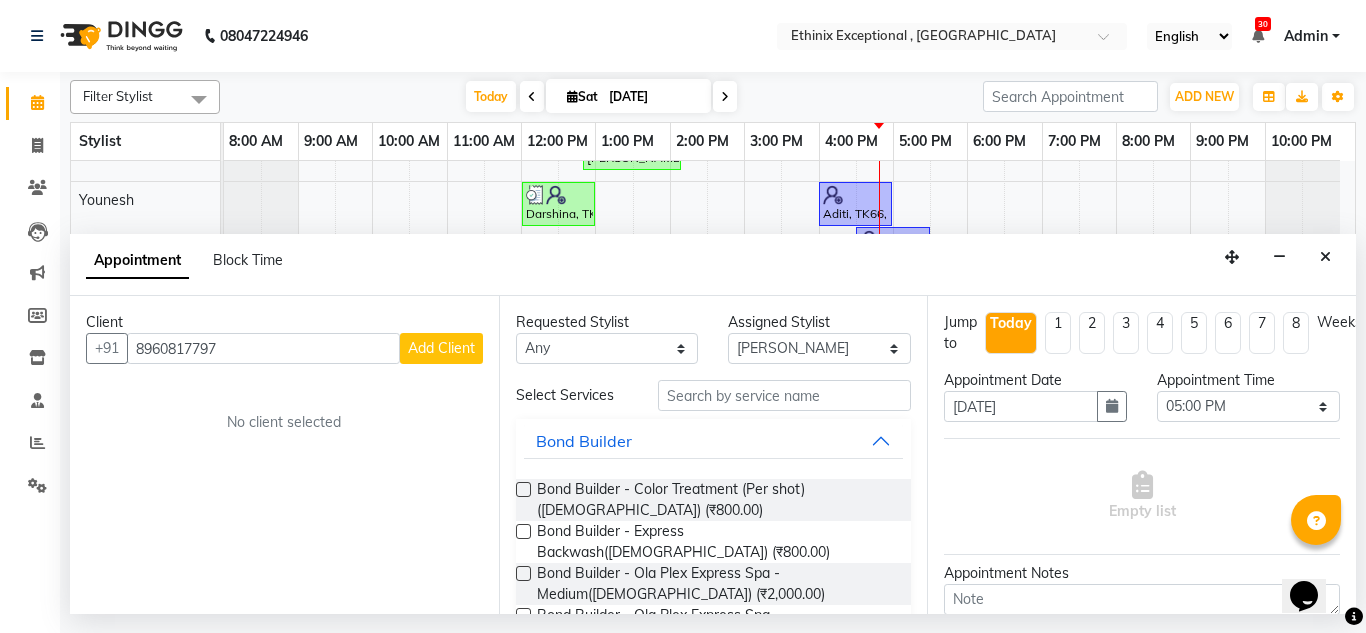 click on "Add Client" at bounding box center [441, 348] 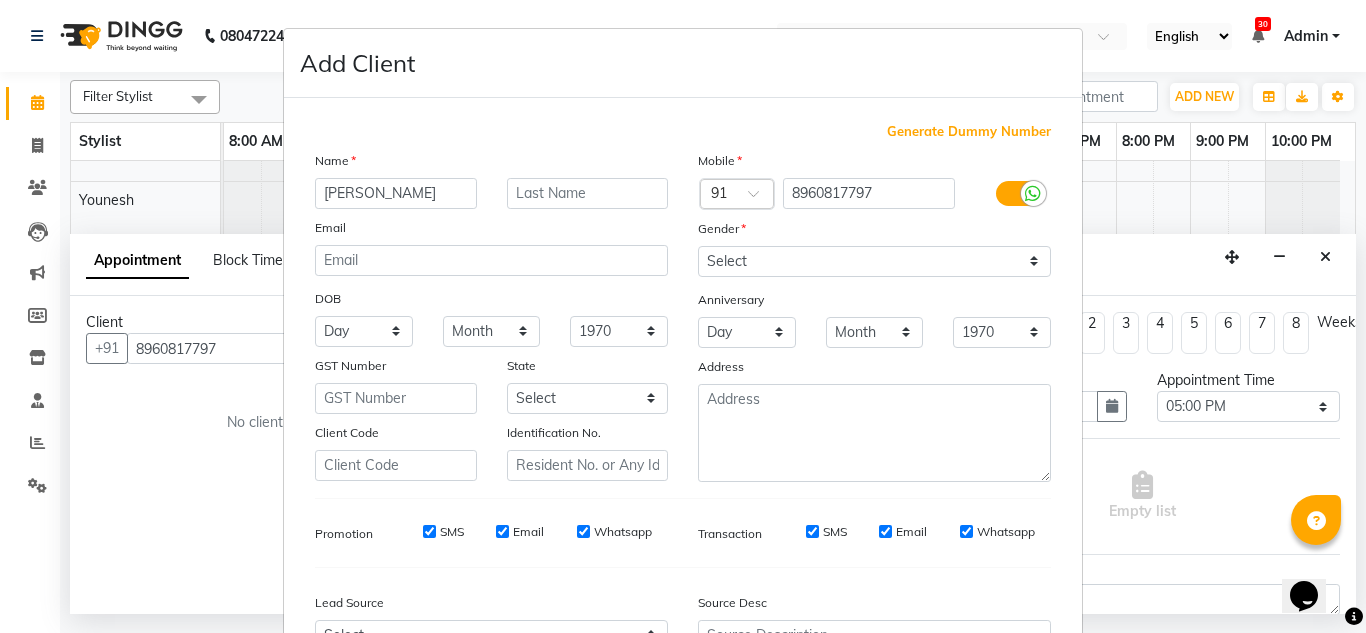 type on "[PERSON_NAME]" 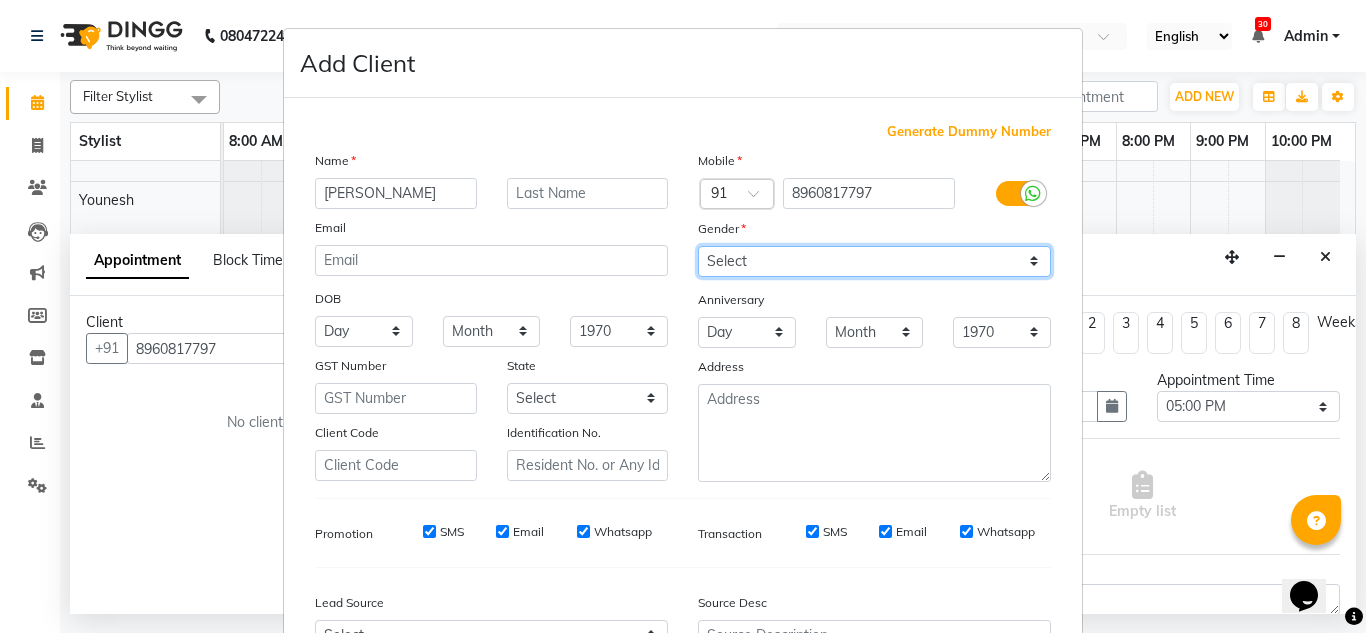 click on "Select [DEMOGRAPHIC_DATA] [DEMOGRAPHIC_DATA] Other Prefer Not To Say" at bounding box center [874, 261] 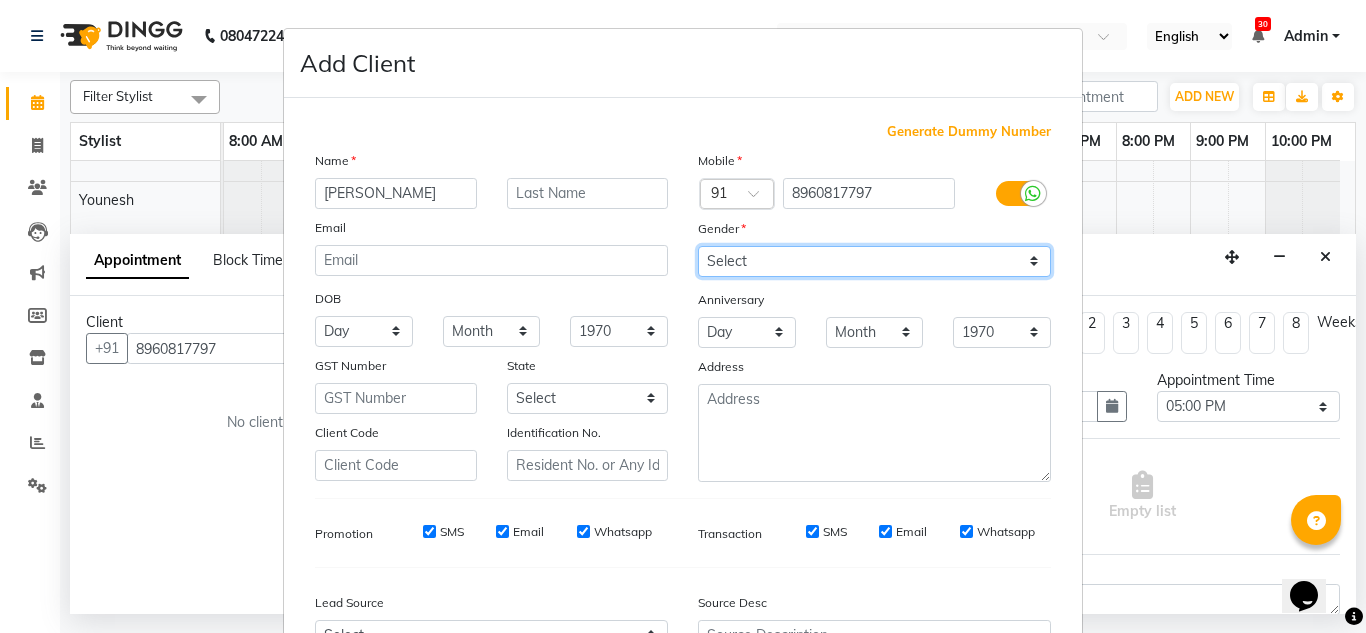 select on "[DEMOGRAPHIC_DATA]" 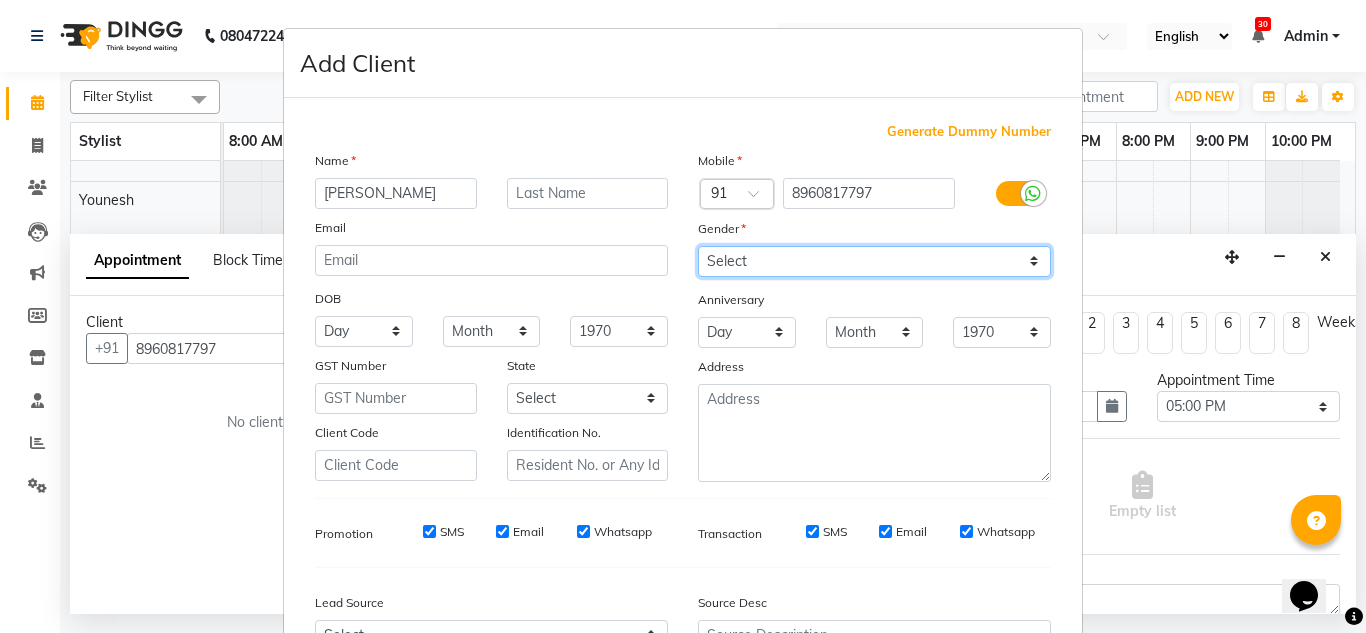 click on "Select [DEMOGRAPHIC_DATA] [DEMOGRAPHIC_DATA] Other Prefer Not To Say" at bounding box center (874, 261) 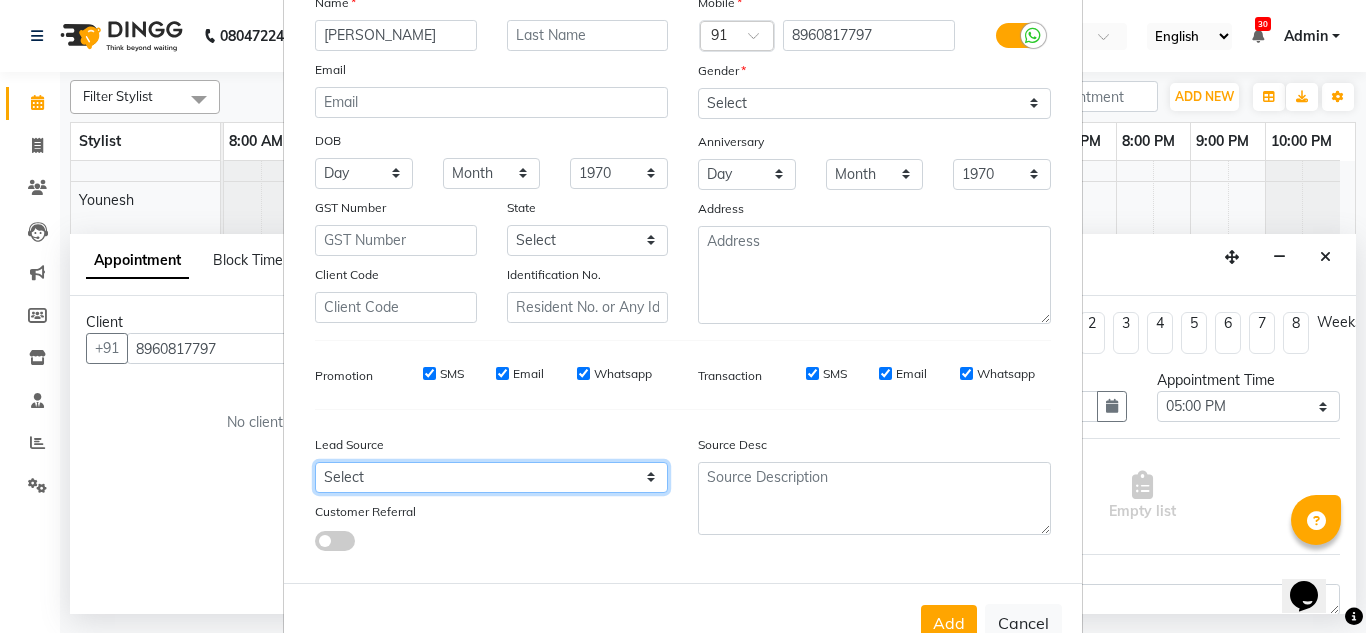 click on "Select Walk-in Referral Internet Friend Word of Mouth Advertisement Facebook JustDial Google Other Instagram  YouTube  WhatsApp" at bounding box center [491, 477] 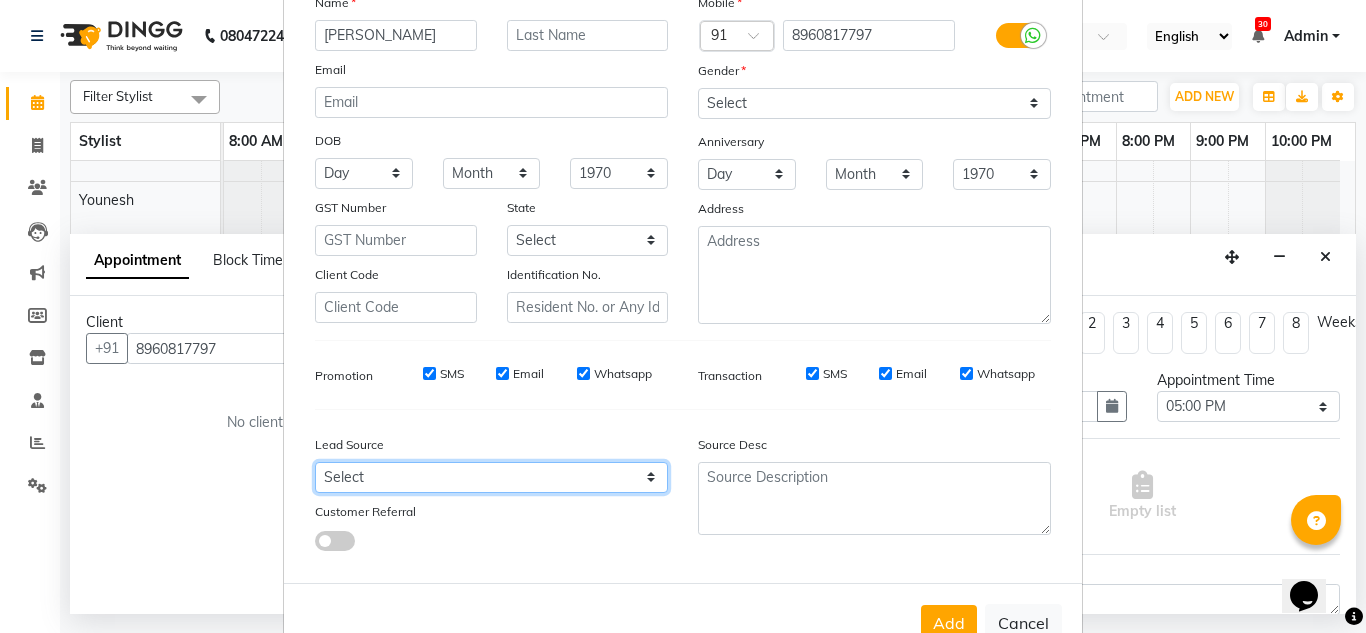 select on "26586" 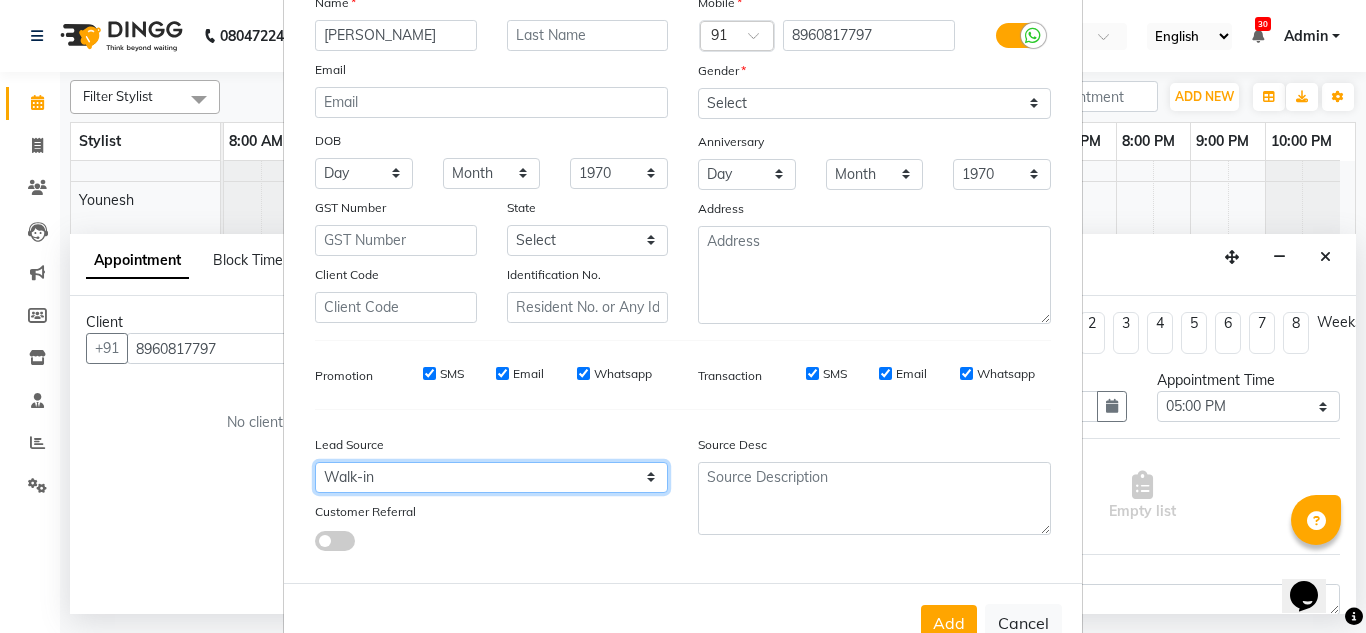click on "Select Walk-in Referral Internet Friend Word of Mouth Advertisement Facebook JustDial Google Other Instagram  YouTube  WhatsApp" at bounding box center (491, 477) 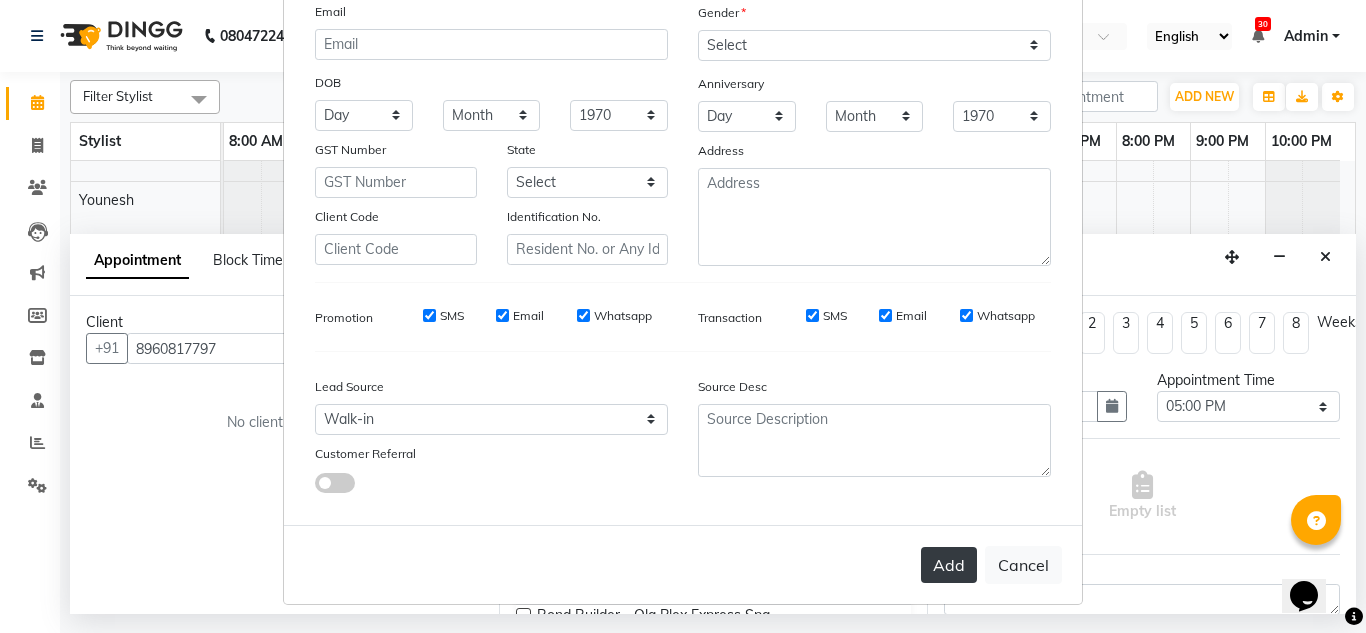 click on "Add" at bounding box center (949, 565) 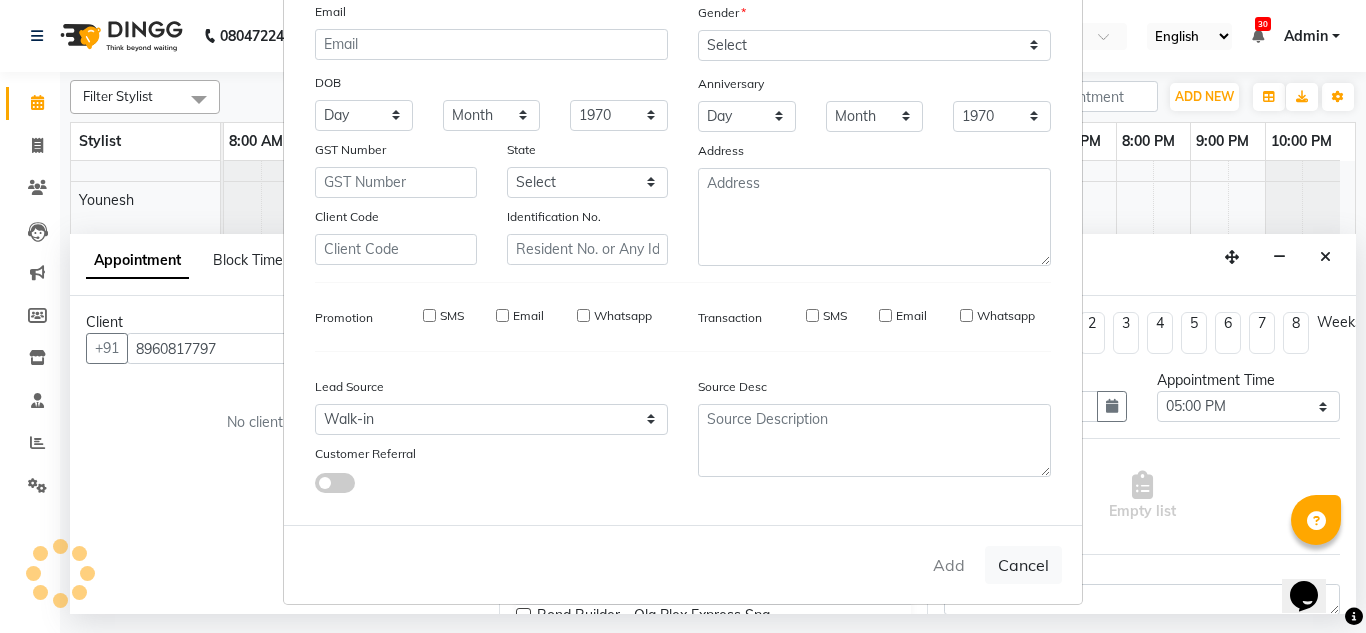 type 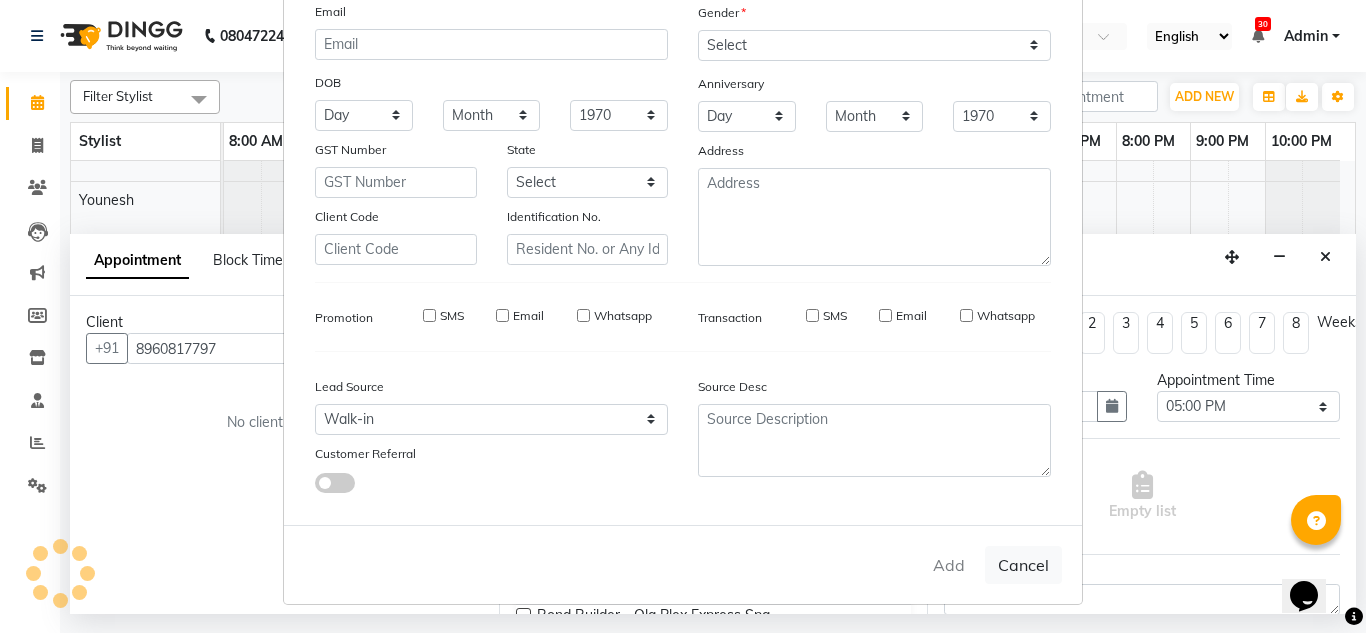 select 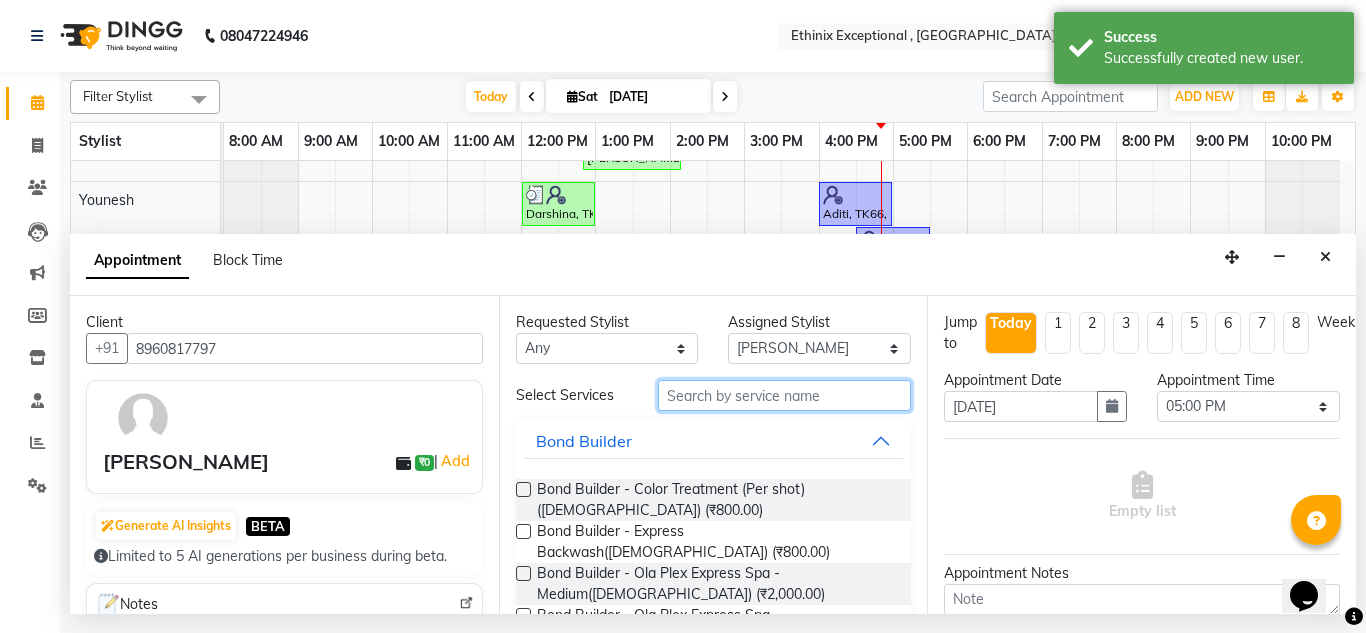 click at bounding box center (785, 395) 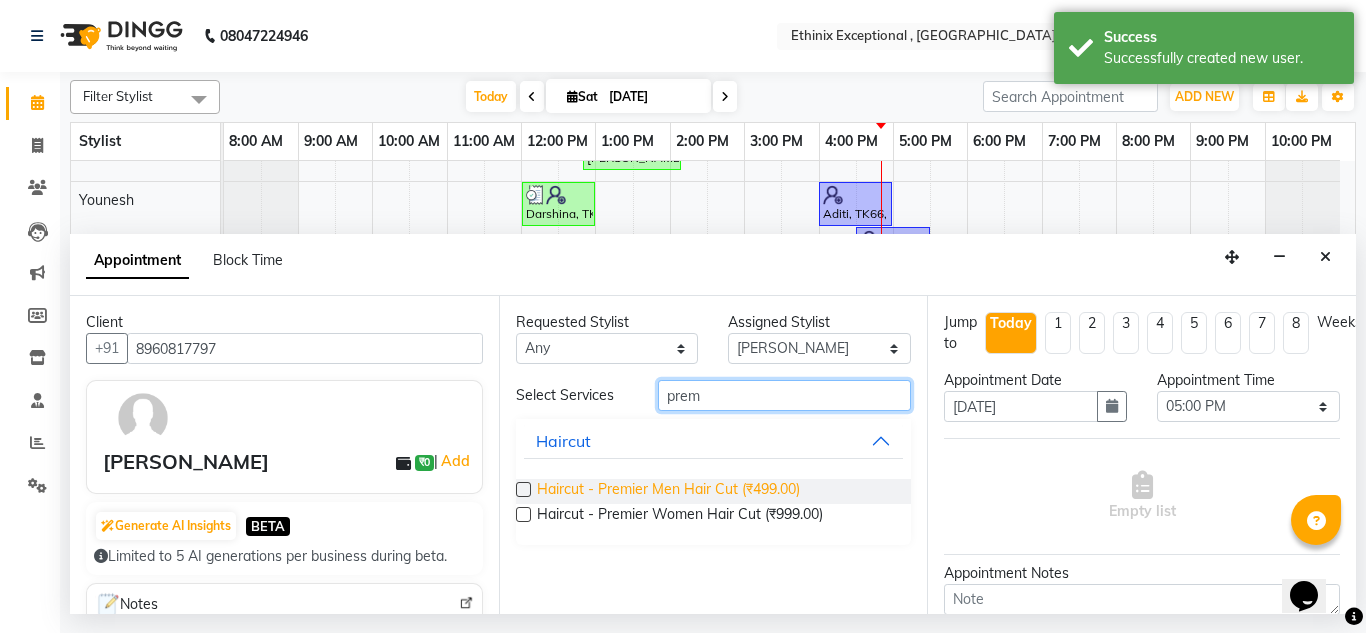 type on "prem" 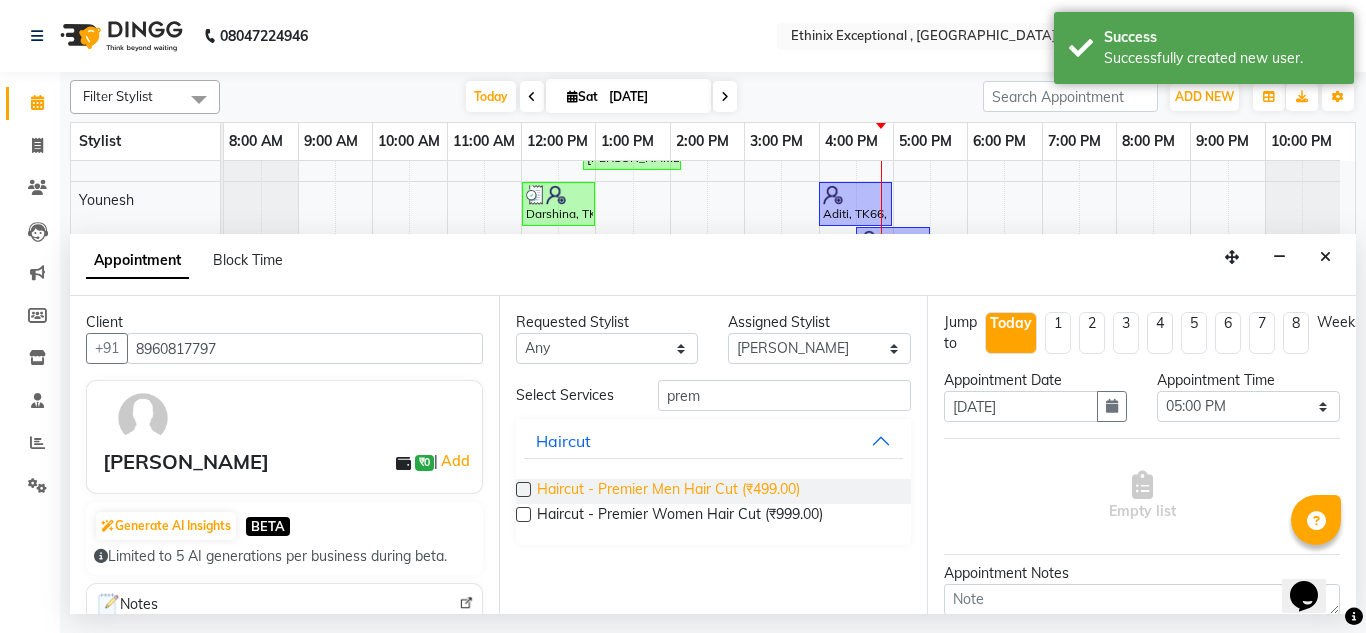 click on "Haircut - Premier Men Hair Cut  (₹499.00)" at bounding box center (668, 491) 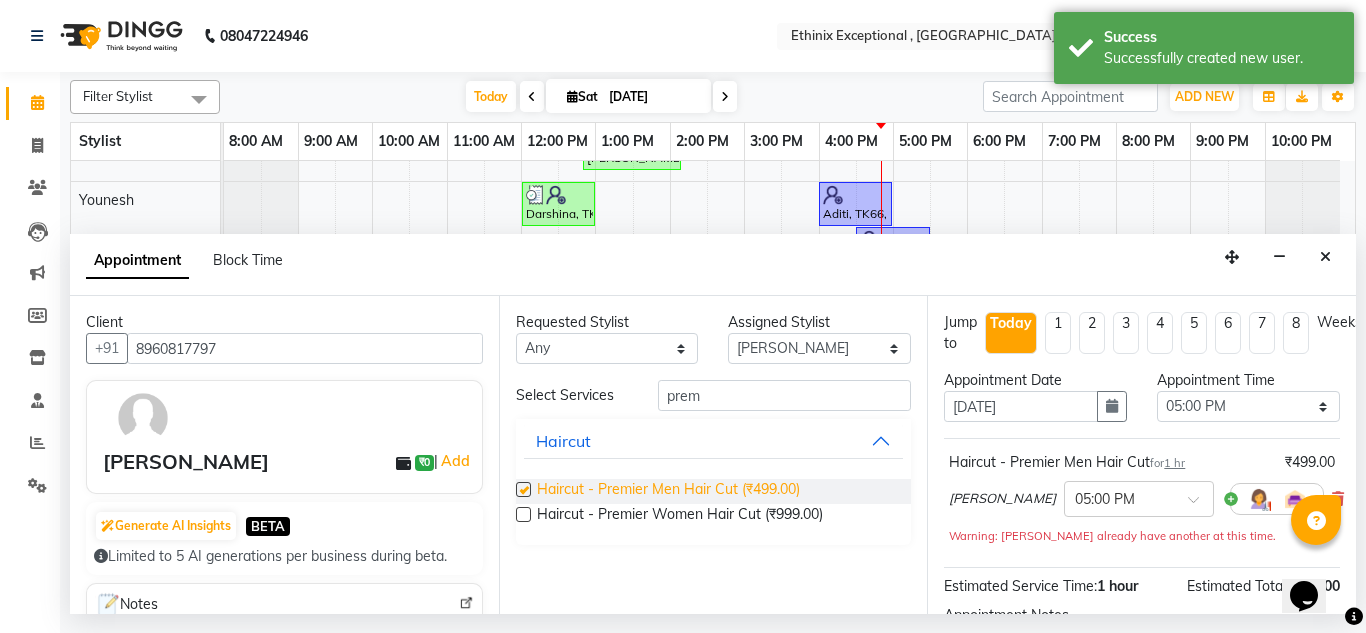 checkbox on "false" 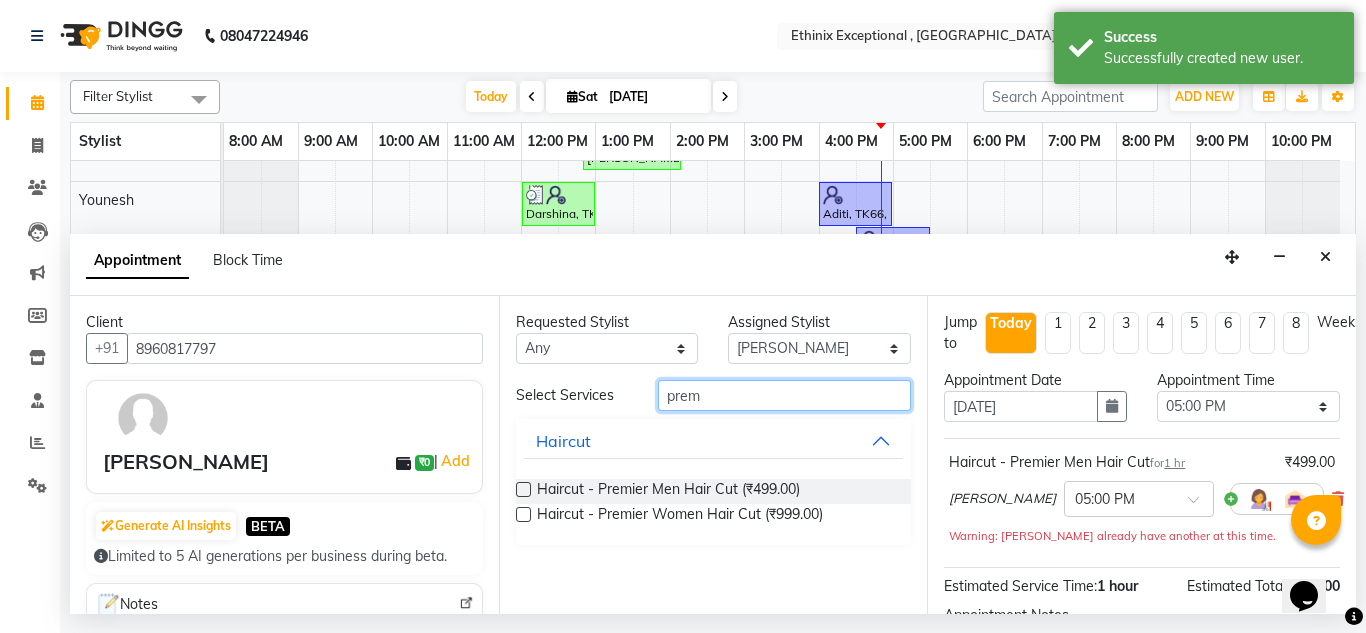 click on "prem" at bounding box center (785, 395) 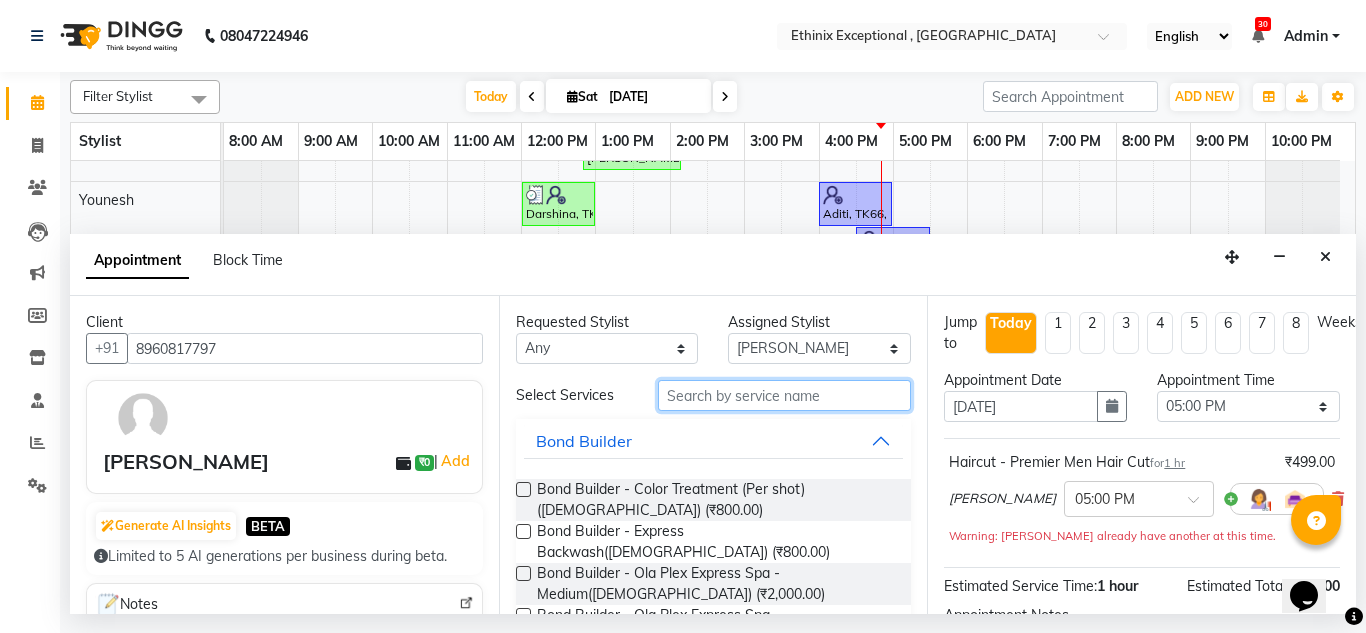 type 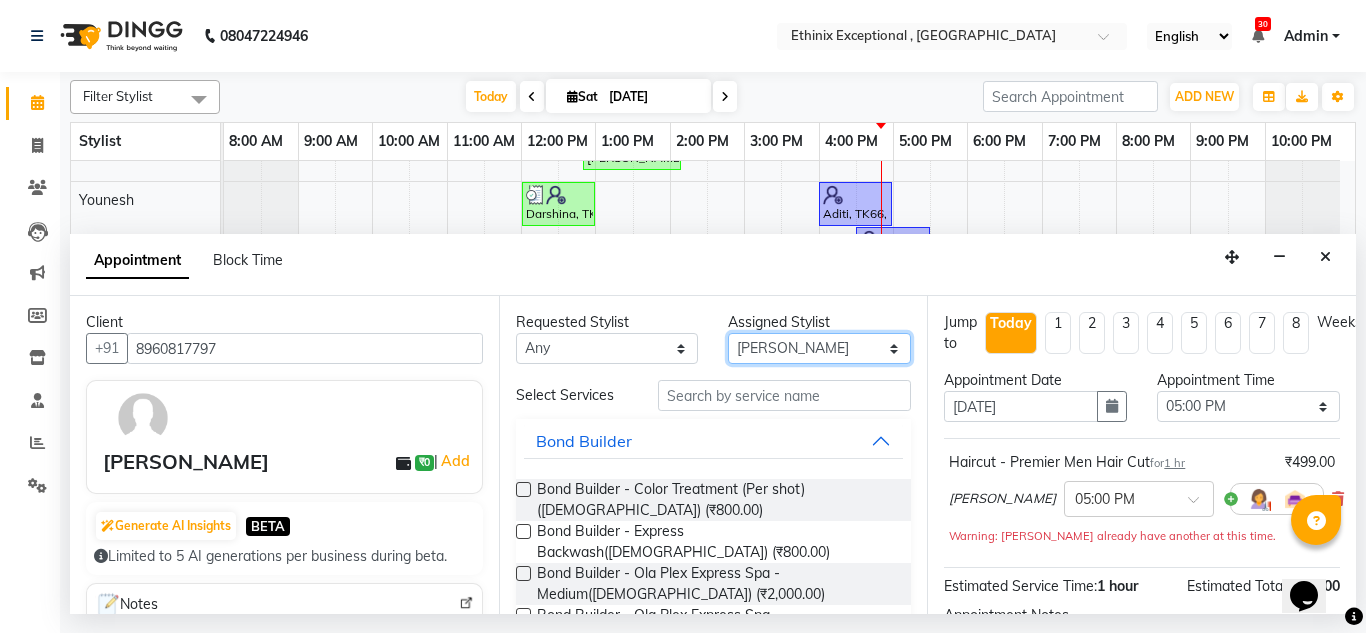 click on "Select Amoi [PERSON_NAME] [PERSON_NAME] [PERSON_NAME] [PERSON_NAME]  [PERSON_NAME] [PERSON_NAME] [PERSON_NAME] [PERSON_NAME] Rahul [PERSON_NAME] [PERSON_NAME] [PERSON_NAME] [PERSON_NAME] [PERSON_NAME]" at bounding box center (819, 348) 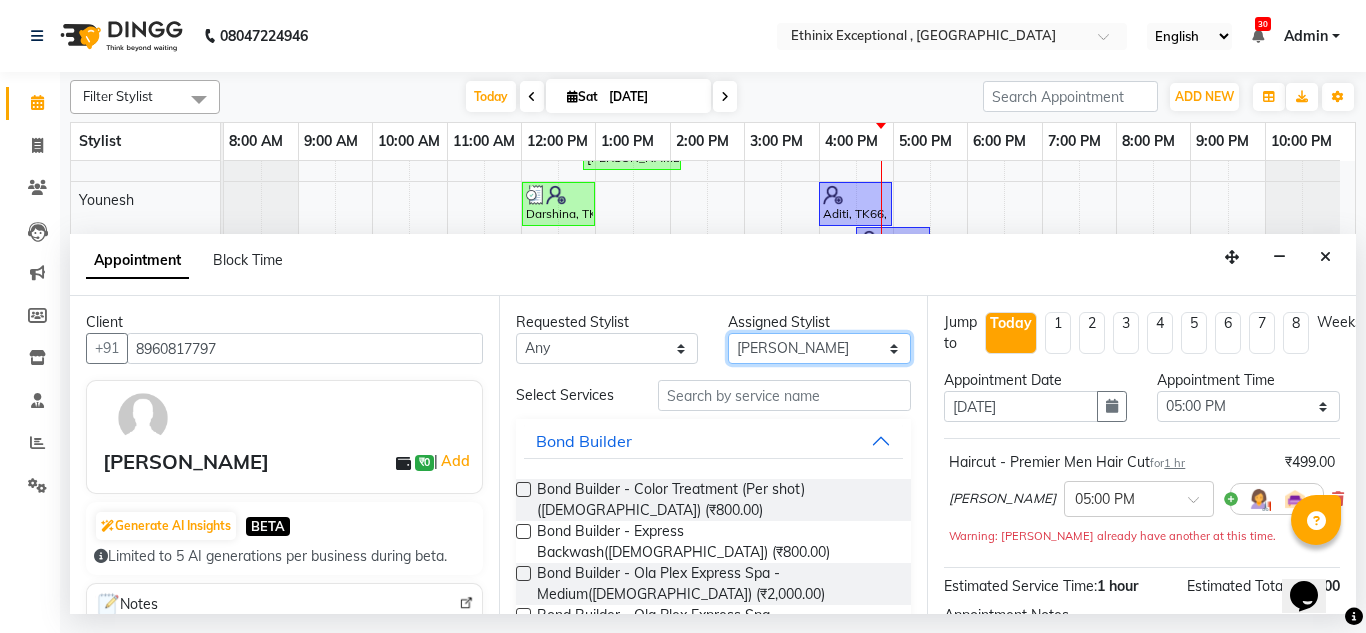 select on "75721" 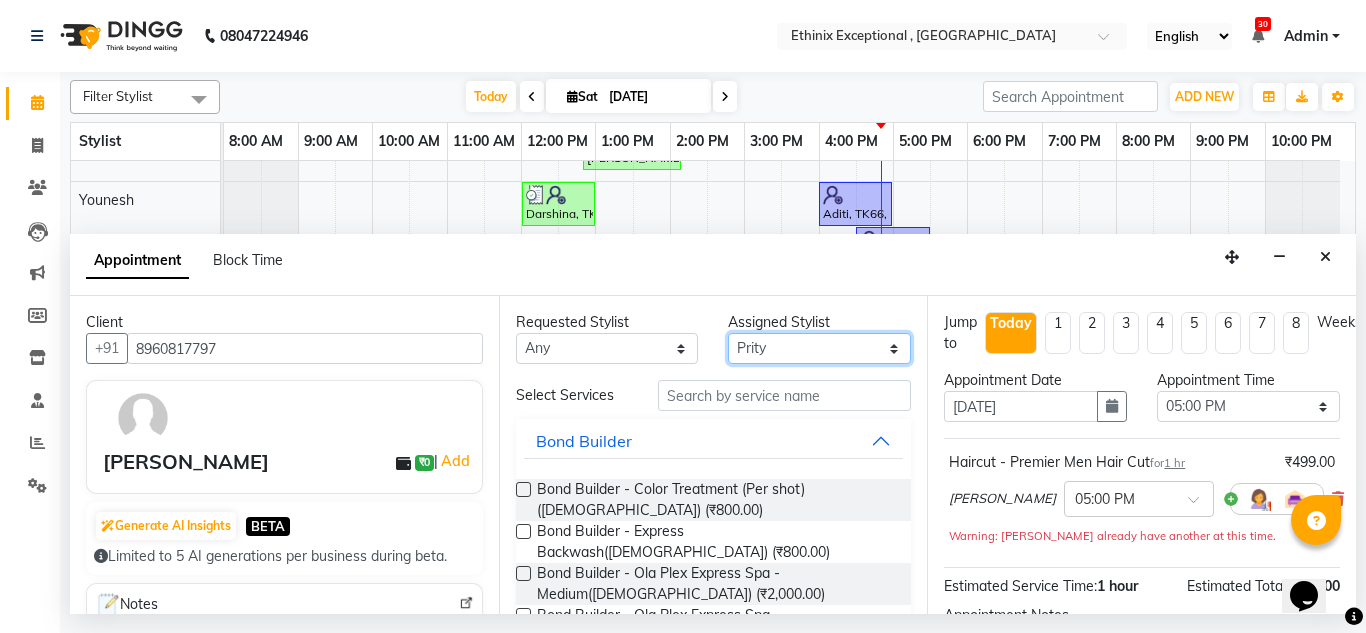 click on "Select Amoi [PERSON_NAME] [PERSON_NAME] [PERSON_NAME] [PERSON_NAME]  [PERSON_NAME] [PERSON_NAME] [PERSON_NAME] [PERSON_NAME] Rahul [PERSON_NAME] [PERSON_NAME] [PERSON_NAME] [PERSON_NAME] [PERSON_NAME]" at bounding box center (819, 348) 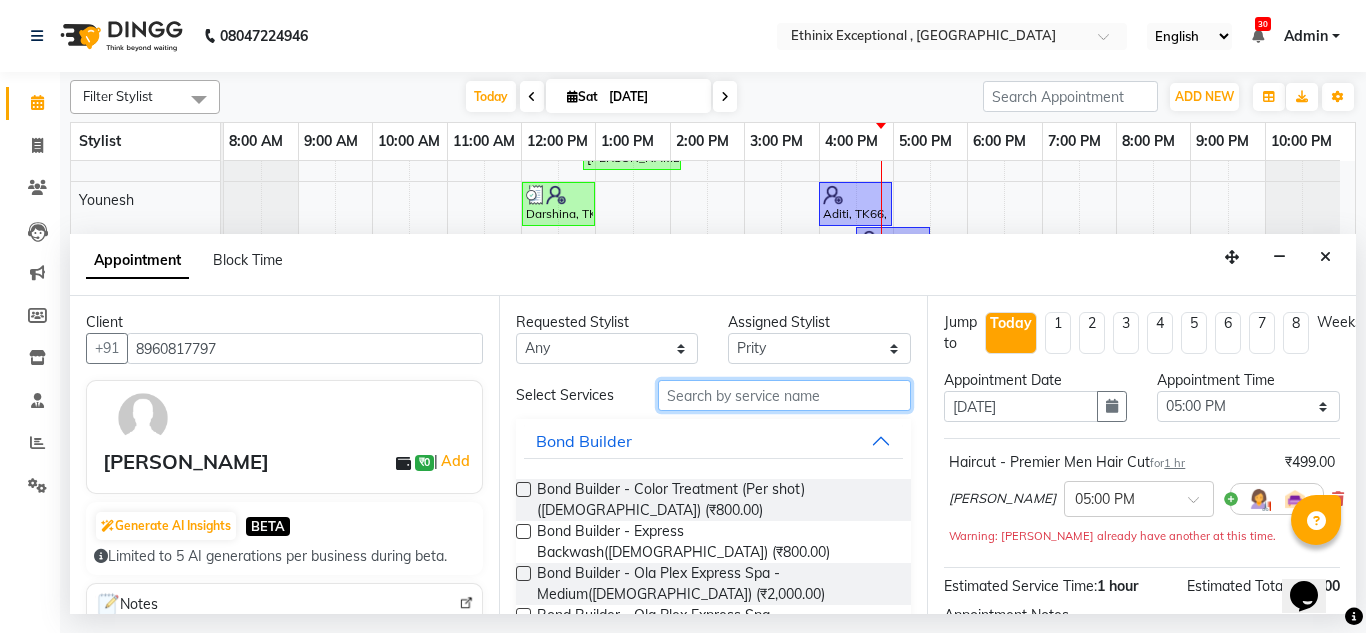 click at bounding box center [785, 395] 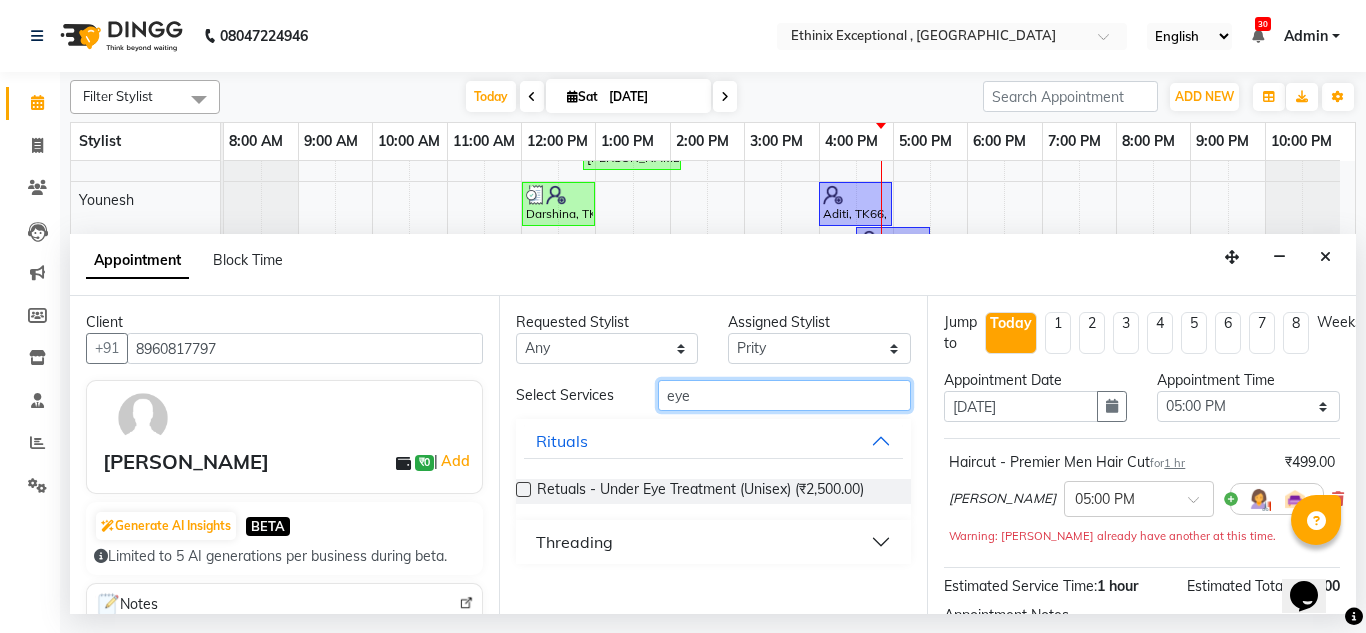 type on "eye" 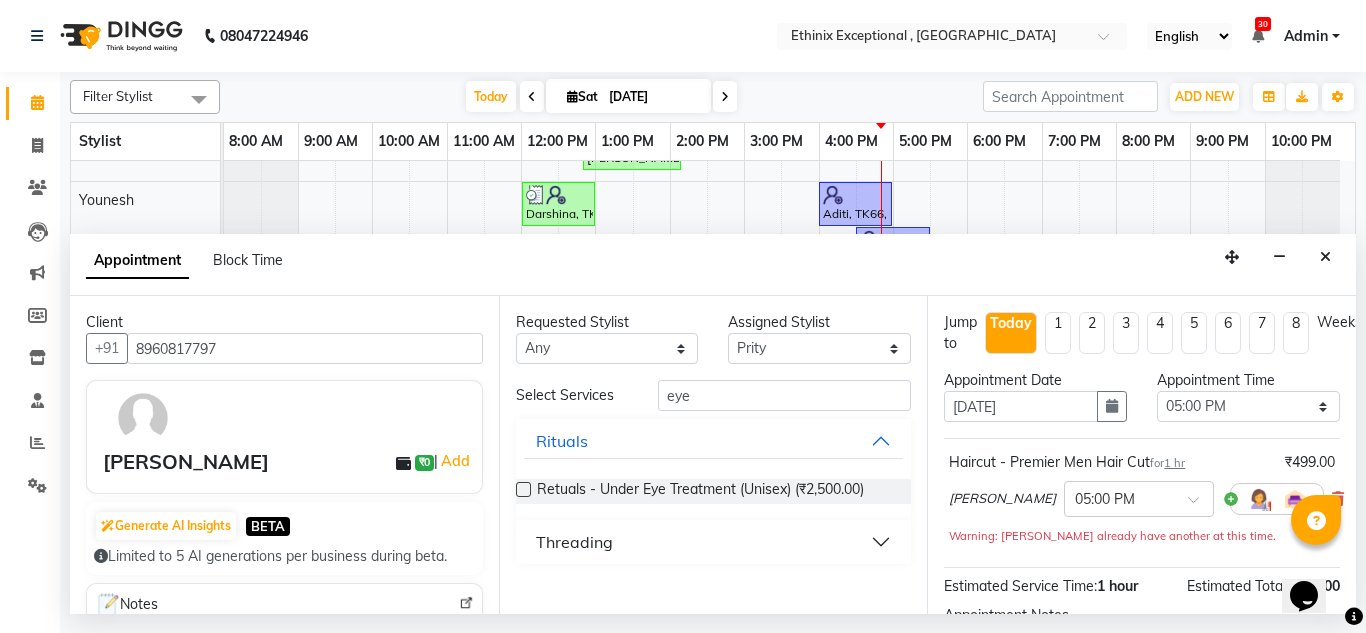 click on "Threading" at bounding box center (714, 542) 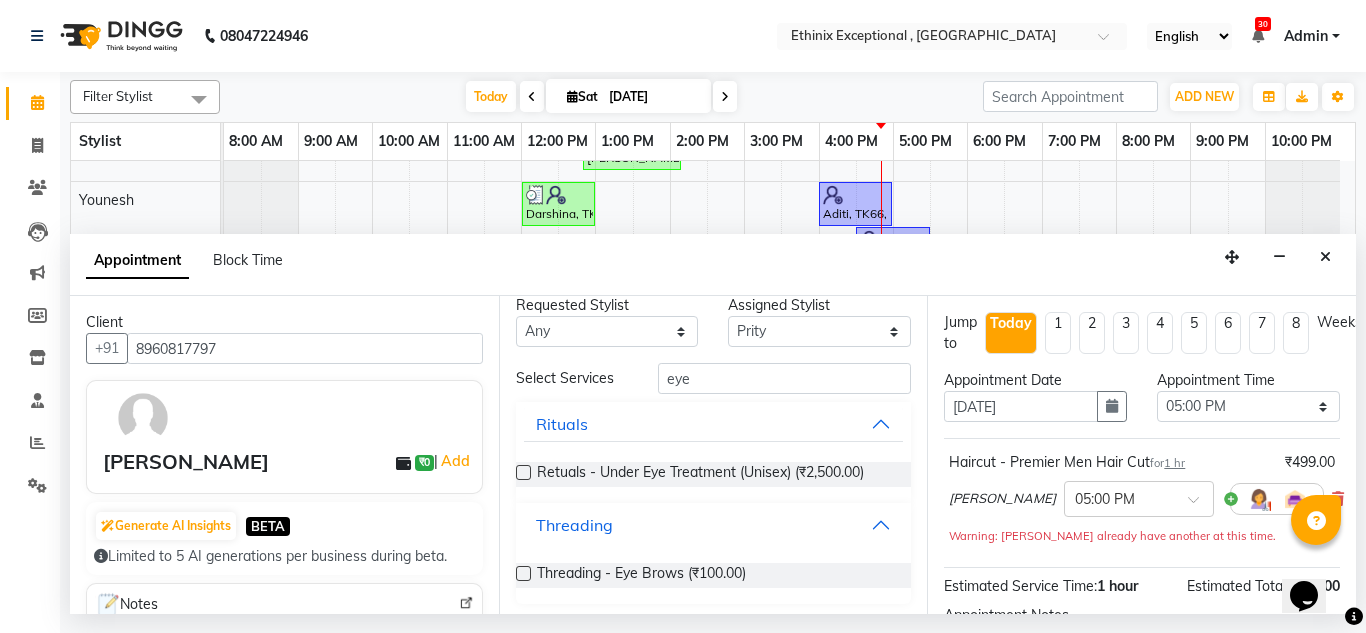 scroll, scrollTop: 23, scrollLeft: 0, axis: vertical 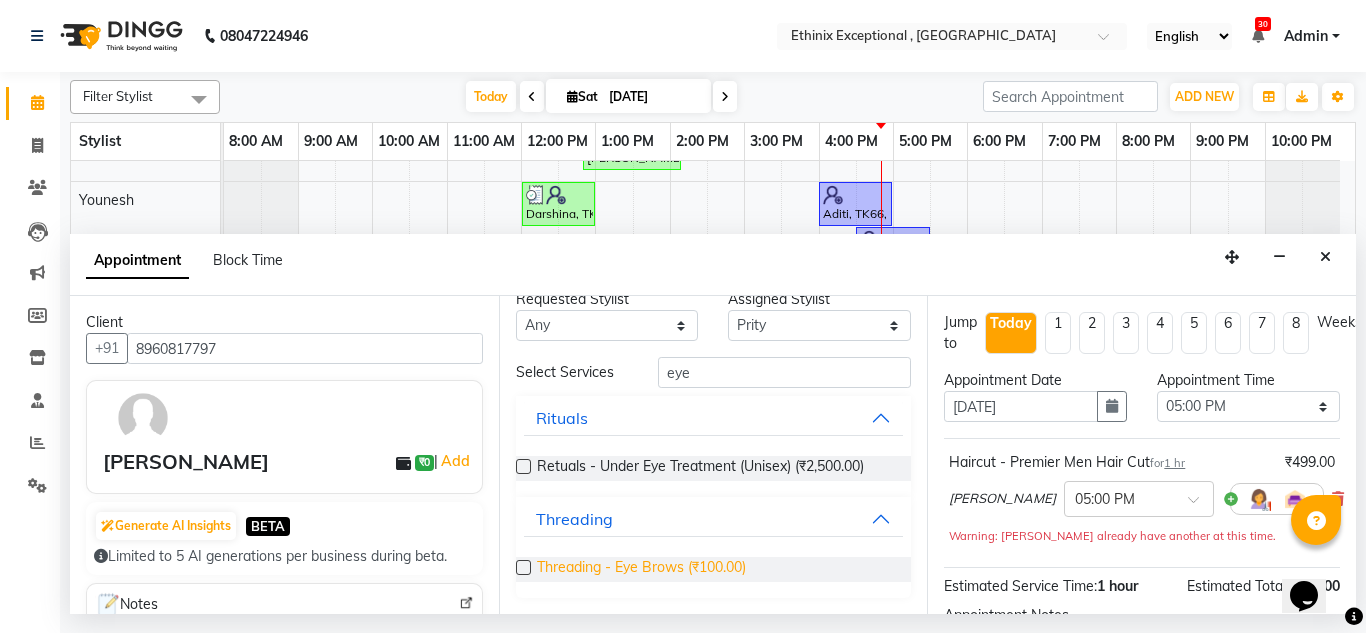 click on "Threading - Eye Brows (₹100.00)" at bounding box center (641, 569) 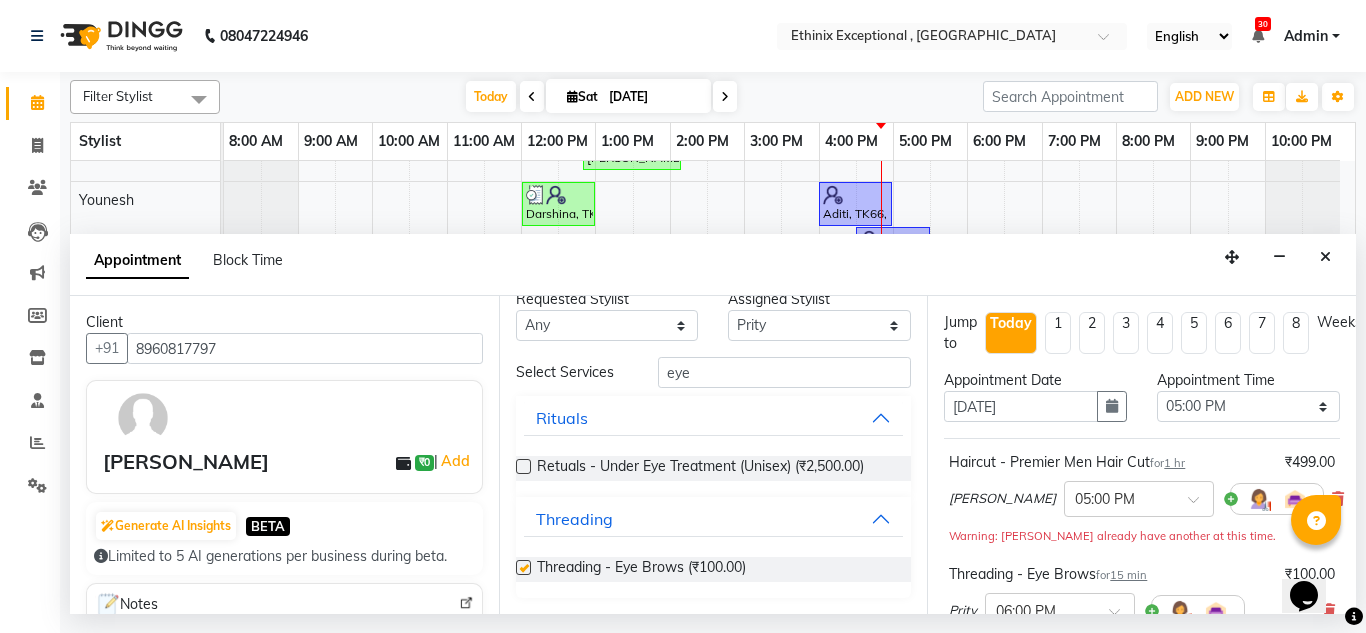 checkbox on "false" 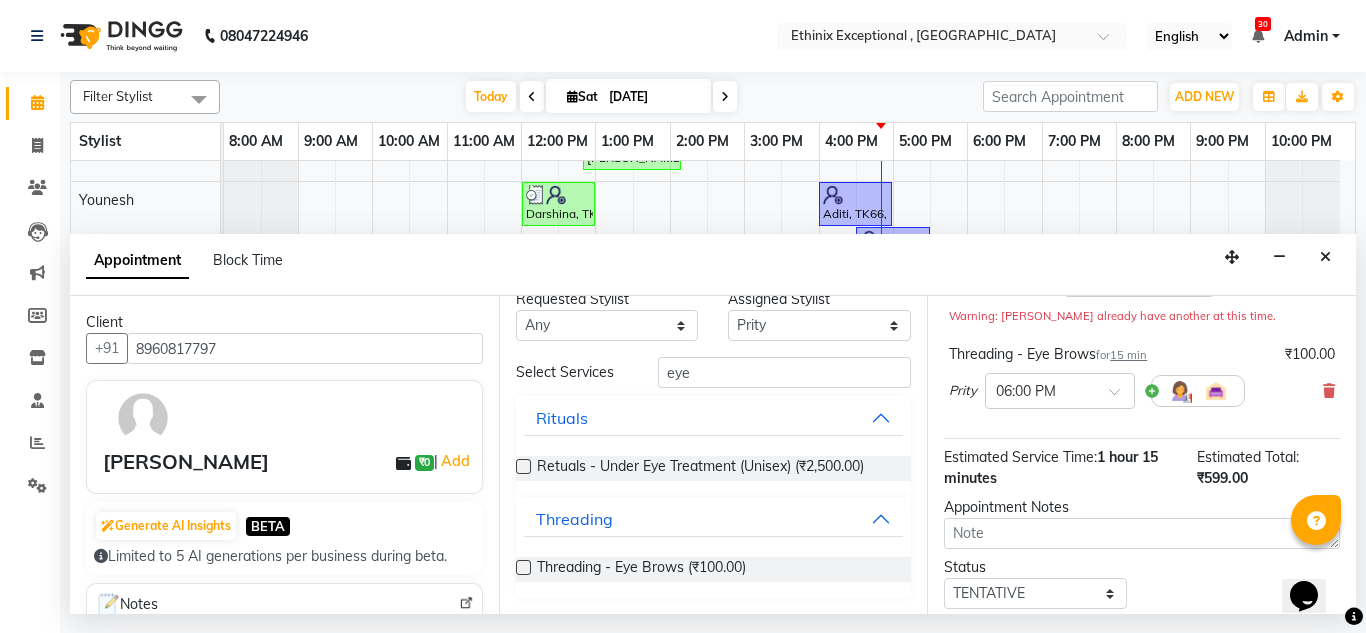 scroll, scrollTop: 228, scrollLeft: 0, axis: vertical 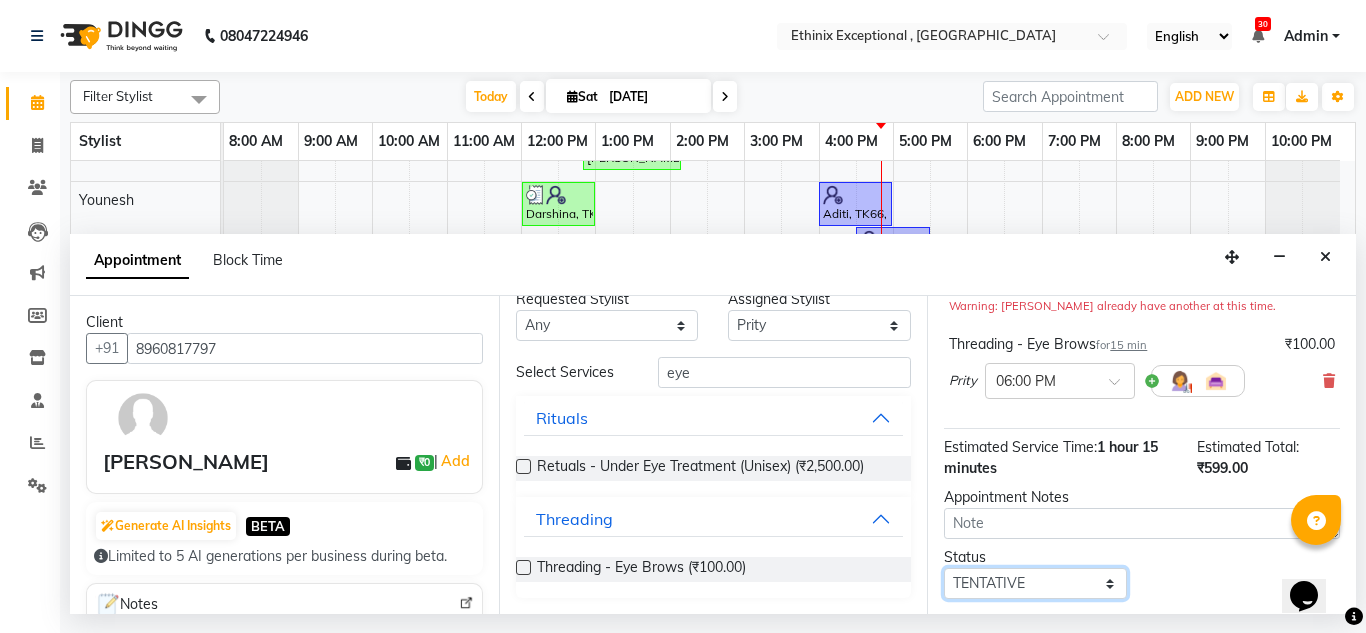 click on "Select TENTATIVE CONFIRM CHECK-IN UPCOMING" at bounding box center [1035, 583] 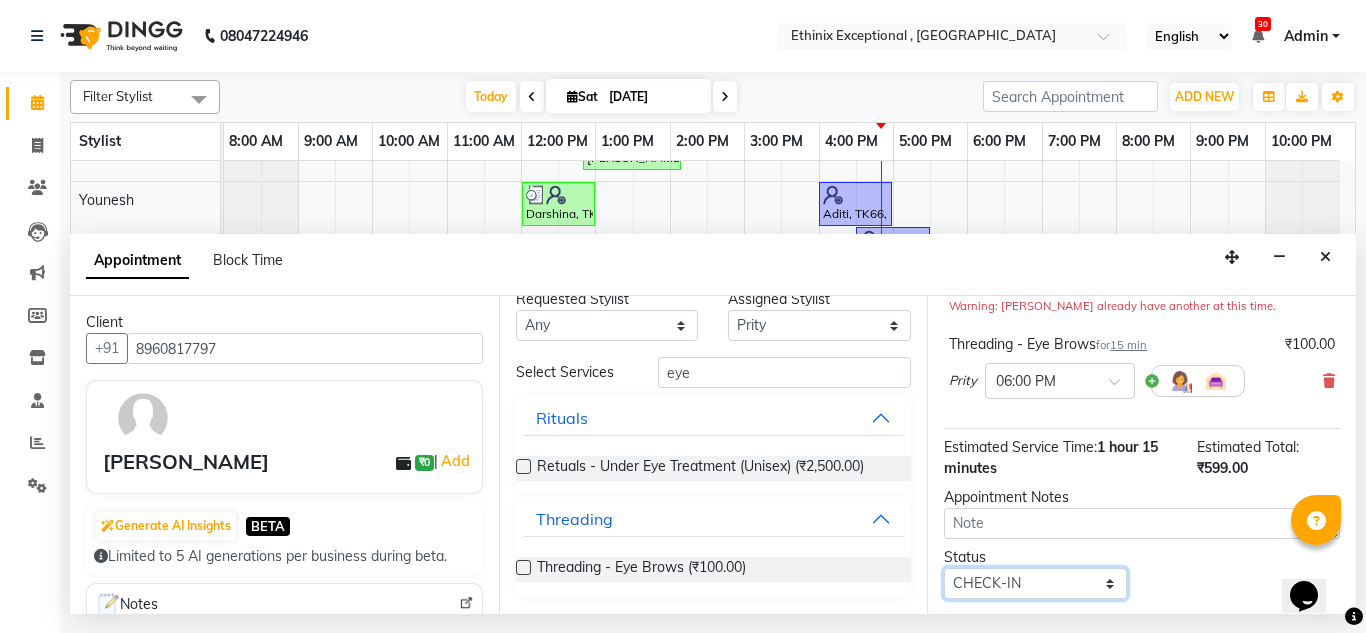 click on "Select TENTATIVE CONFIRM CHECK-IN UPCOMING" at bounding box center (1035, 583) 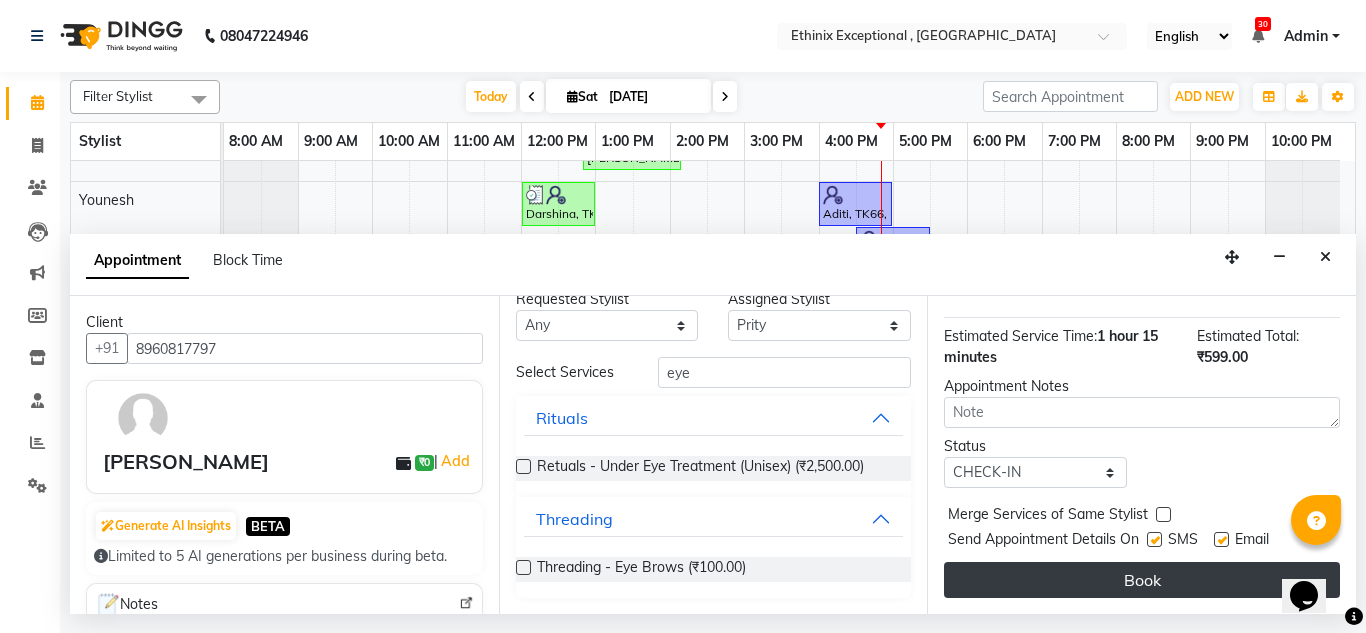 click on "Book" at bounding box center [1142, 580] 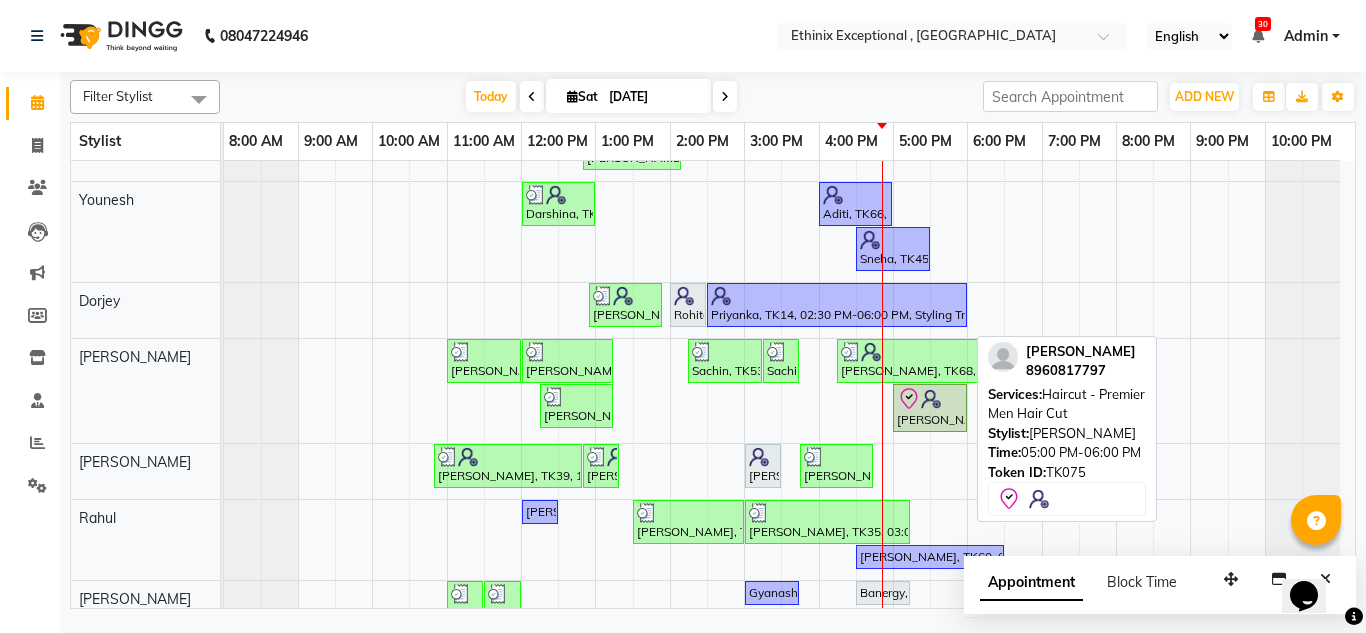 click 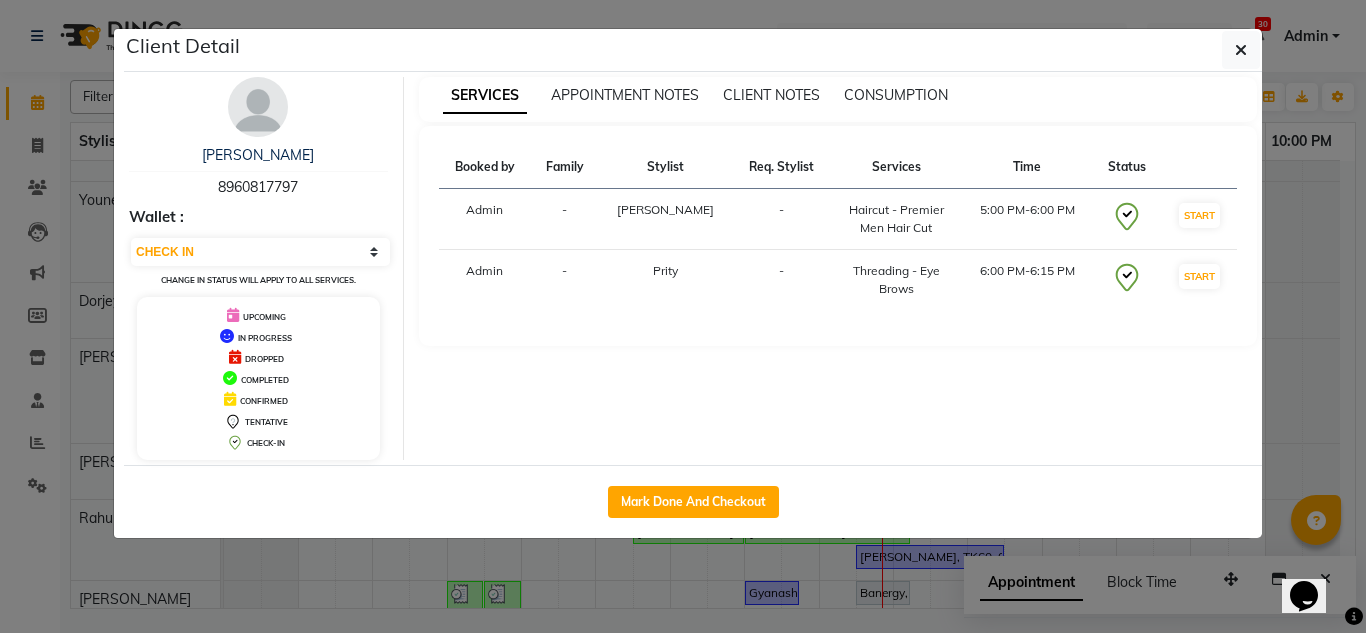drag, startPoint x: 916, startPoint y: 404, endPoint x: 826, endPoint y: 407, distance: 90.04999 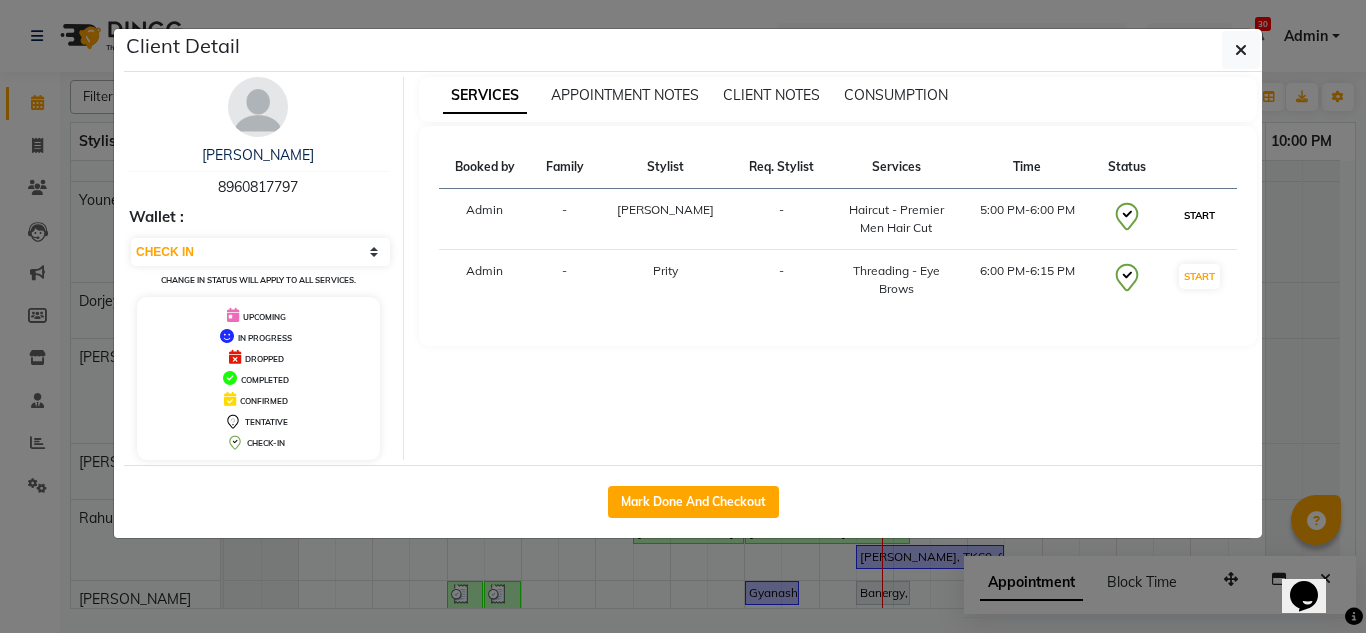 click on "START" at bounding box center (1199, 215) 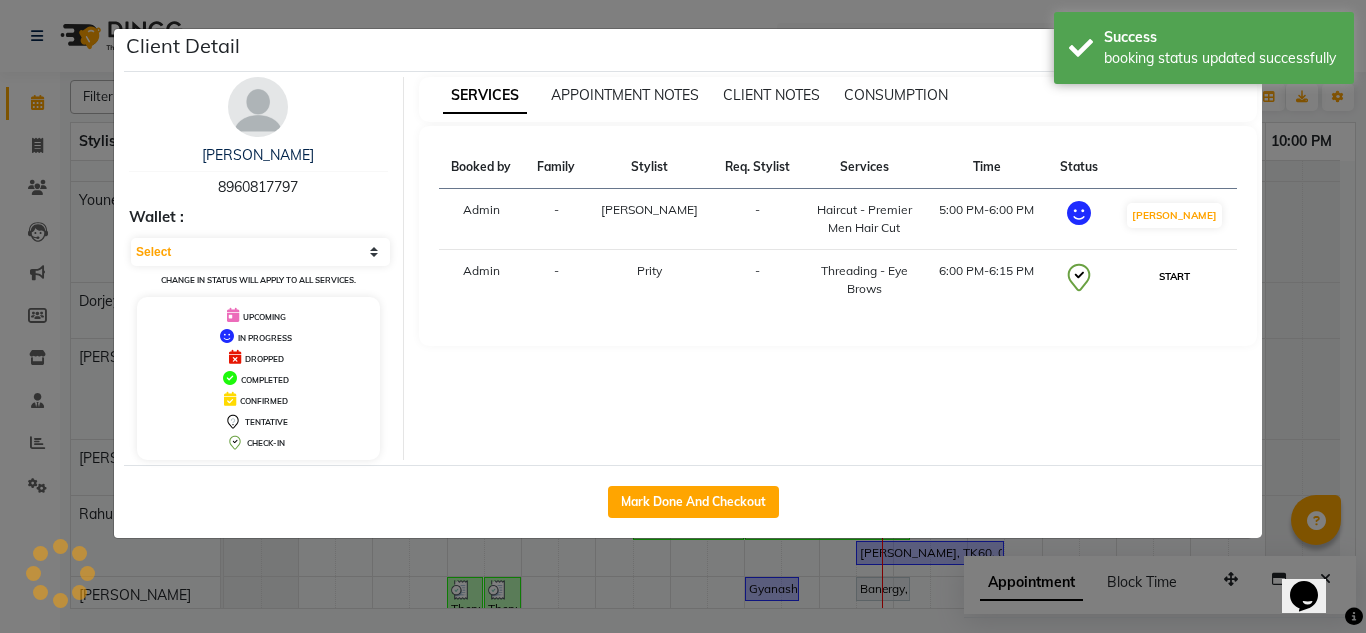 click on "START" at bounding box center (1174, 276) 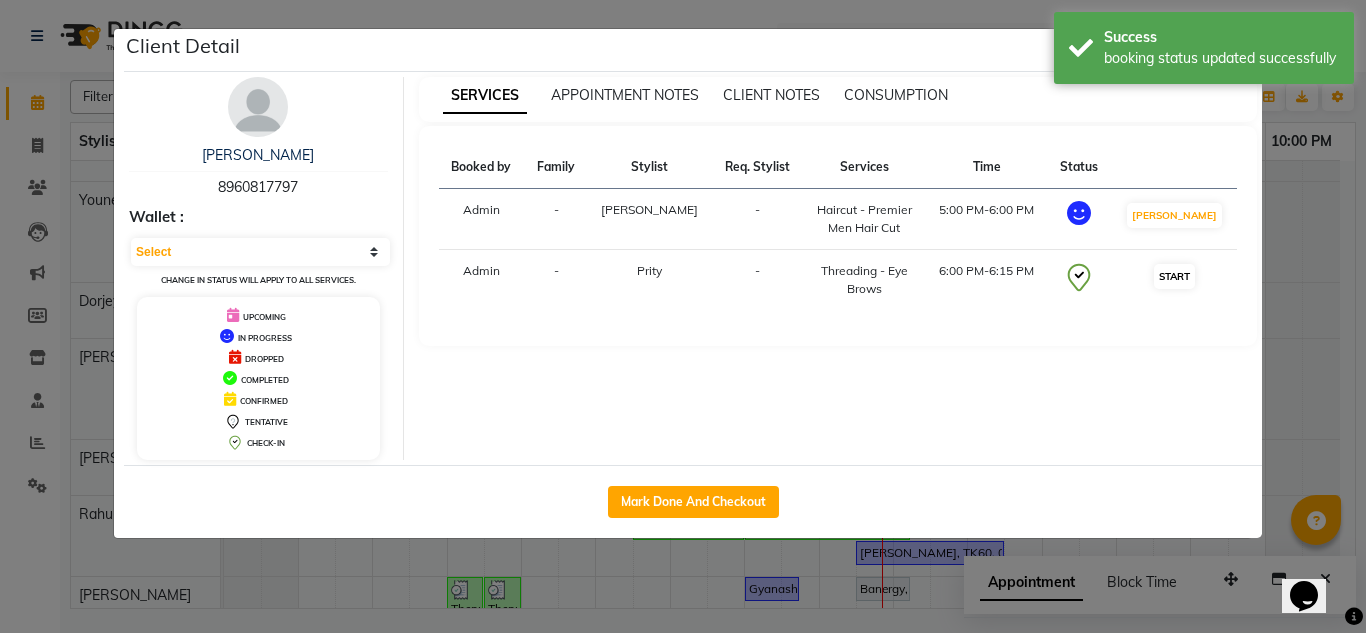 select on "1" 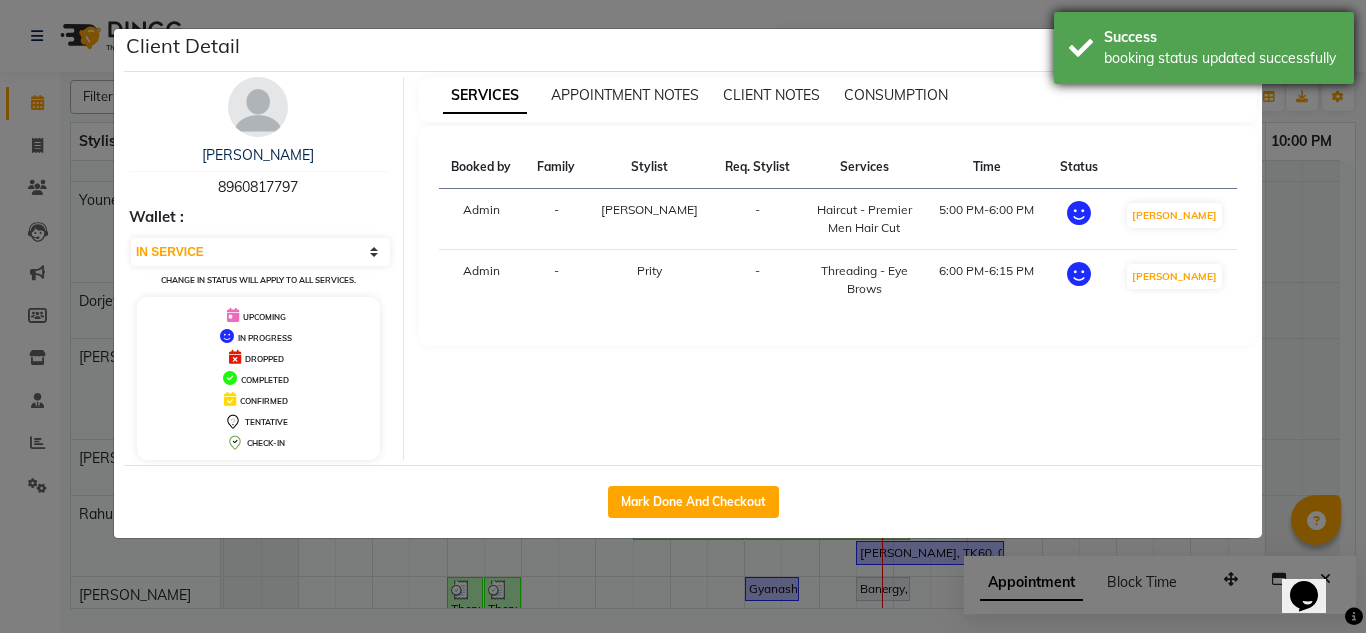 click on "Success   booking status updated successfully" at bounding box center [1204, 48] 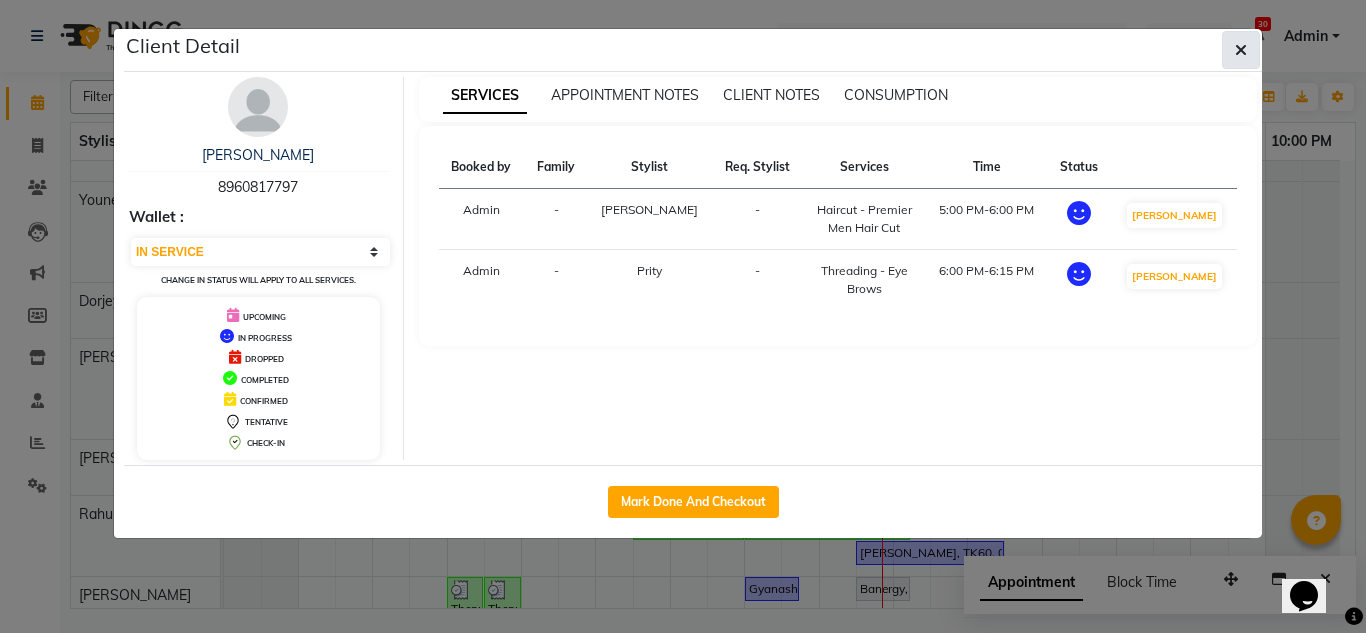 click 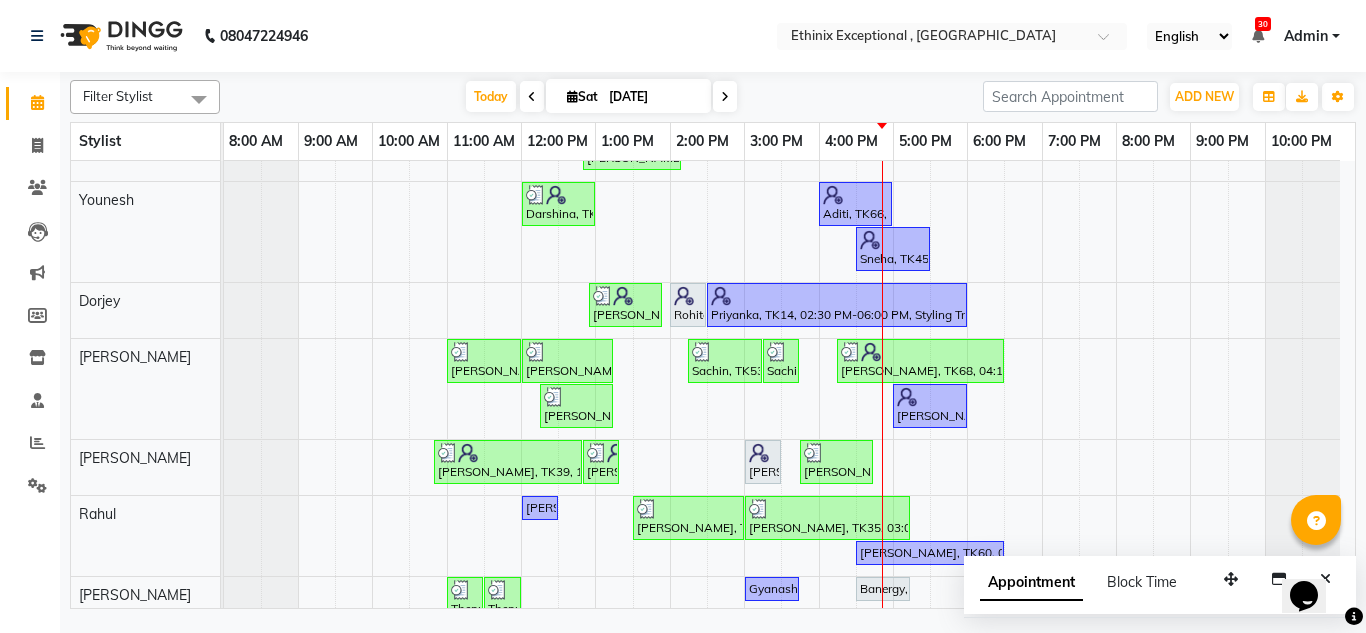 scroll, scrollTop: 1531, scrollLeft: 0, axis: vertical 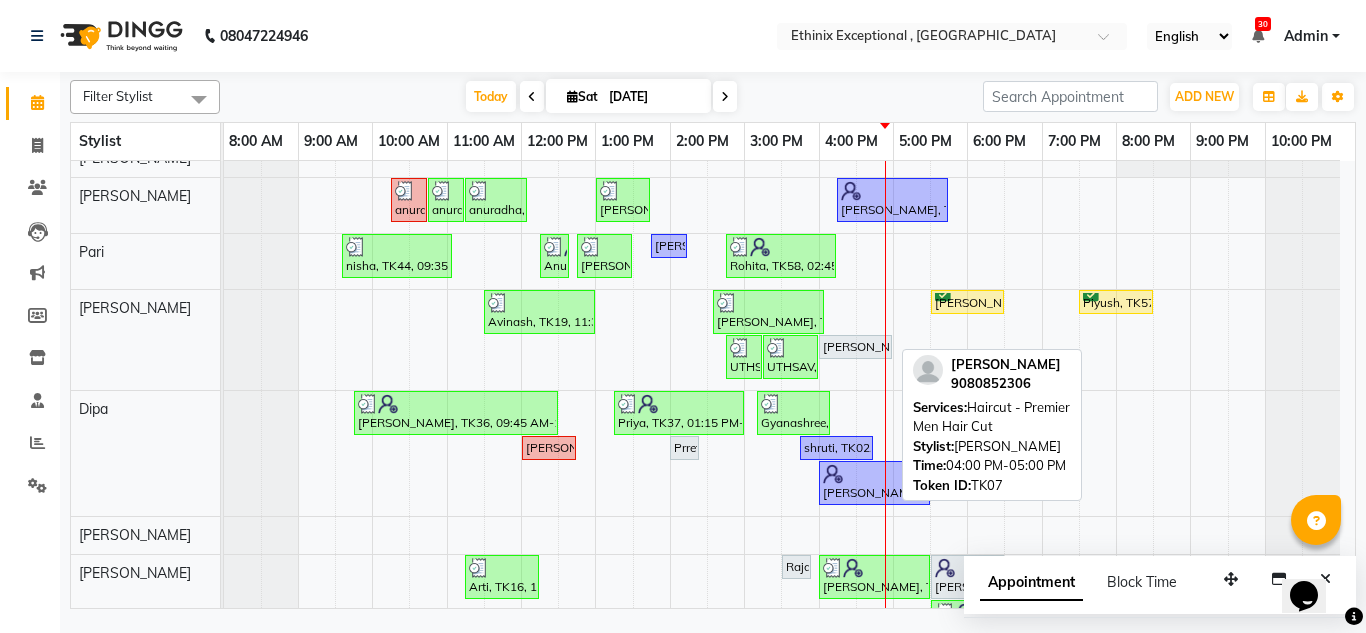 click on "[PERSON_NAME], TK07, 04:00 PM-05:00 PM, Haircut - Premier Men Hair Cut" at bounding box center [855, 347] 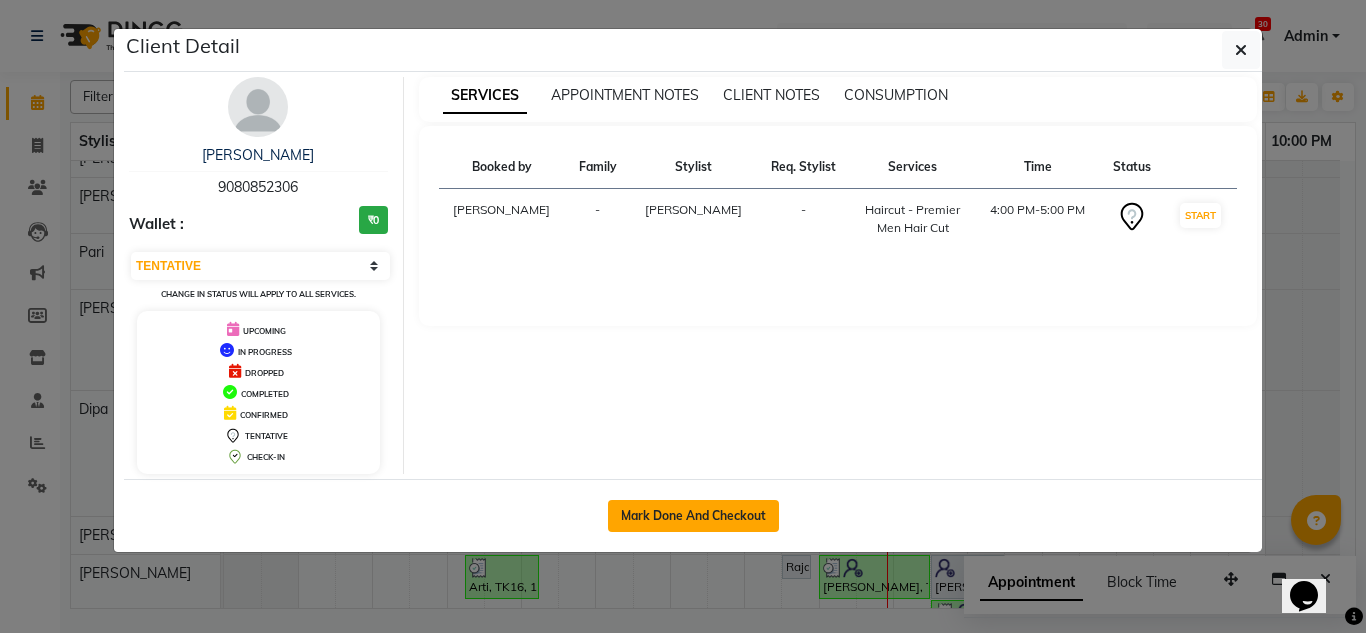 click on "Mark Done And Checkout" 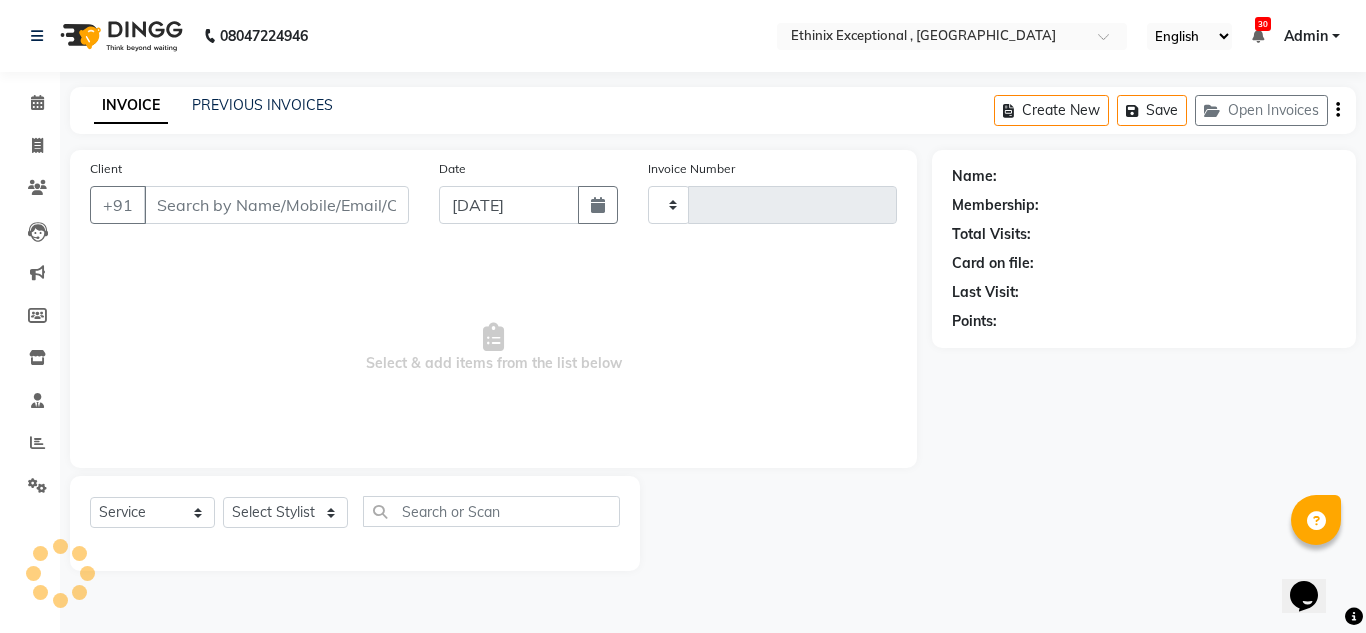 select on "3" 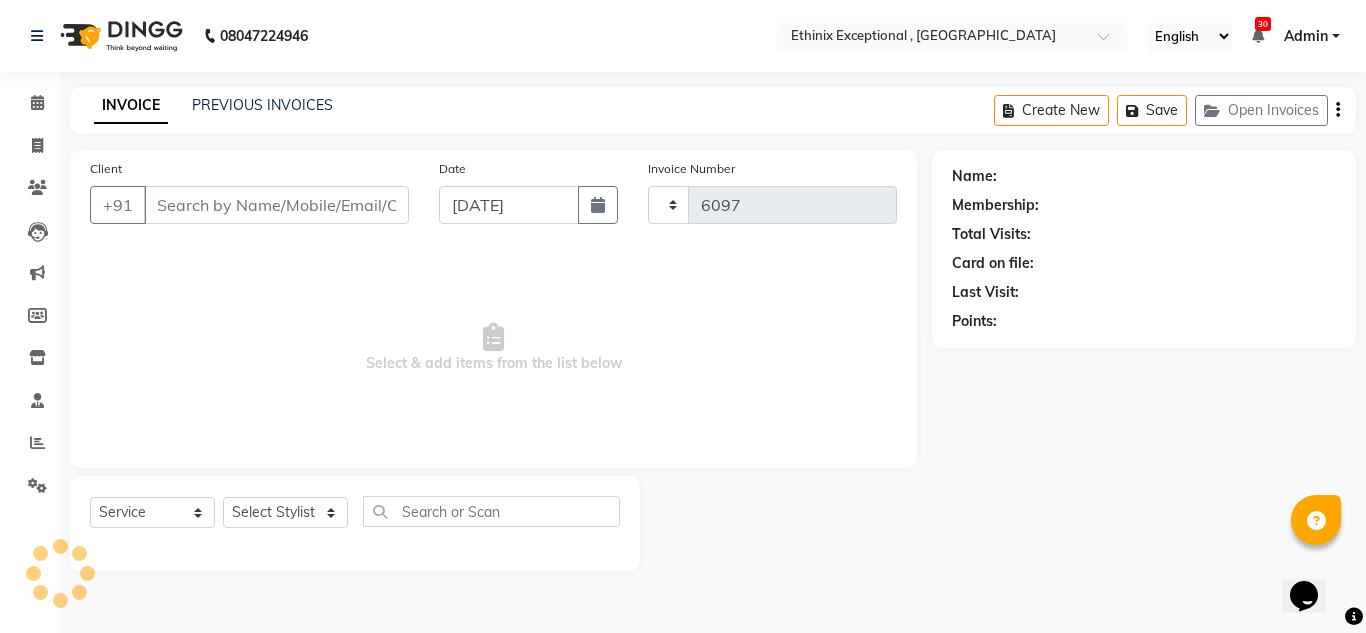 select on "3625" 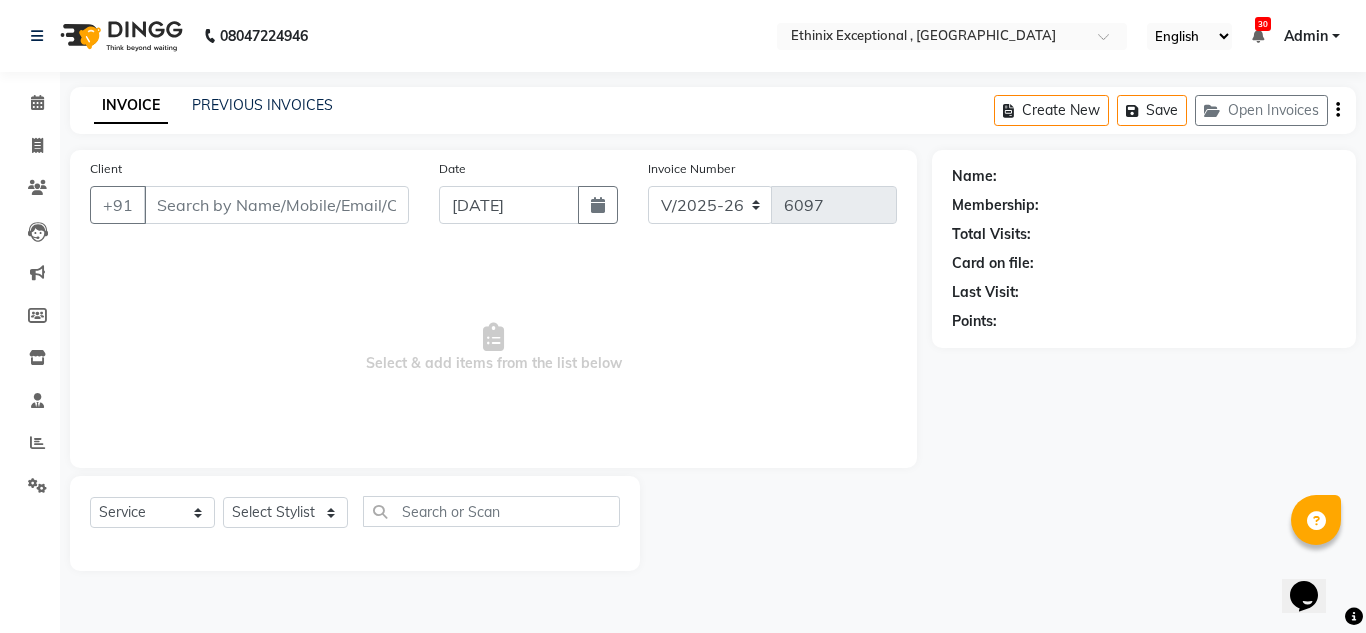 type on "9080852306" 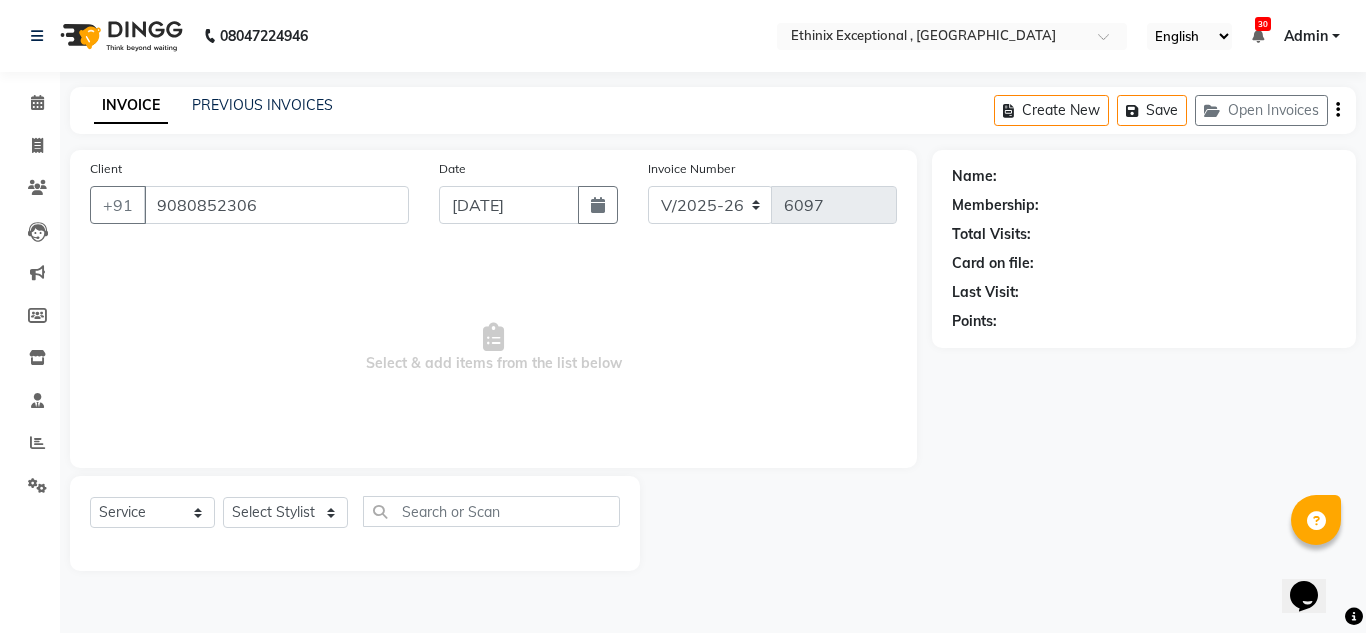 select on "31070" 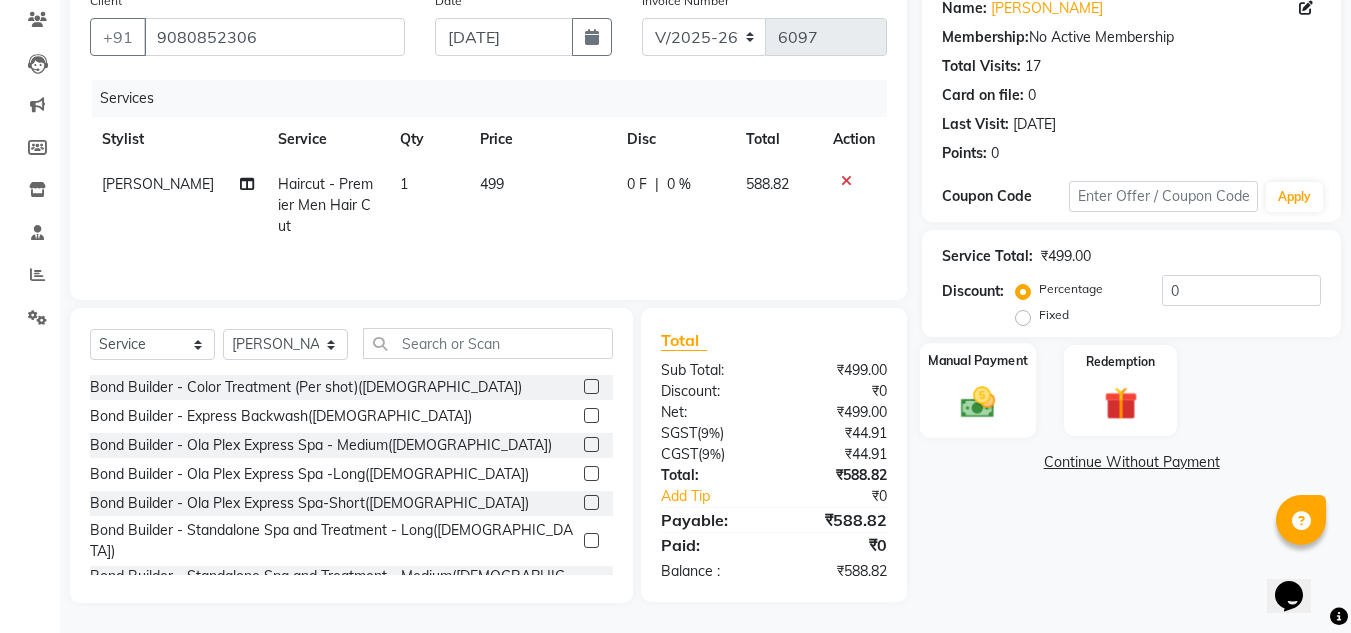 click 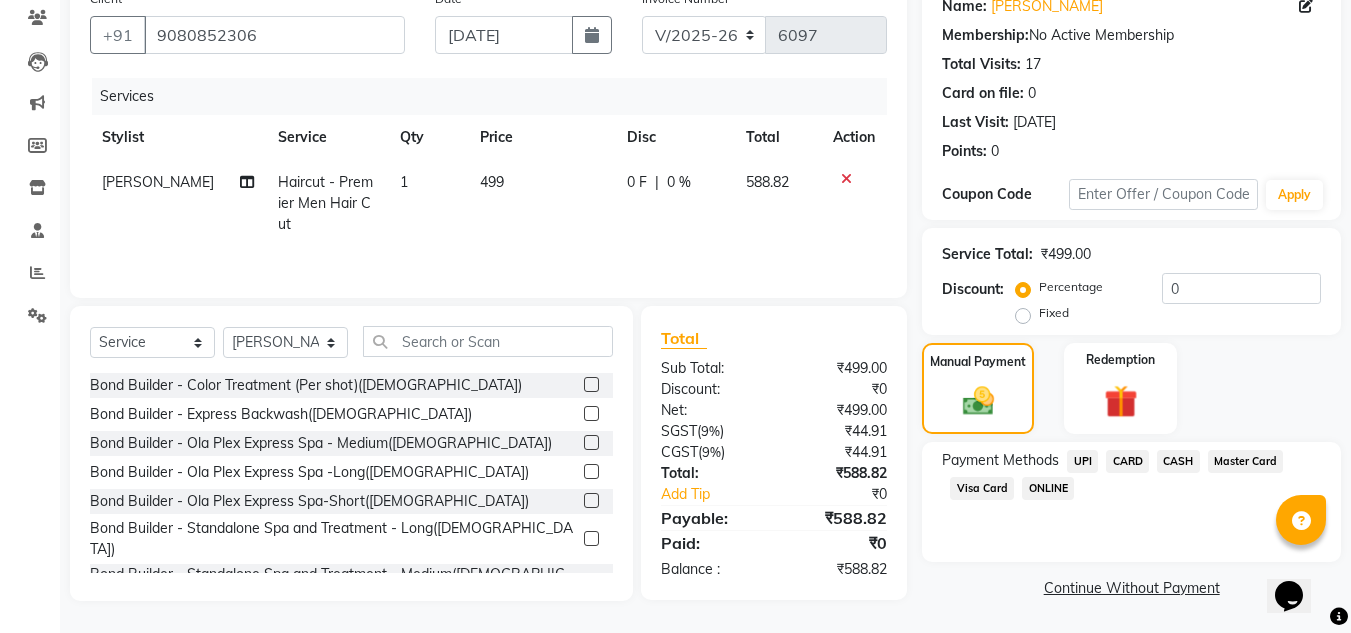 click on "UPI" 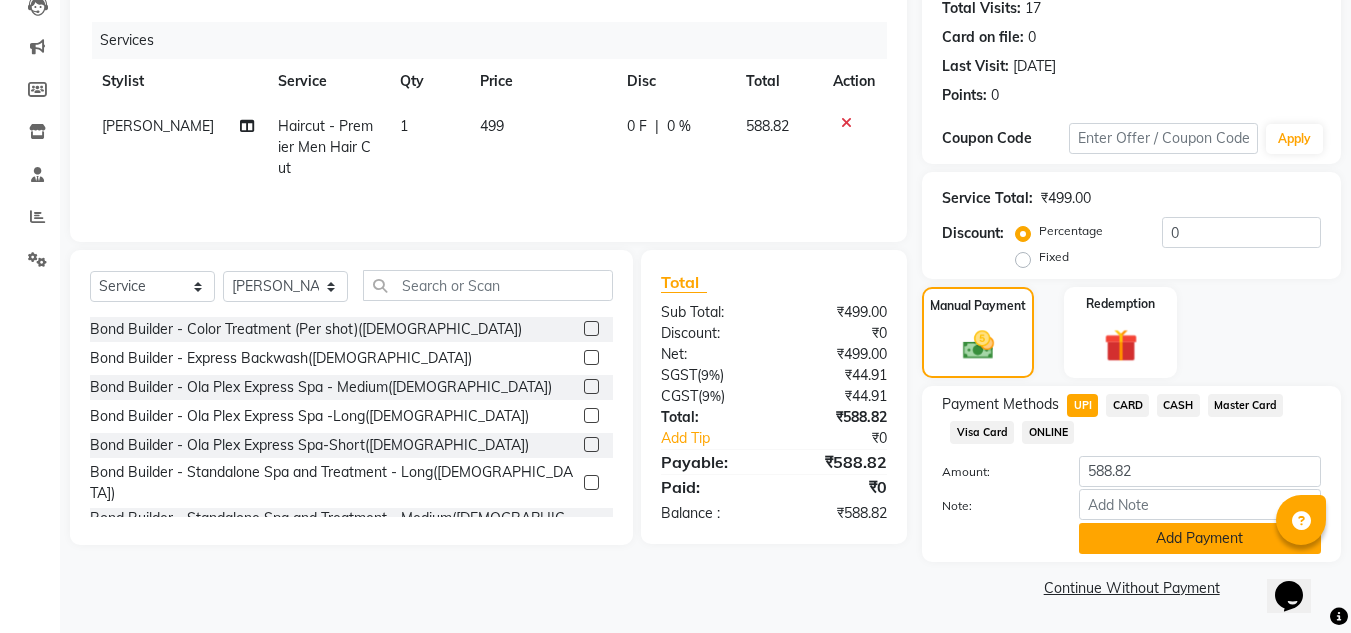click on "Add Payment" 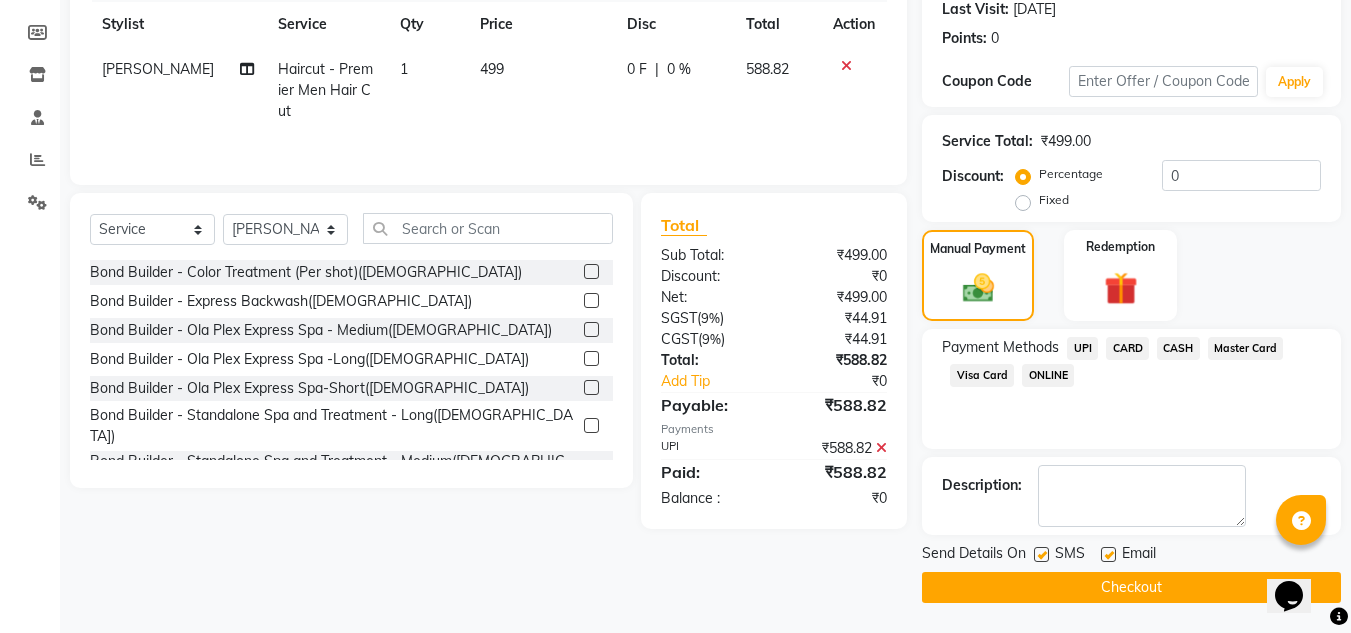 click on "Checkout" 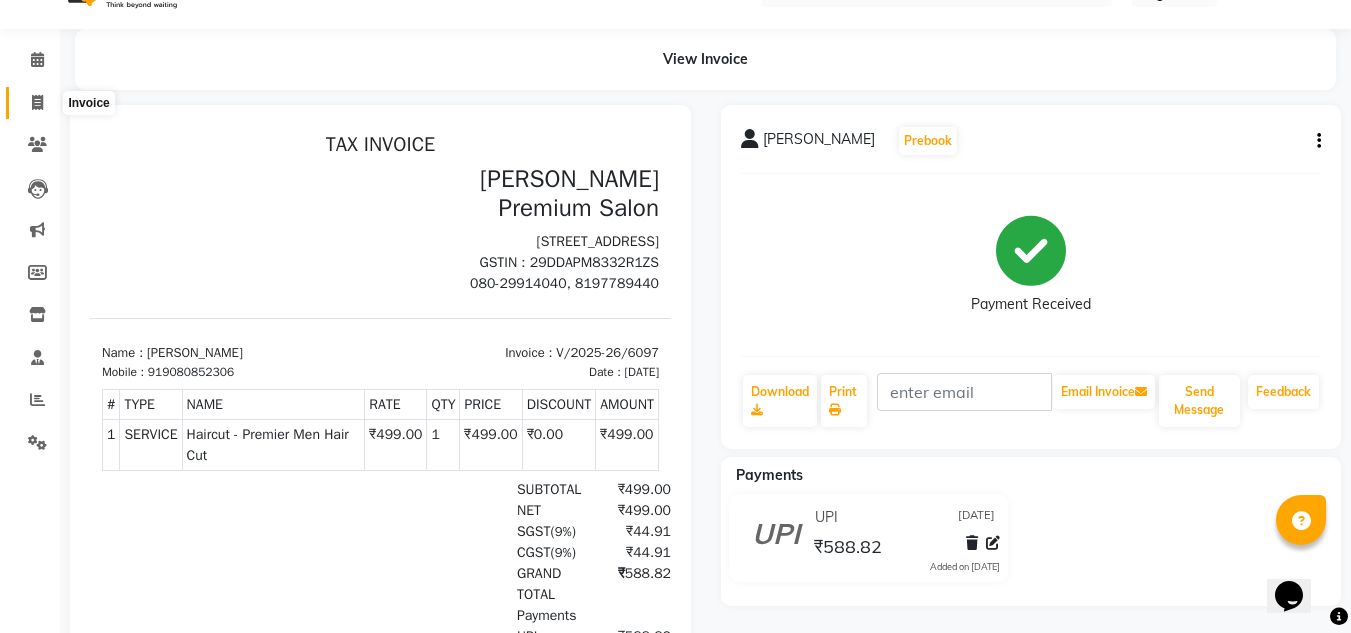 scroll, scrollTop: 37, scrollLeft: 0, axis: vertical 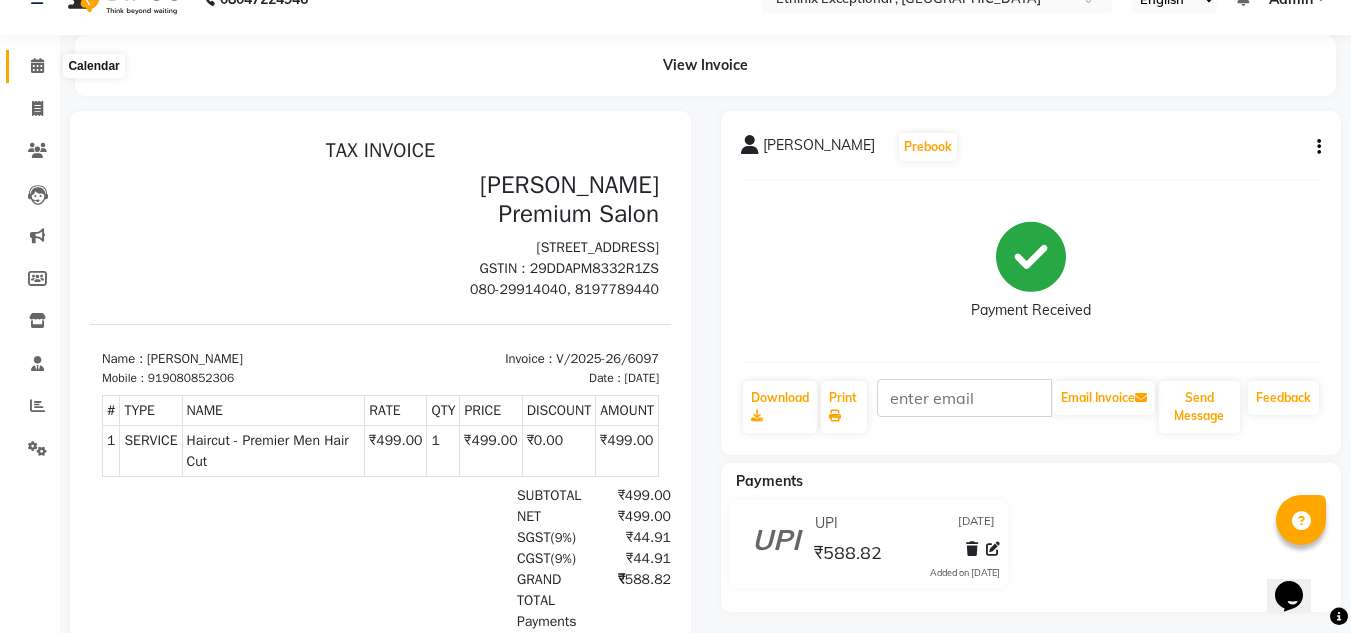 click 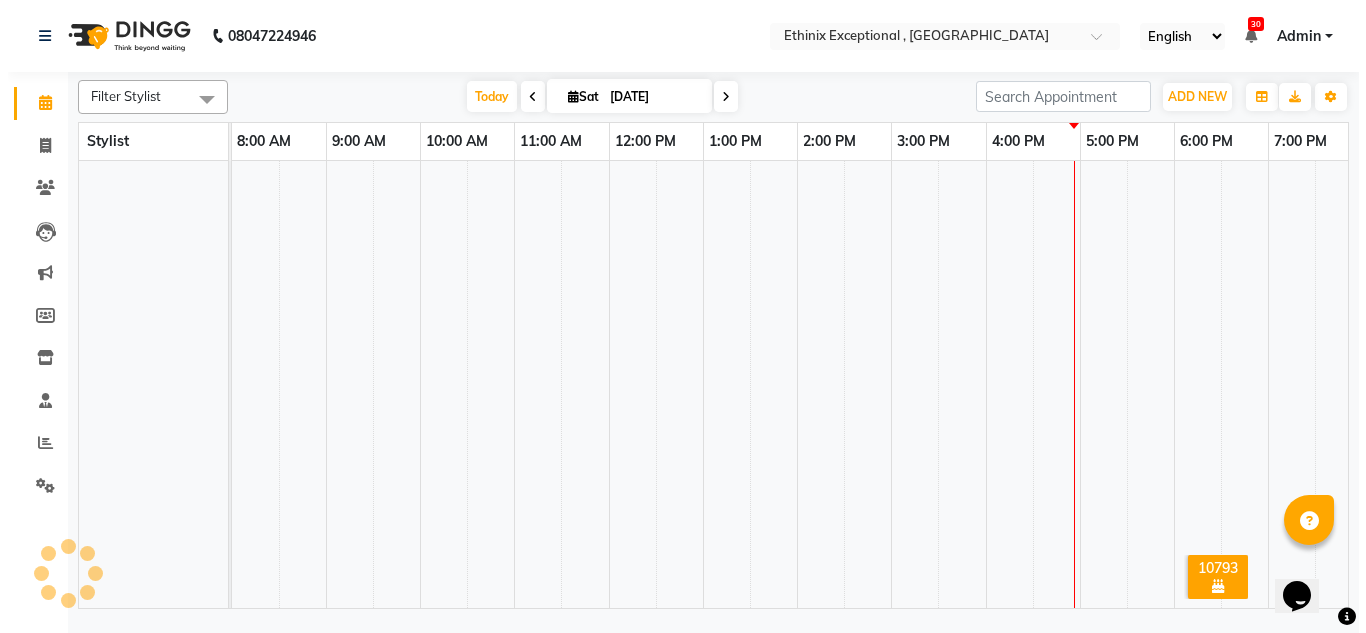 scroll, scrollTop: 0, scrollLeft: 0, axis: both 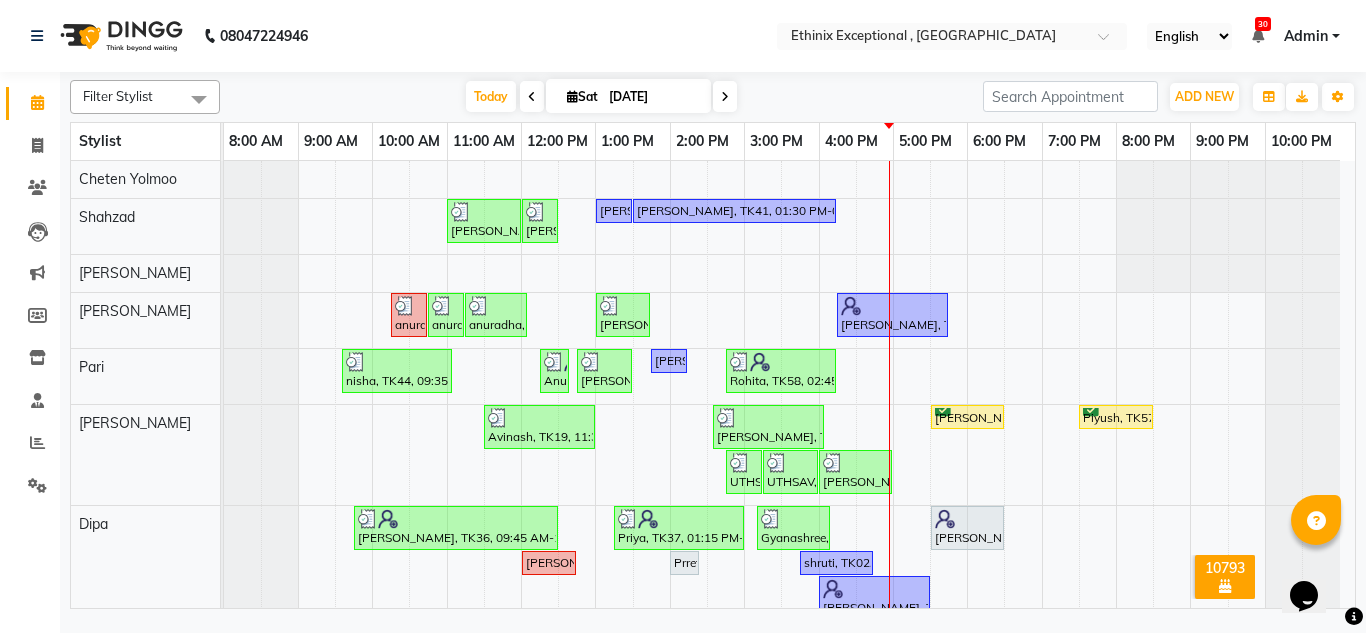 click on "Admin" at bounding box center (1312, 36) 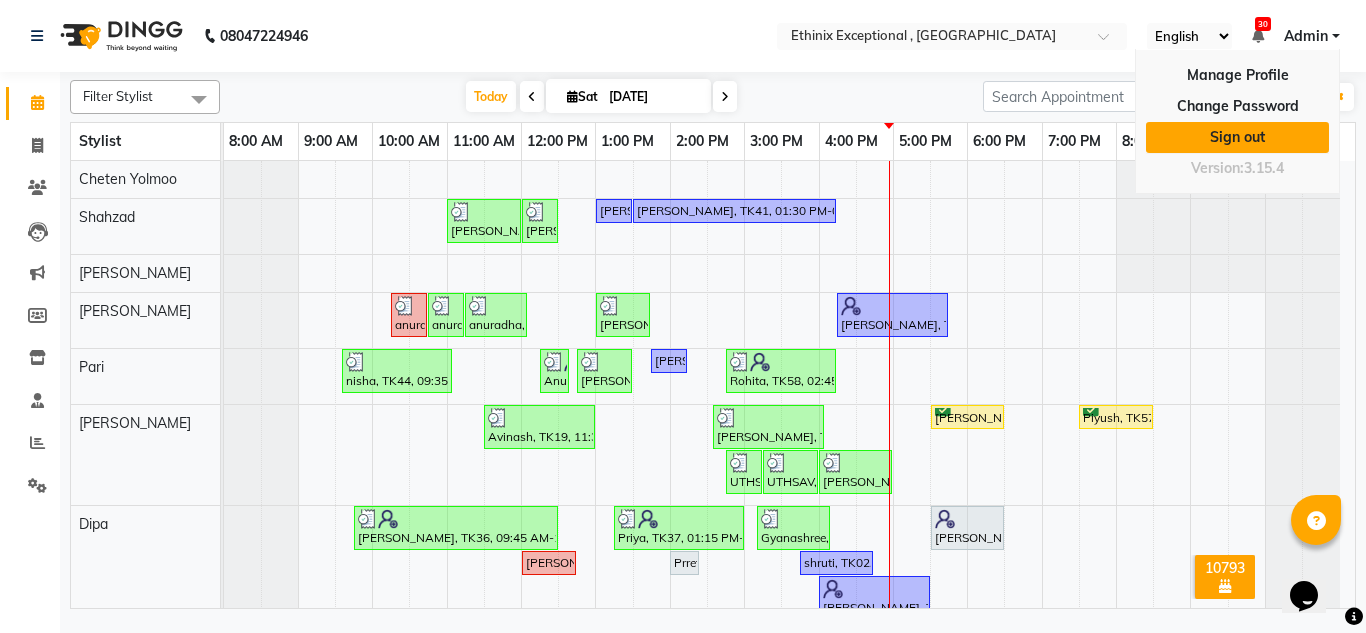 click on "Sign out" at bounding box center [1237, 137] 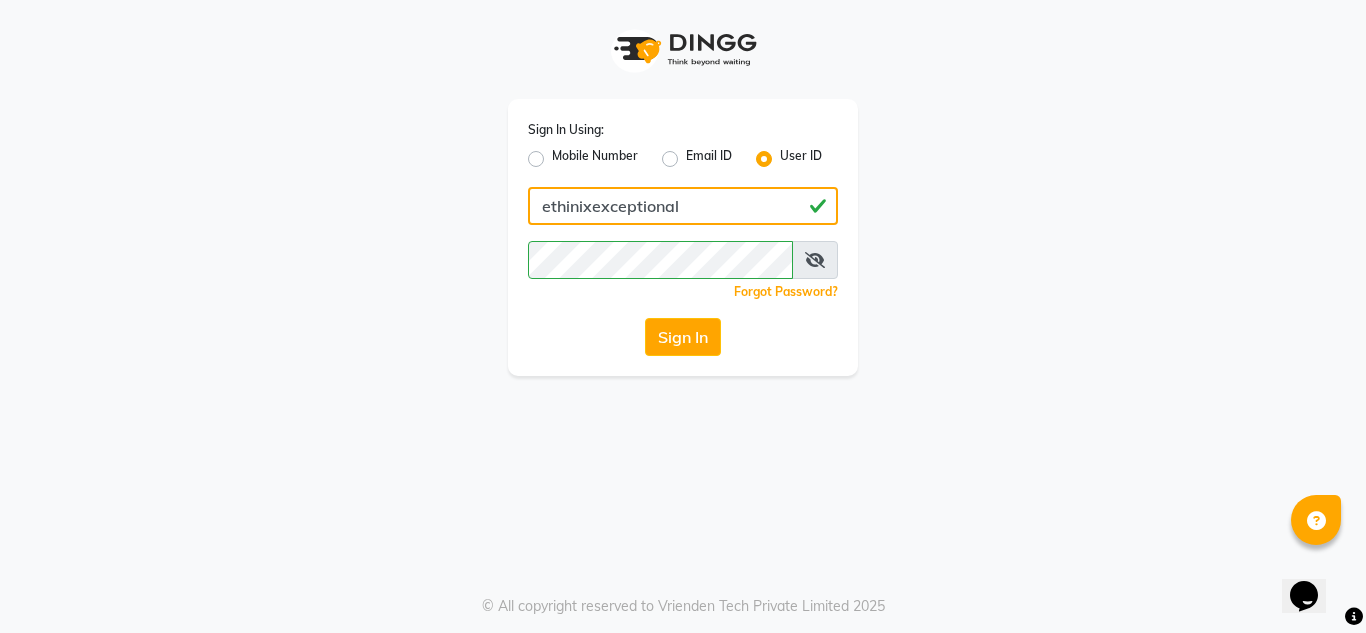 click on "ethinixexceptional" 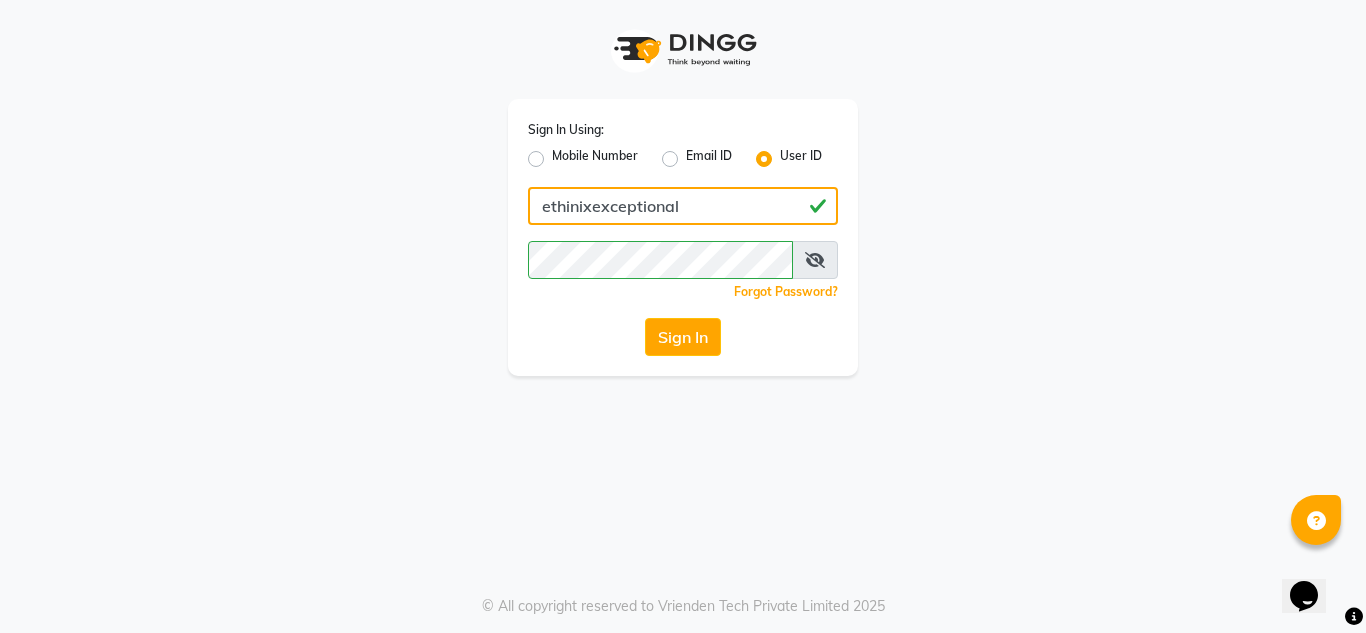 type on "ethinix" 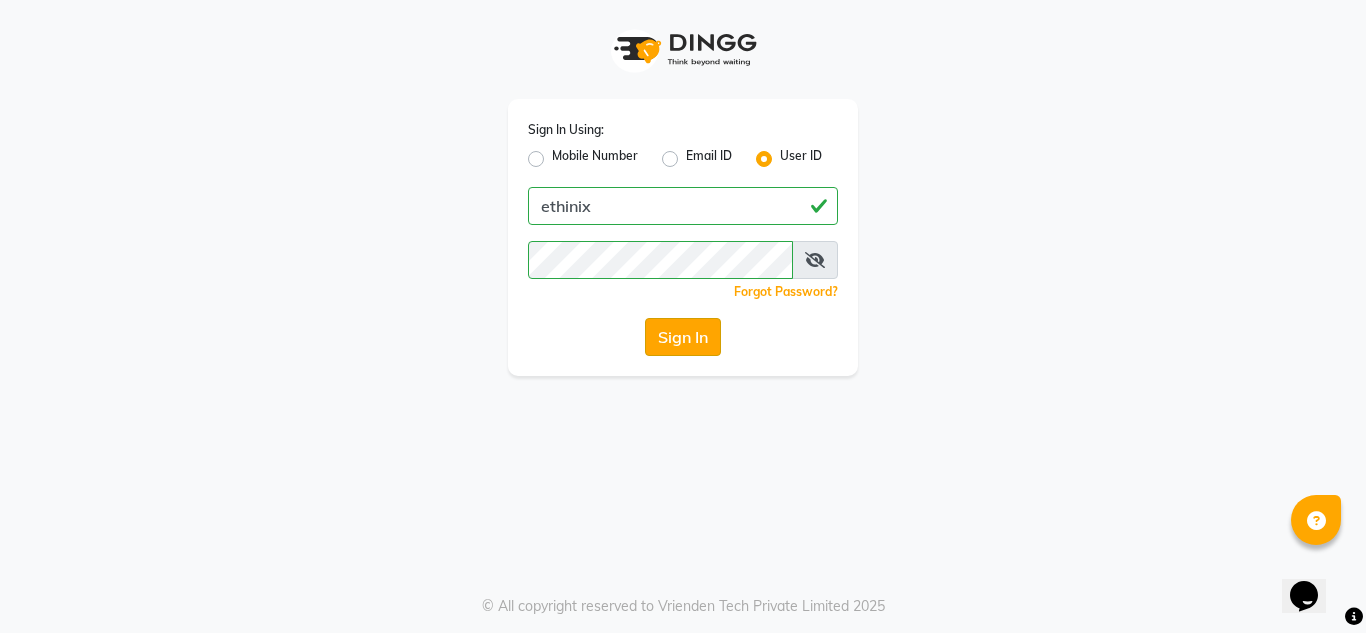 click on "Sign In" 